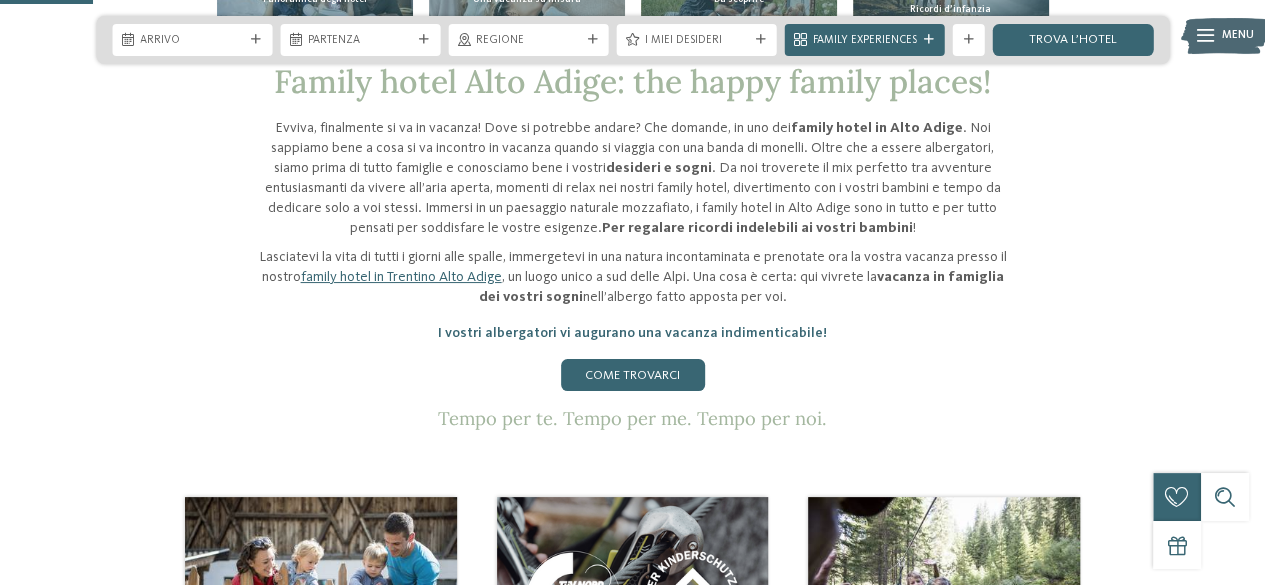 scroll, scrollTop: 0, scrollLeft: 0, axis: both 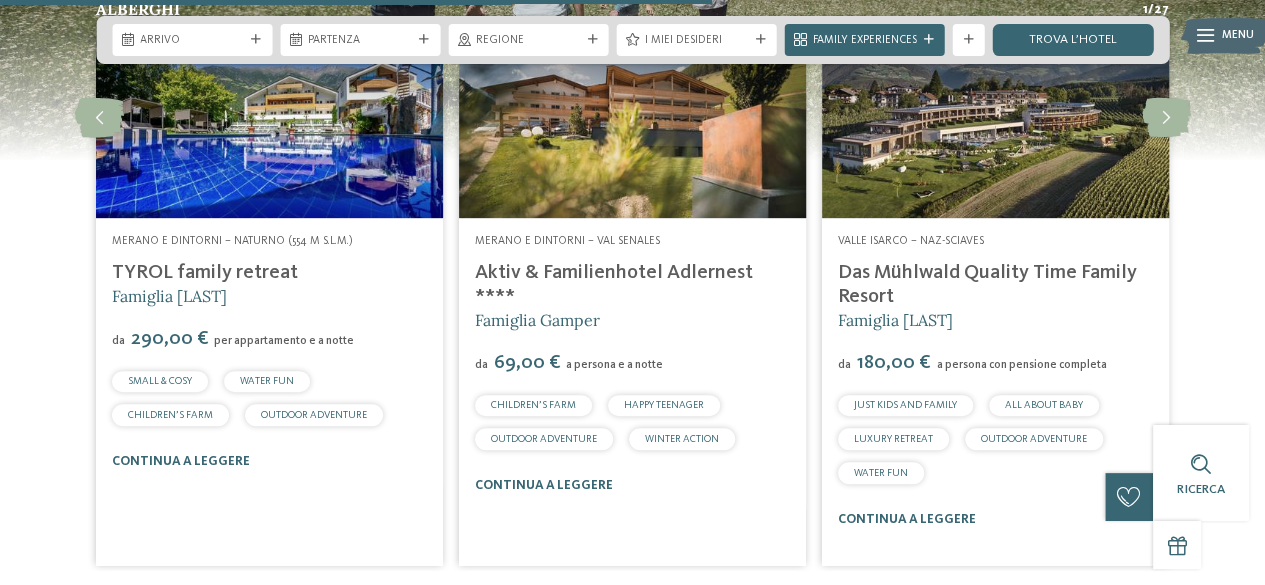 click on "Aktiv & Familienhotel Adlernest ****" at bounding box center [614, 285] 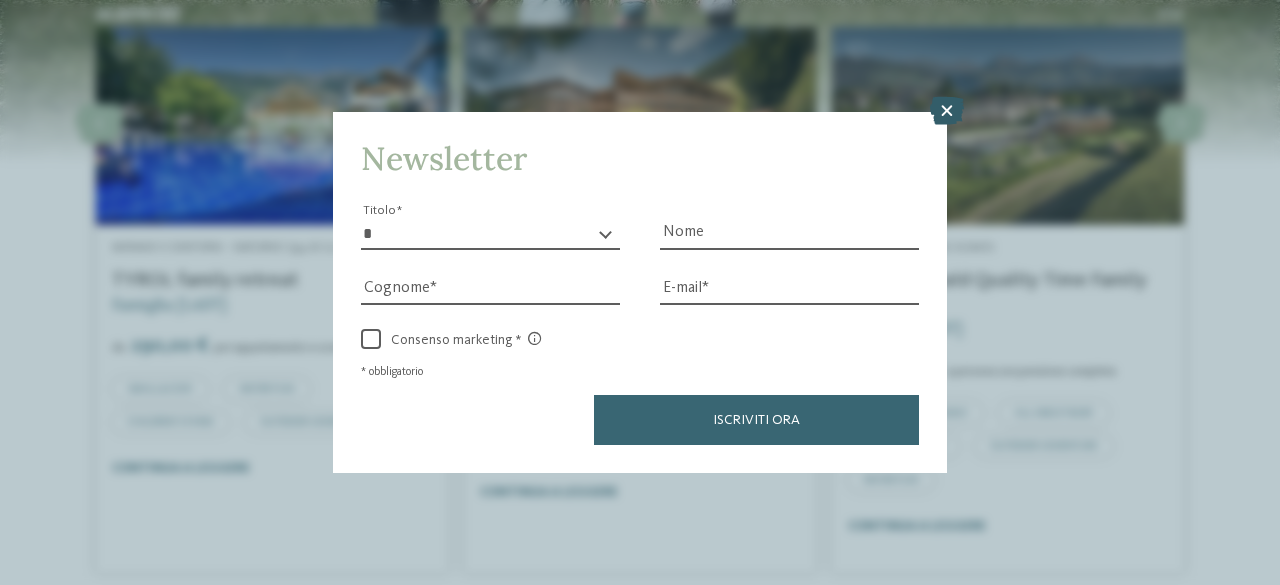 click at bounding box center (947, 111) 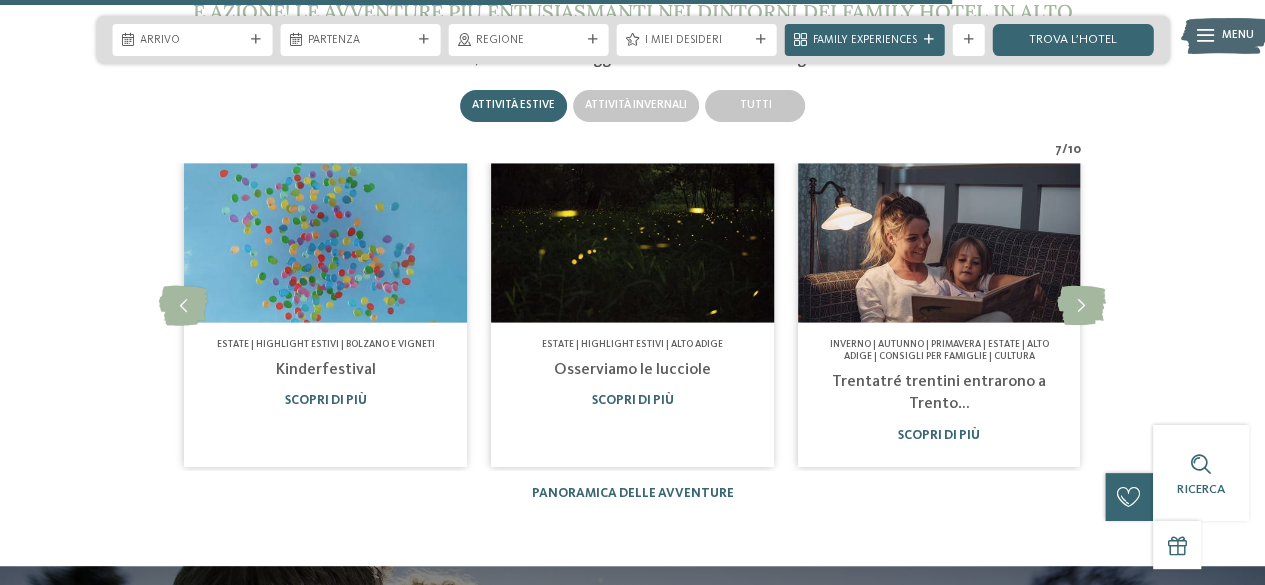 scroll, scrollTop: 5500, scrollLeft: 0, axis: vertical 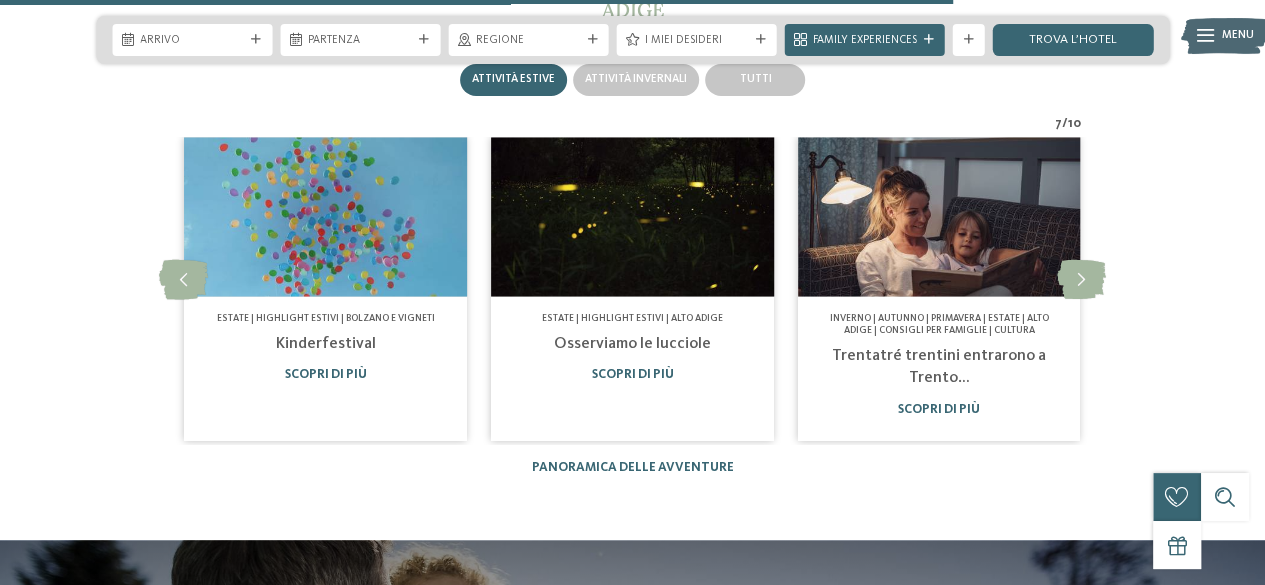 click on "Kinderfestival" at bounding box center (326, 343) 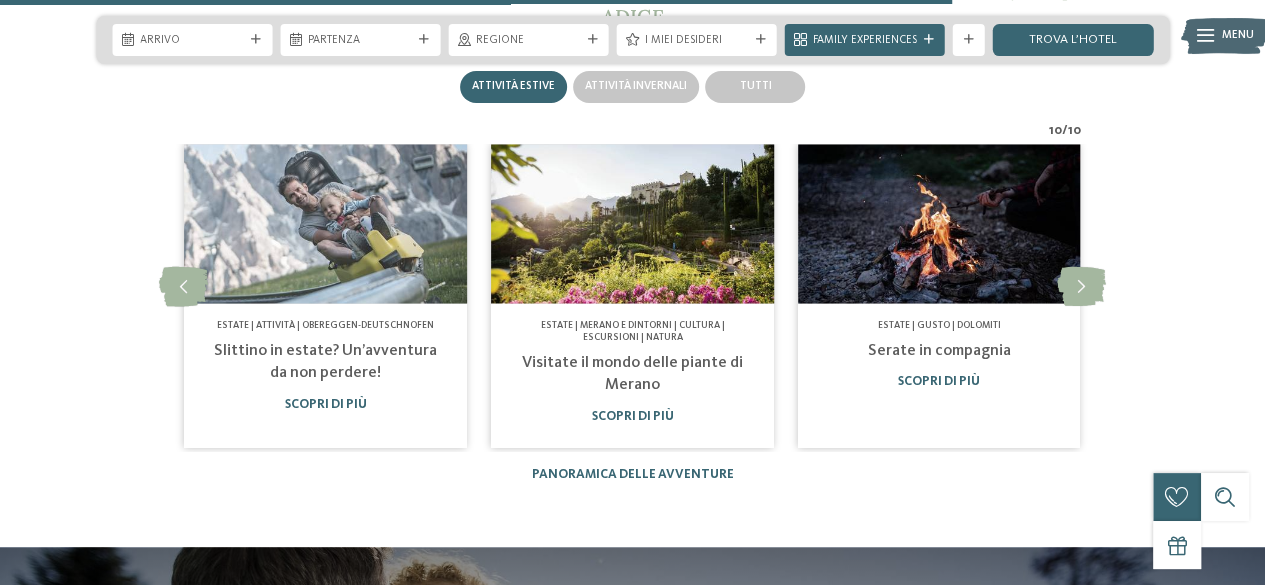 click on "Slittino in estate? Un’avventura da non perdere!" at bounding box center [325, 361] 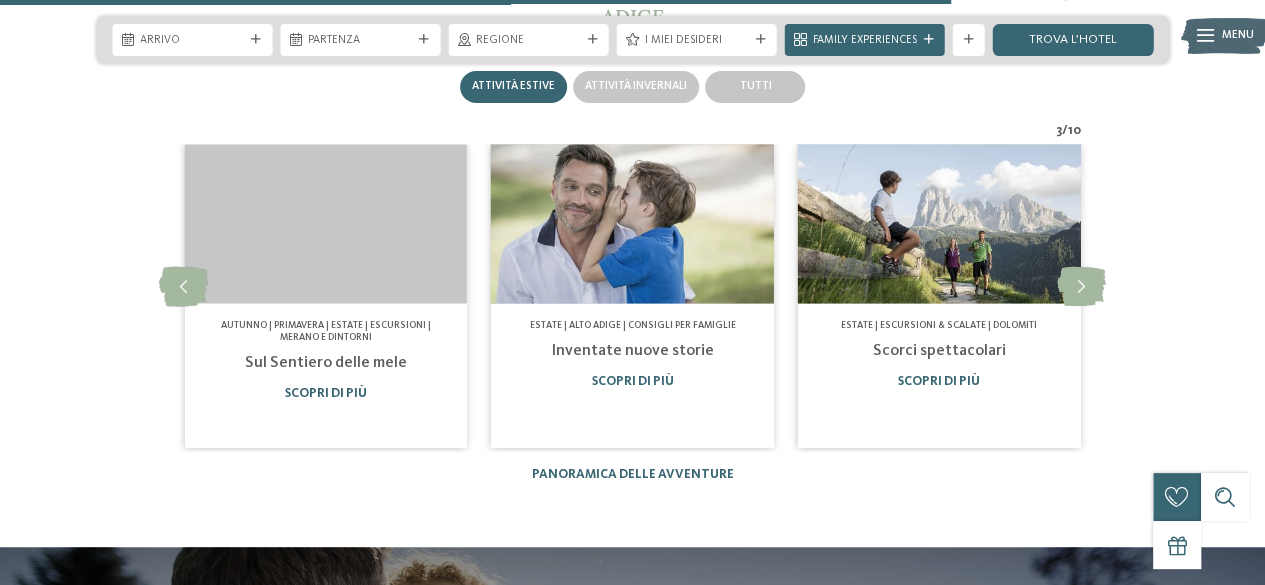 scroll, scrollTop: 5486, scrollLeft: 0, axis: vertical 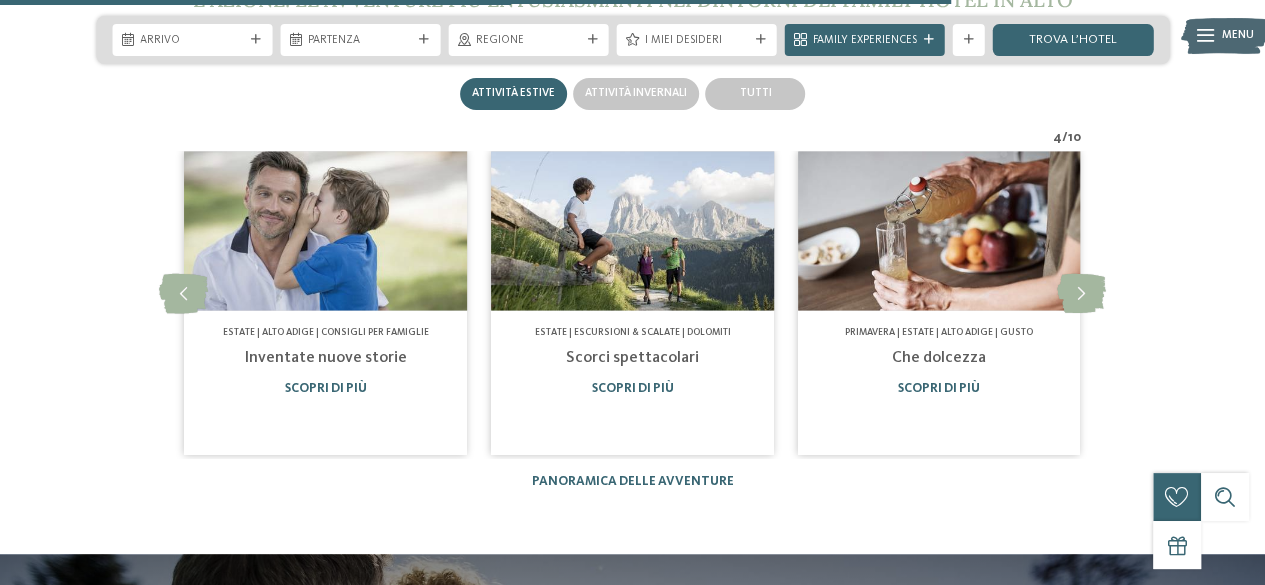 click on "Estate | Highlight estivi | Alto Adige
Osserviamo le lucciole
Scopri di più
Inverno | Autunno | Primavera | Estate | Alto Adige | Consigli per famiglie | Cultura" at bounding box center [786, 304] 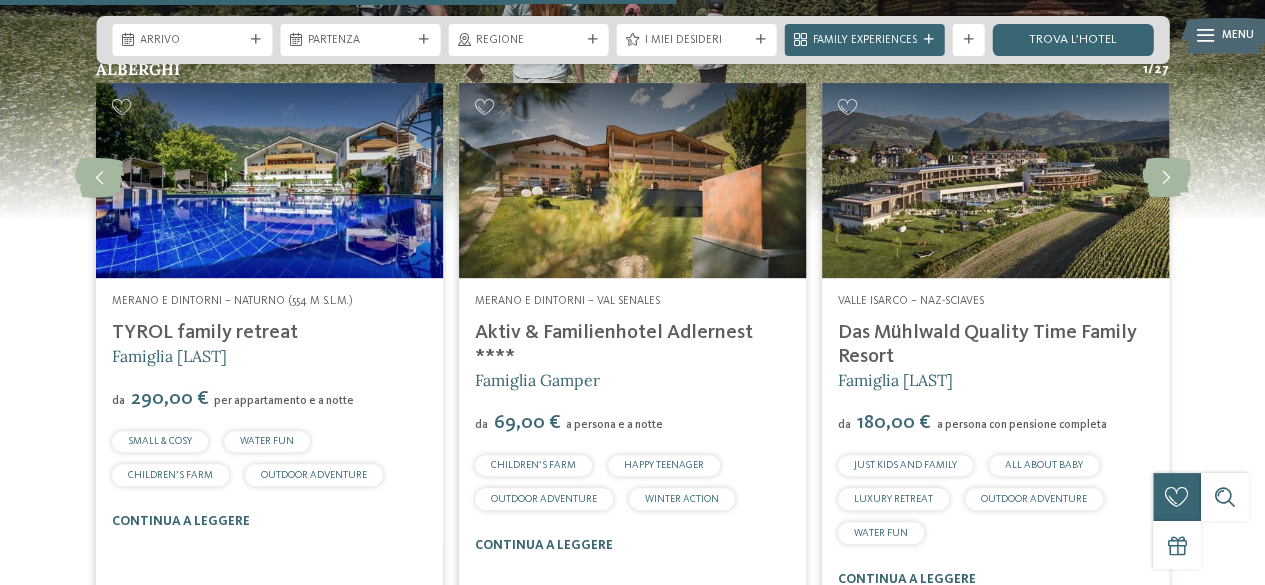 scroll, scrollTop: 4100, scrollLeft: 0, axis: vertical 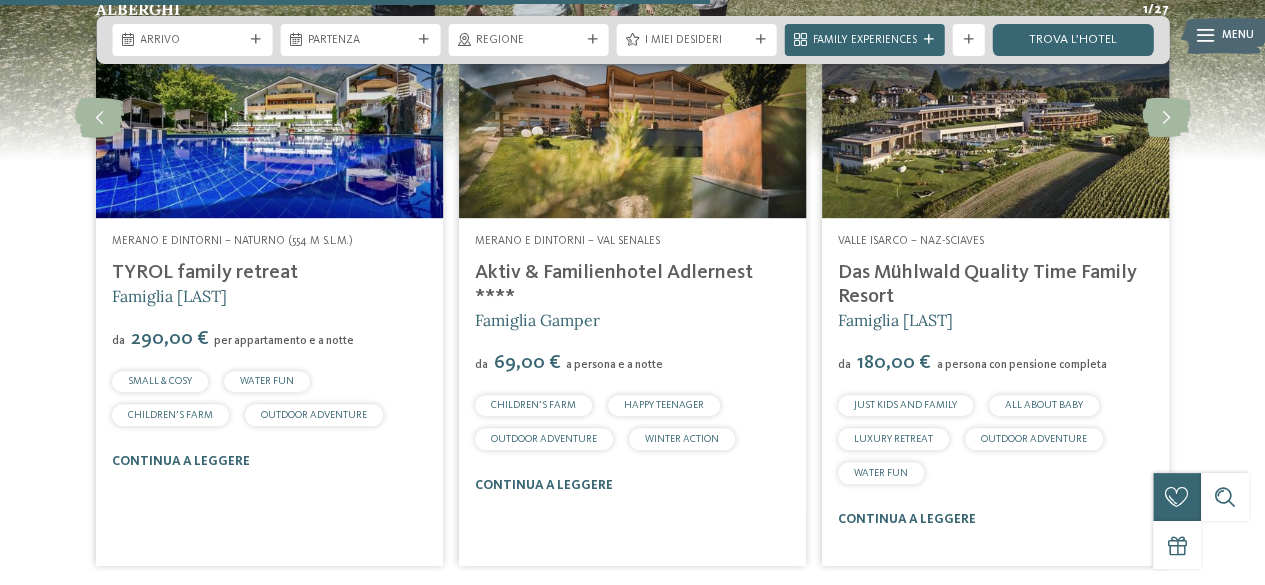 click on "Aktiv & Familienhotel Adlernest ****" at bounding box center (614, 285) 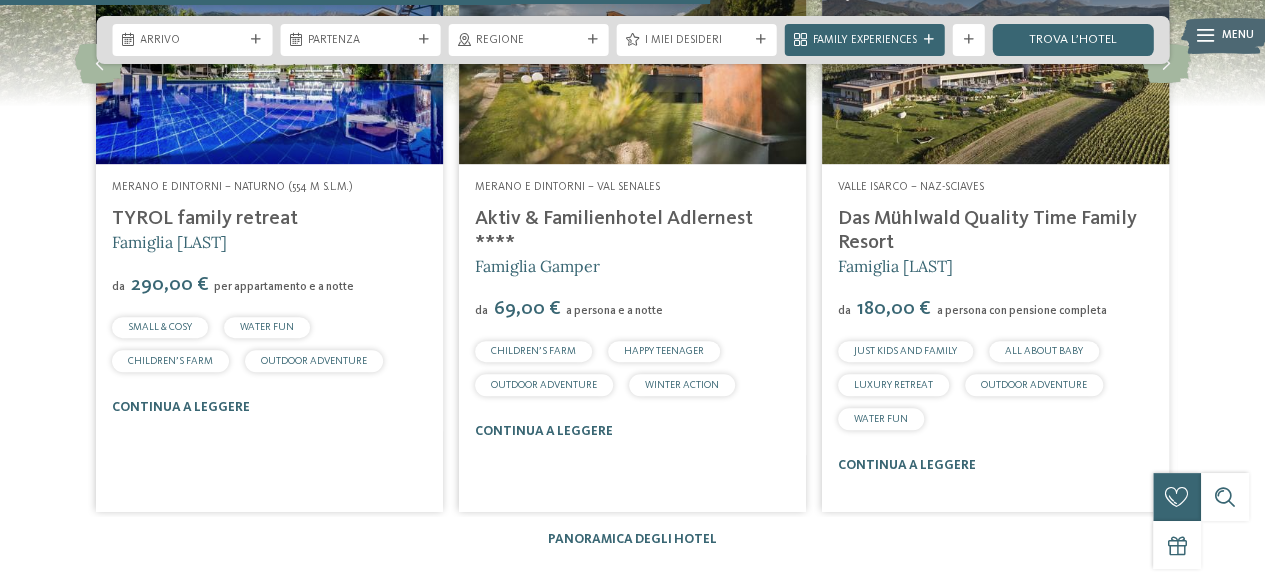 scroll, scrollTop: 4196, scrollLeft: 0, axis: vertical 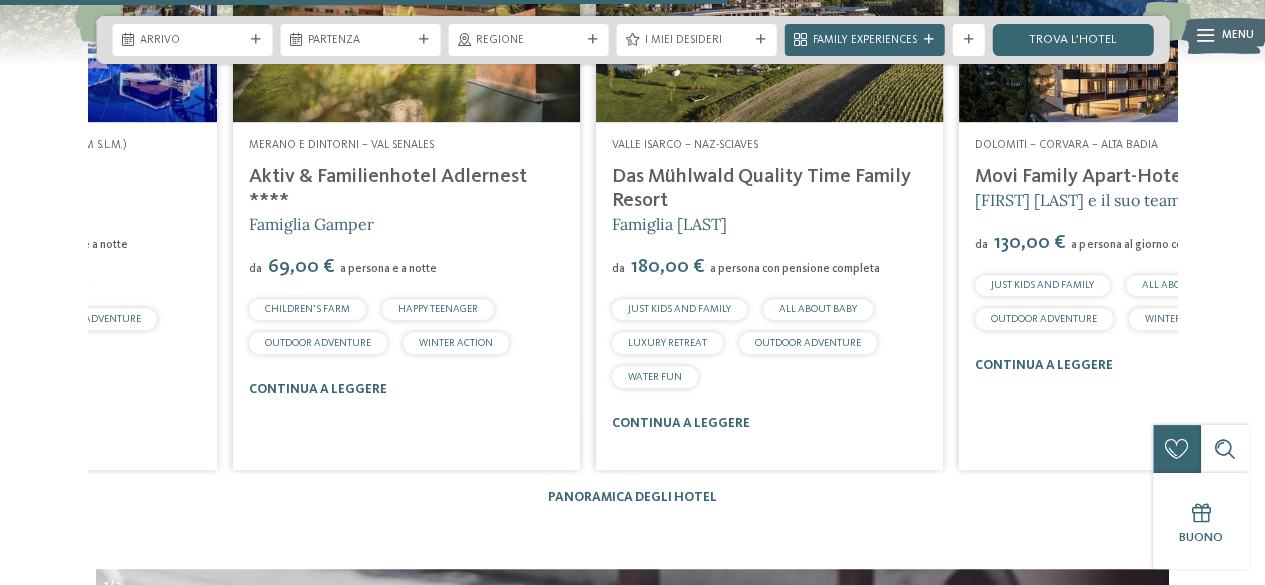 drag, startPoint x: 789, startPoint y: 153, endPoint x: 563, endPoint y: 157, distance: 226.0354 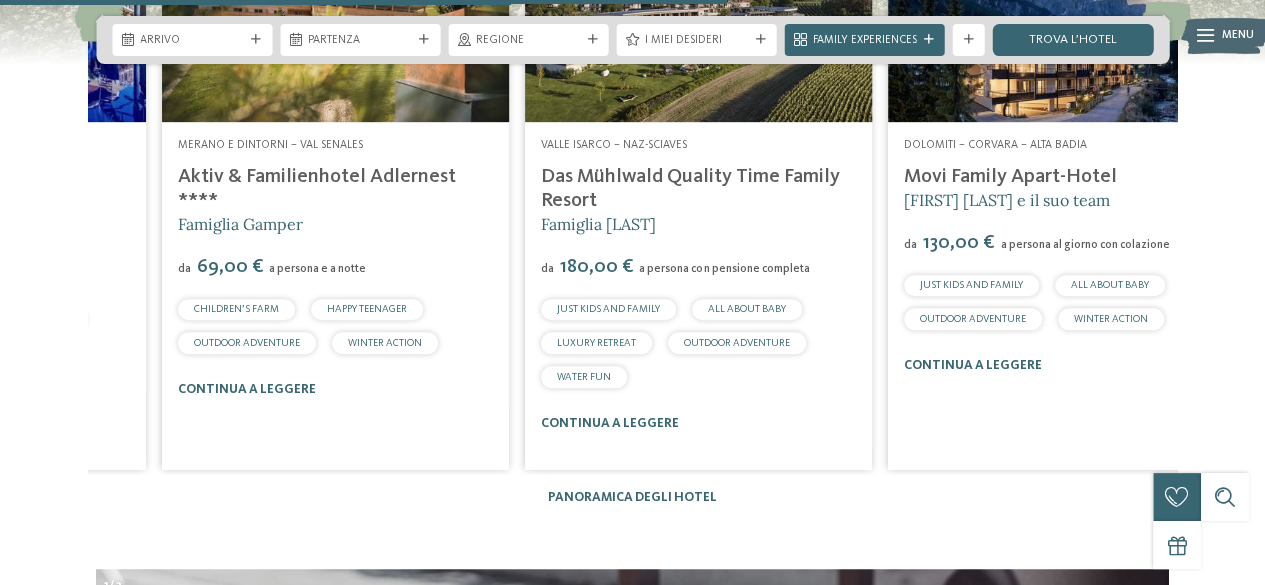 drag, startPoint x: 112, startPoint y: 161, endPoint x: 178, endPoint y: 160, distance: 66.007576 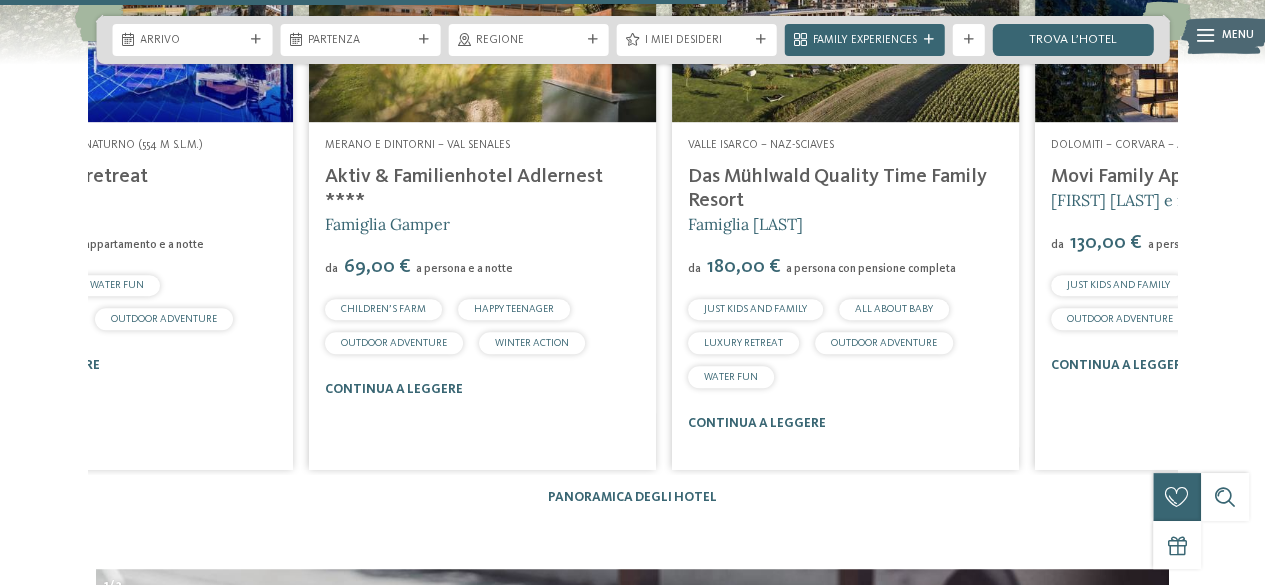 drag, startPoint x: 660, startPoint y: 231, endPoint x: 522, endPoint y: 220, distance: 138.43771 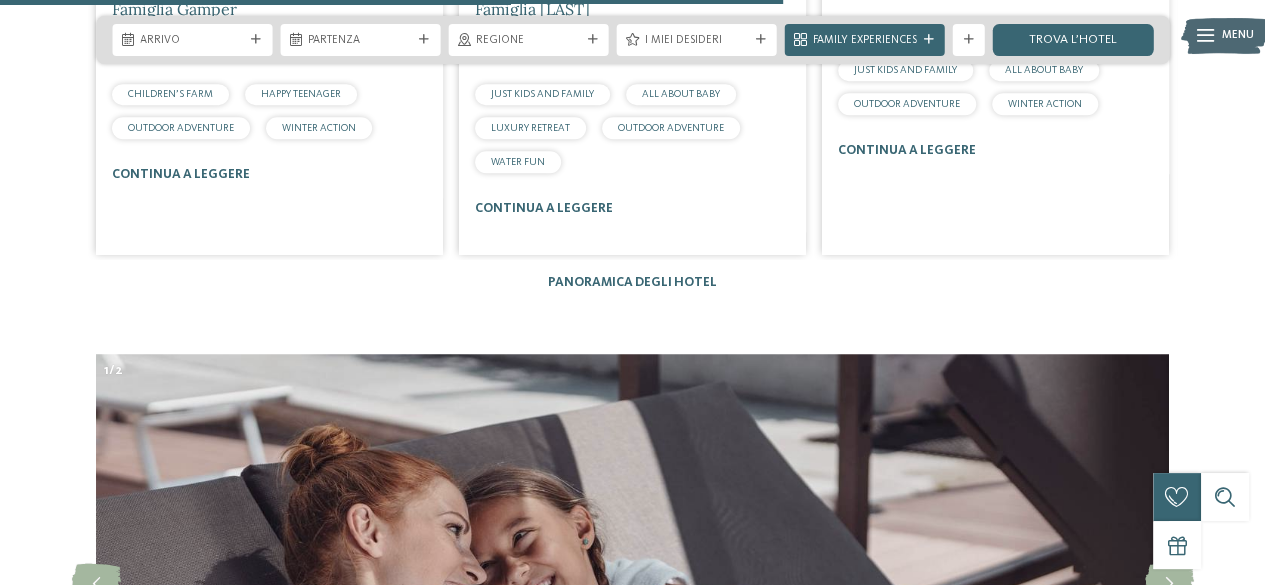 scroll, scrollTop: 4402, scrollLeft: 0, axis: vertical 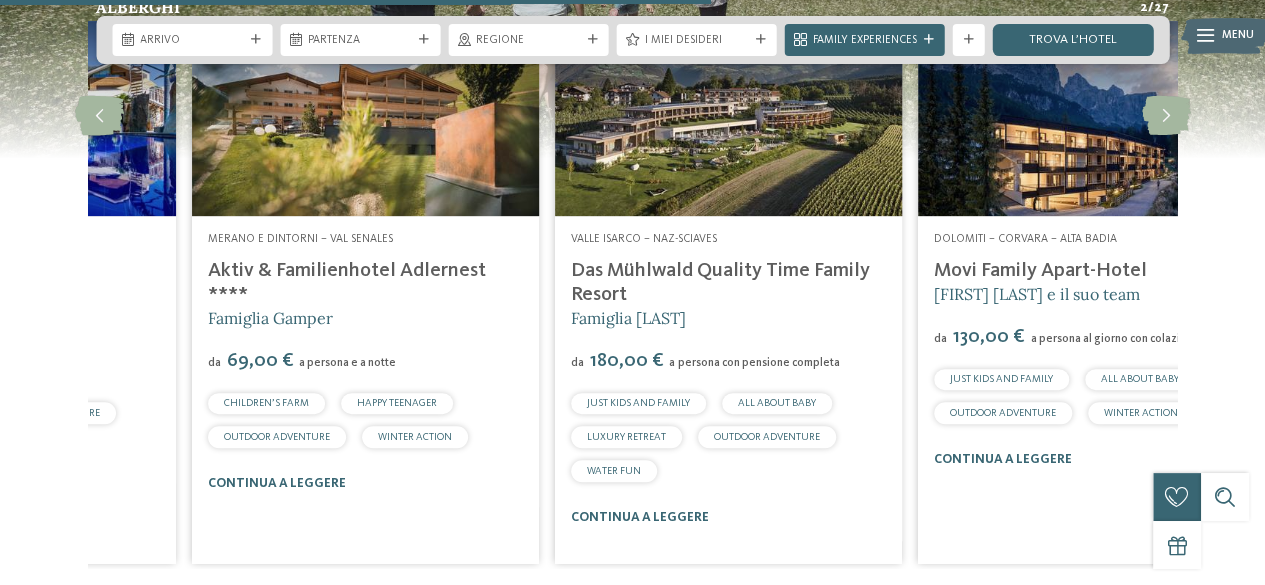 drag, startPoint x: 116, startPoint y: 251, endPoint x: 213, endPoint y: 252, distance: 97.00516 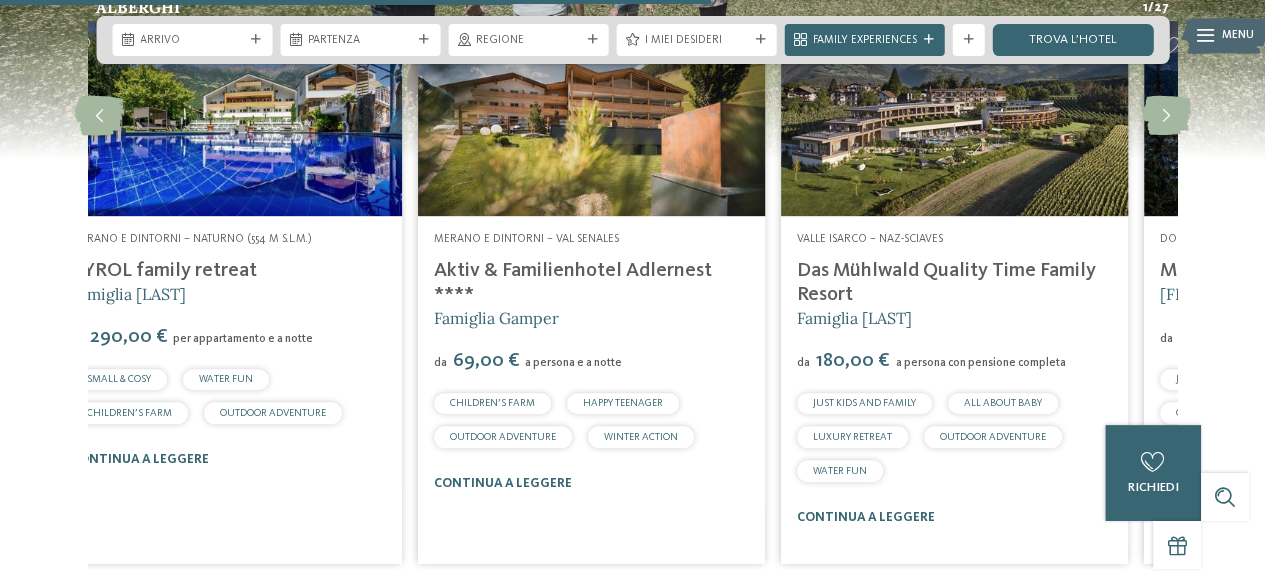 drag, startPoint x: 600, startPoint y: 287, endPoint x: 568, endPoint y: 267, distance: 37.735924 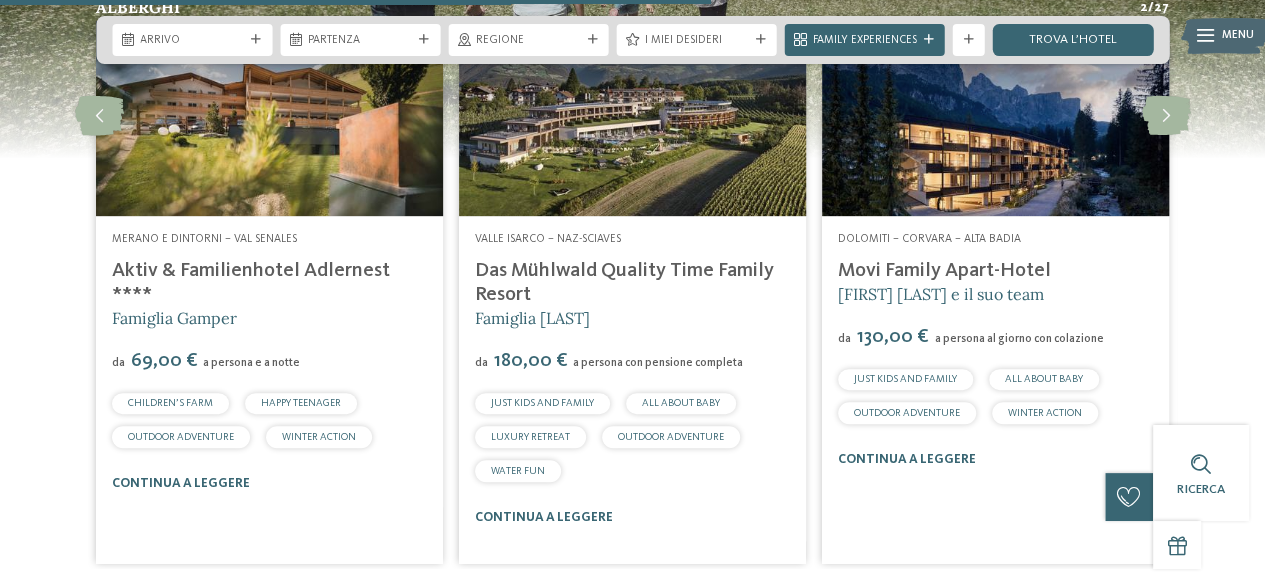 click on "Aktiv & Familienhotel Adlernest ****" at bounding box center [251, 283] 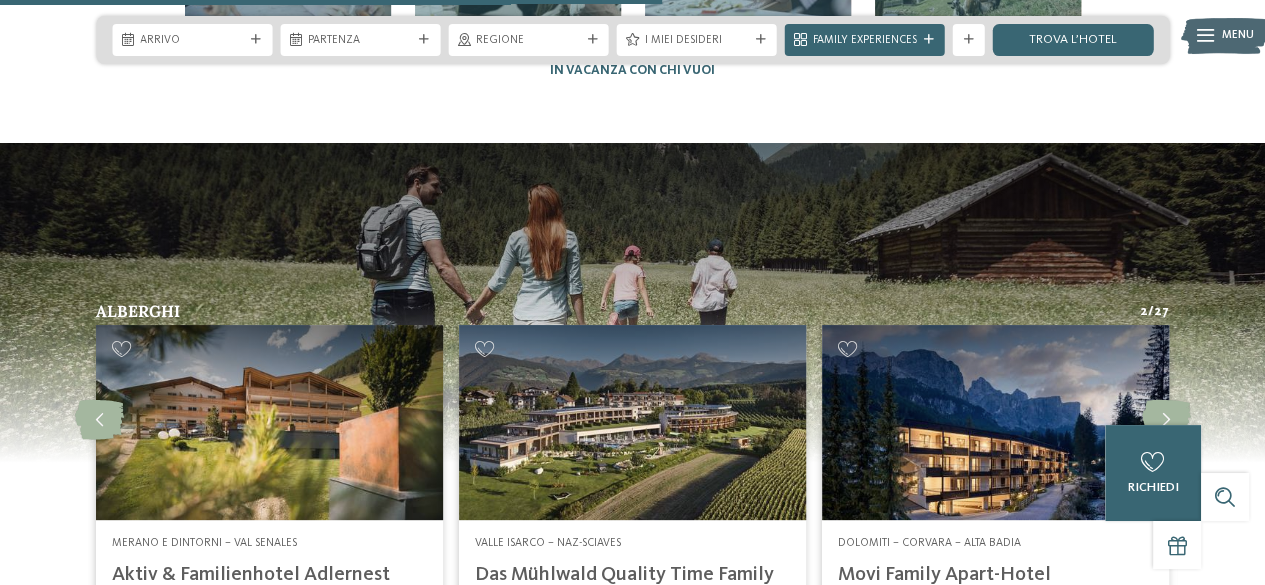 scroll, scrollTop: 3898, scrollLeft: 0, axis: vertical 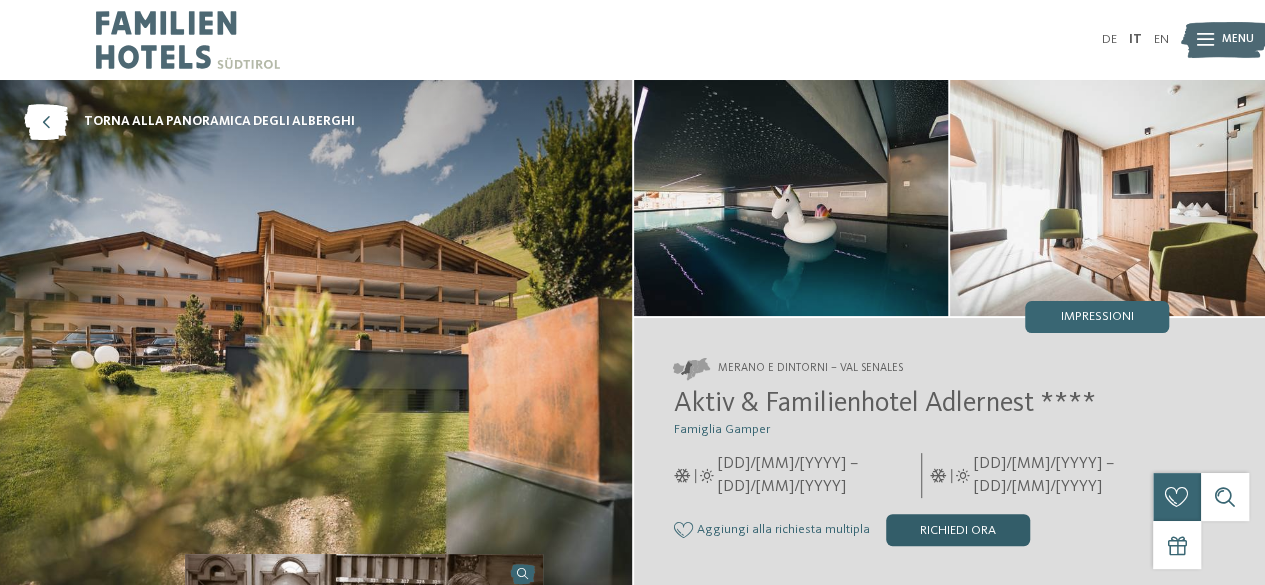 click on "Richiedi ora" at bounding box center [958, 530] 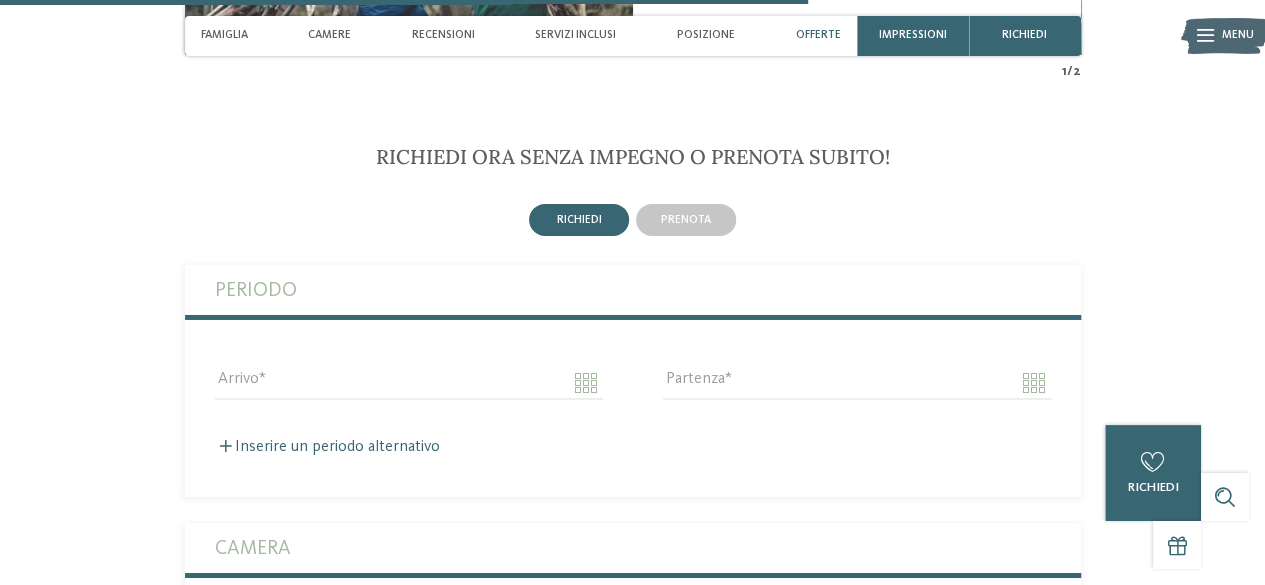 scroll, scrollTop: 3352, scrollLeft: 0, axis: vertical 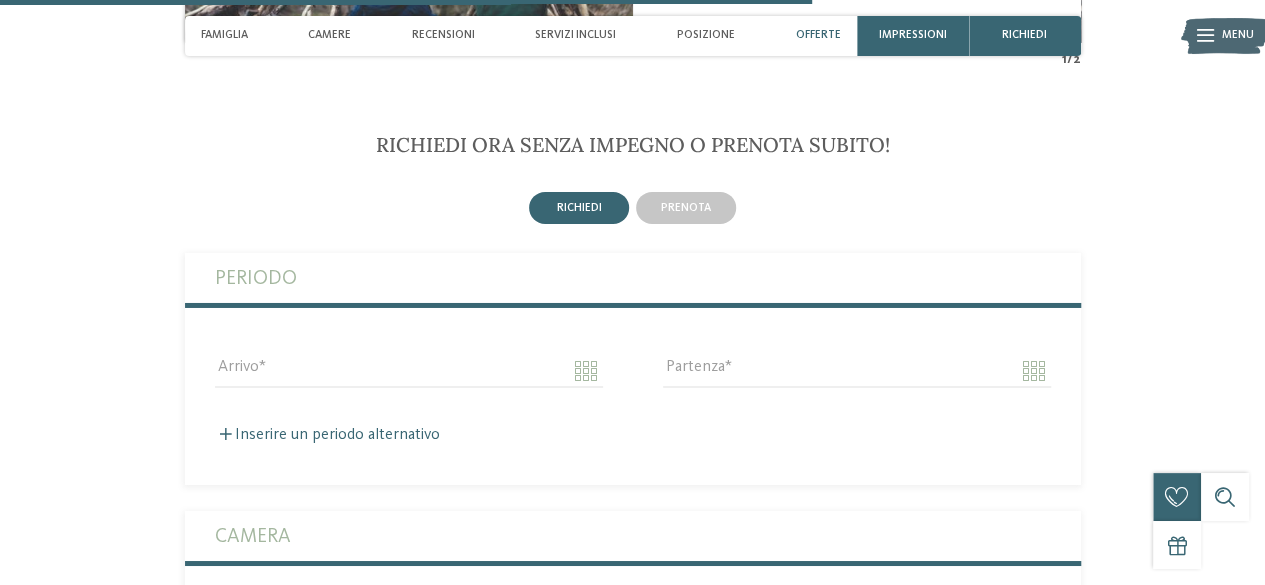 click on "Offerte" at bounding box center (817, 35) 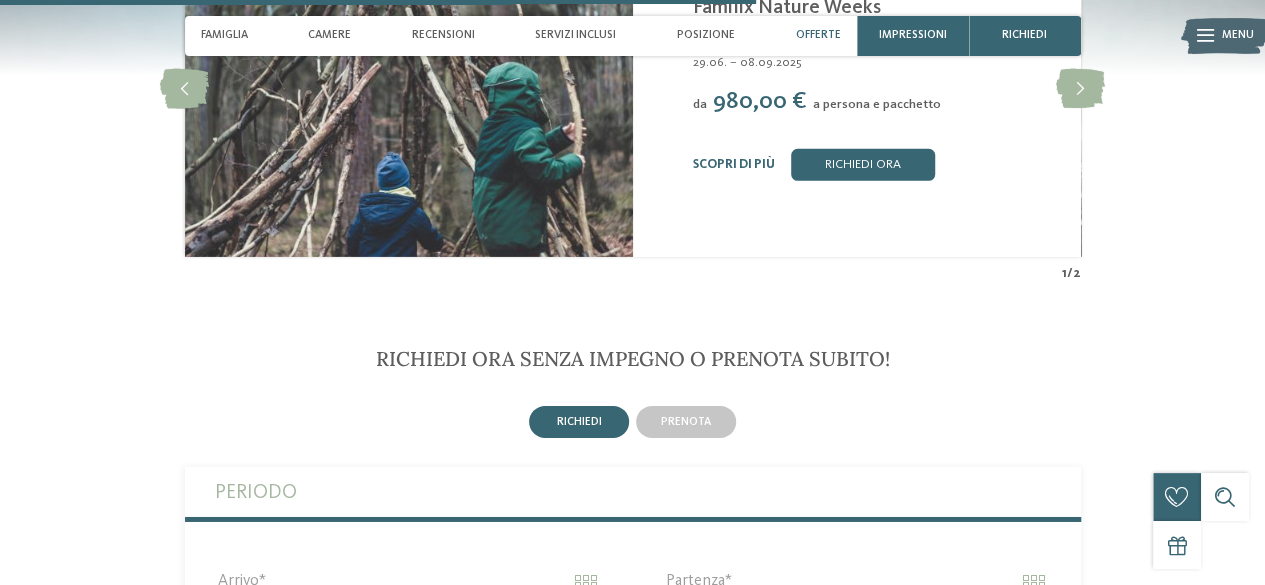 scroll, scrollTop: 3121, scrollLeft: 0, axis: vertical 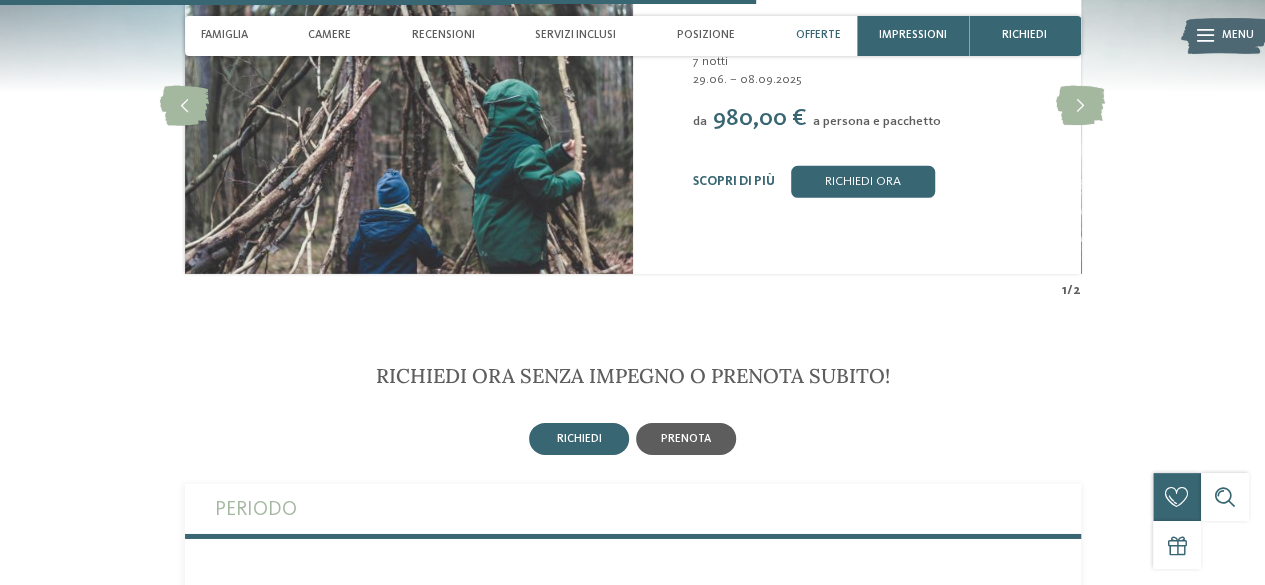 click on "prenota" at bounding box center [686, 439] 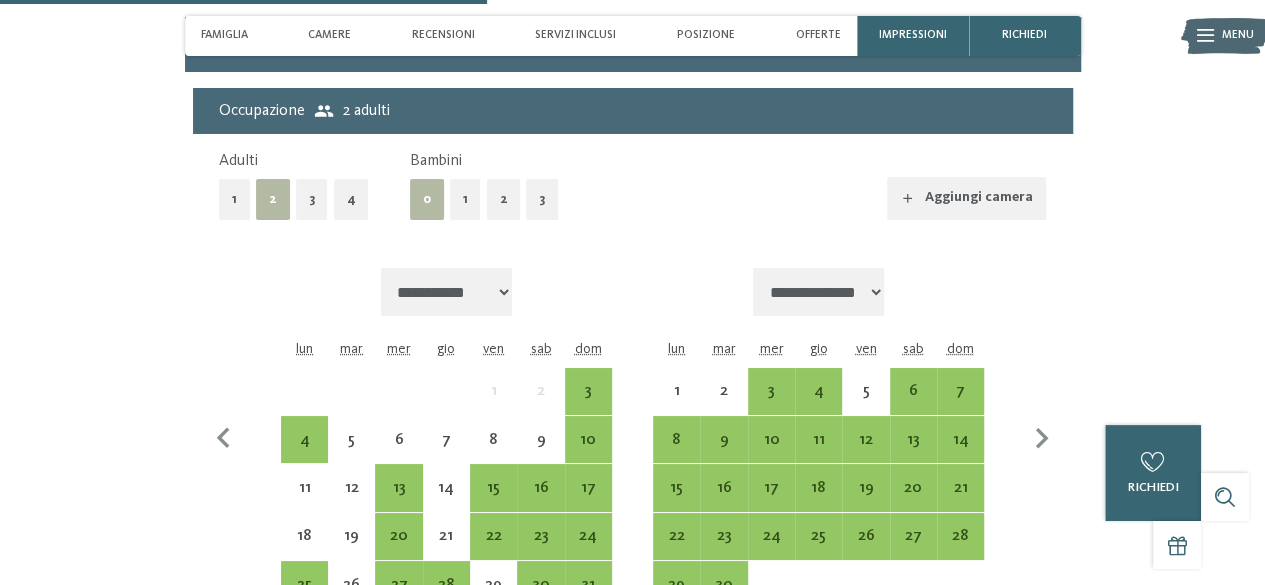 scroll, scrollTop: 3621, scrollLeft: 0, axis: vertical 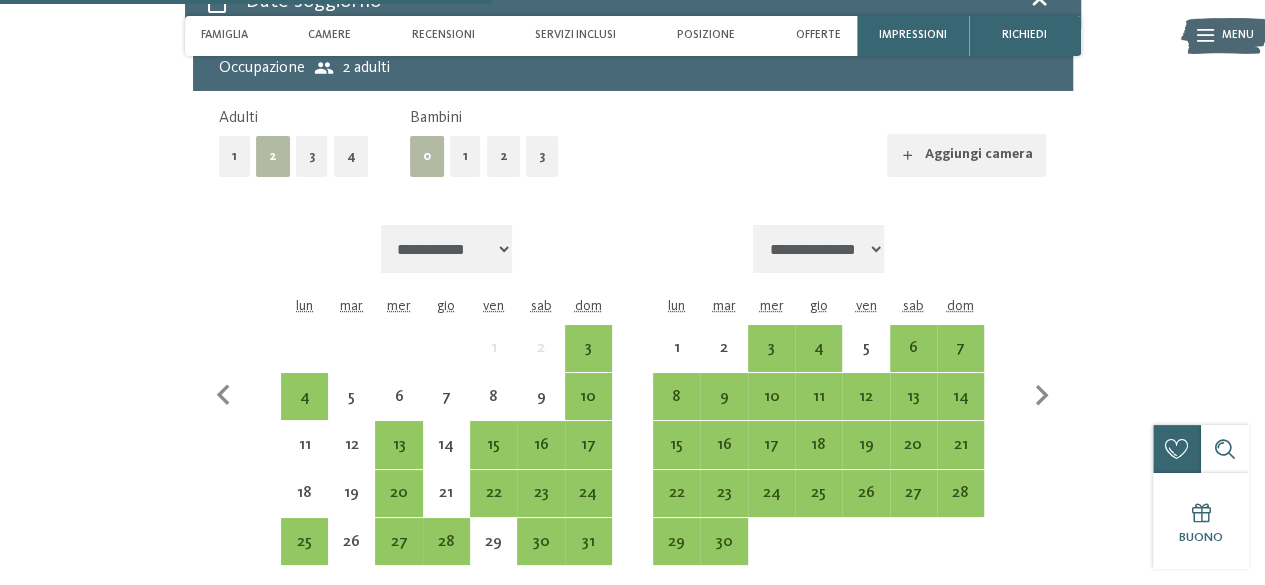 click on "2" at bounding box center (504, 156) 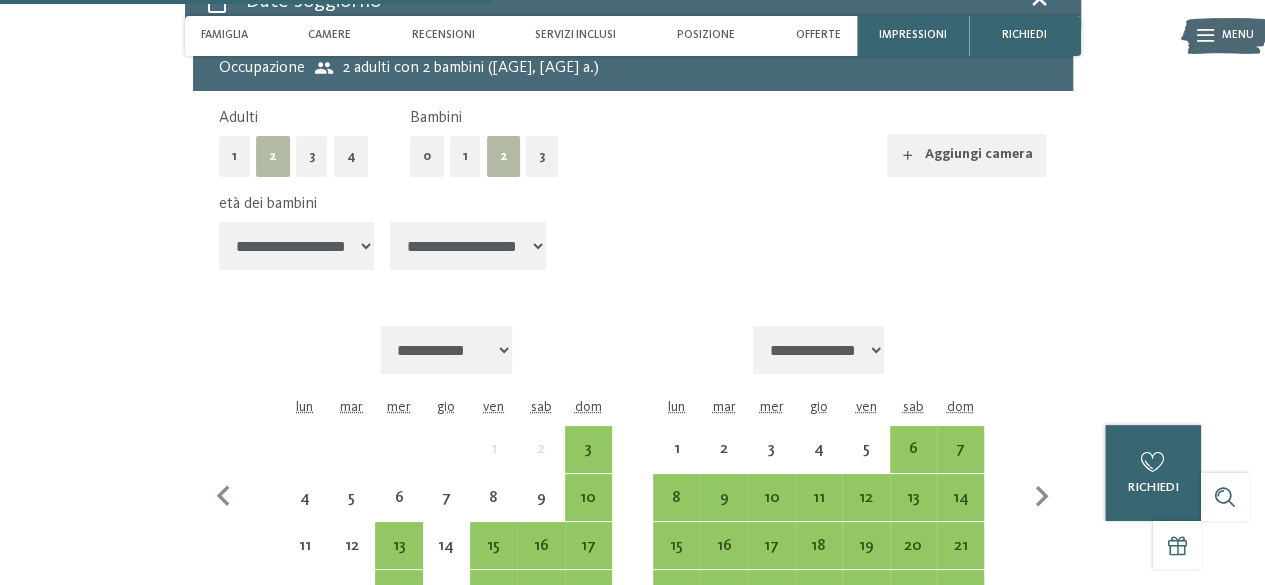 click on "**********" at bounding box center (297, 246) 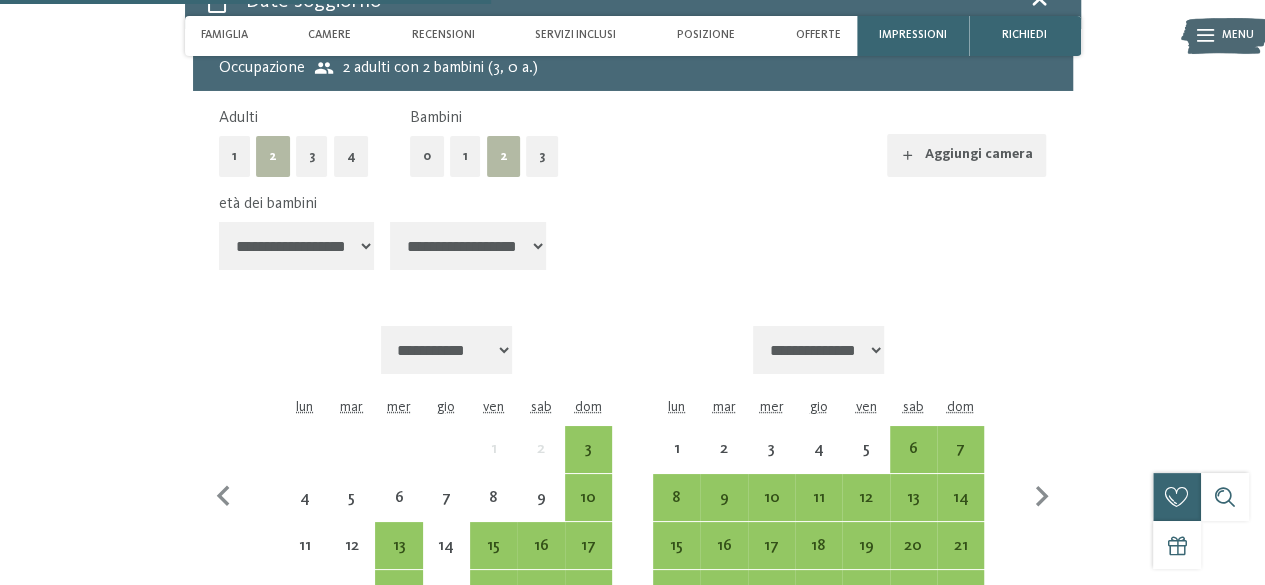click on "**********" at bounding box center (468, 246) 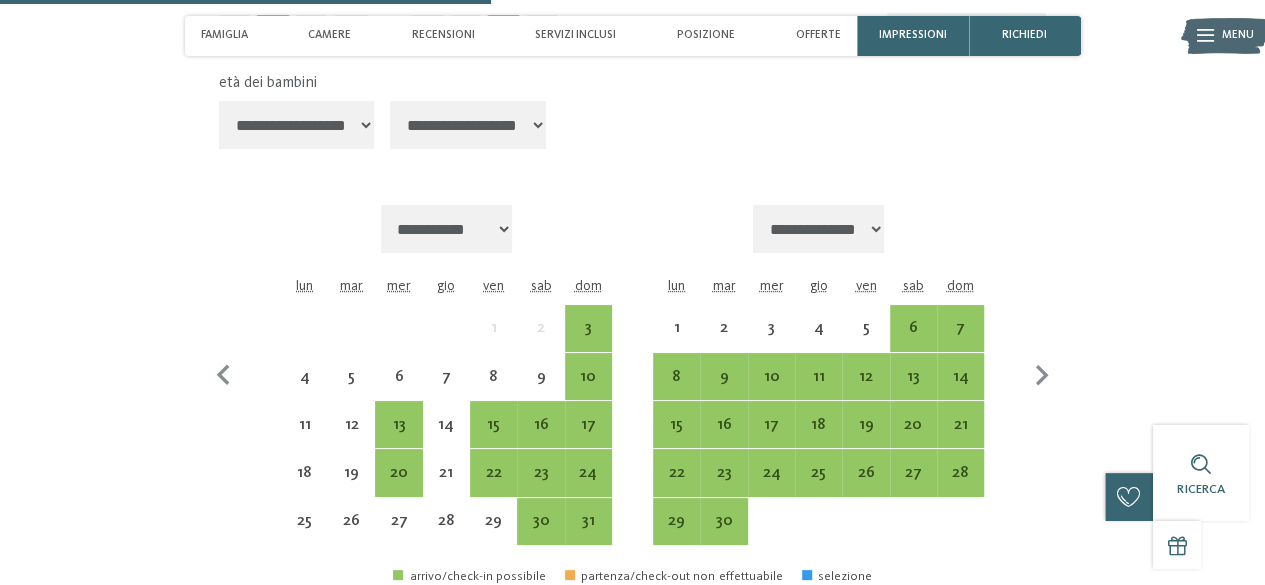 scroll, scrollTop: 3821, scrollLeft: 0, axis: vertical 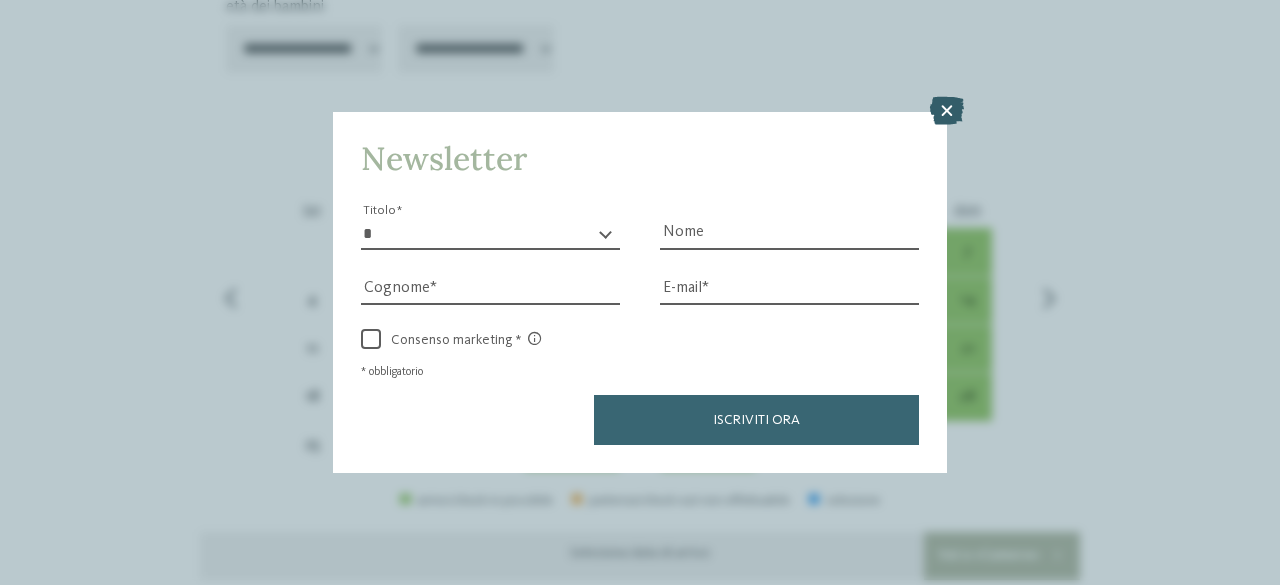 click at bounding box center [947, 111] 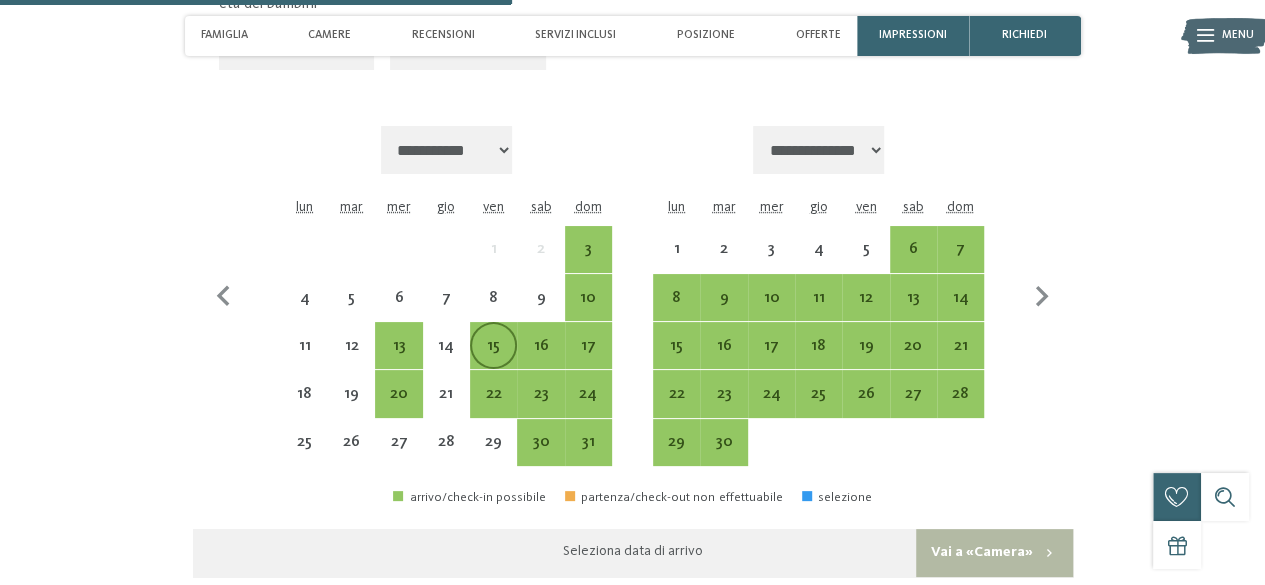 click on "15" at bounding box center (493, 359) 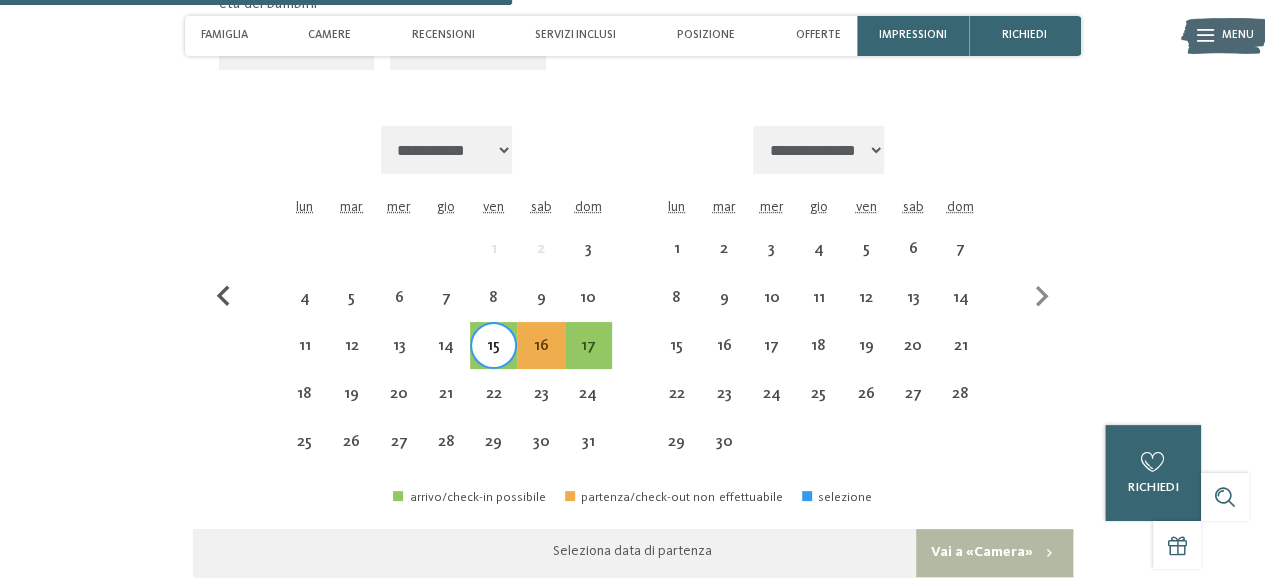 click 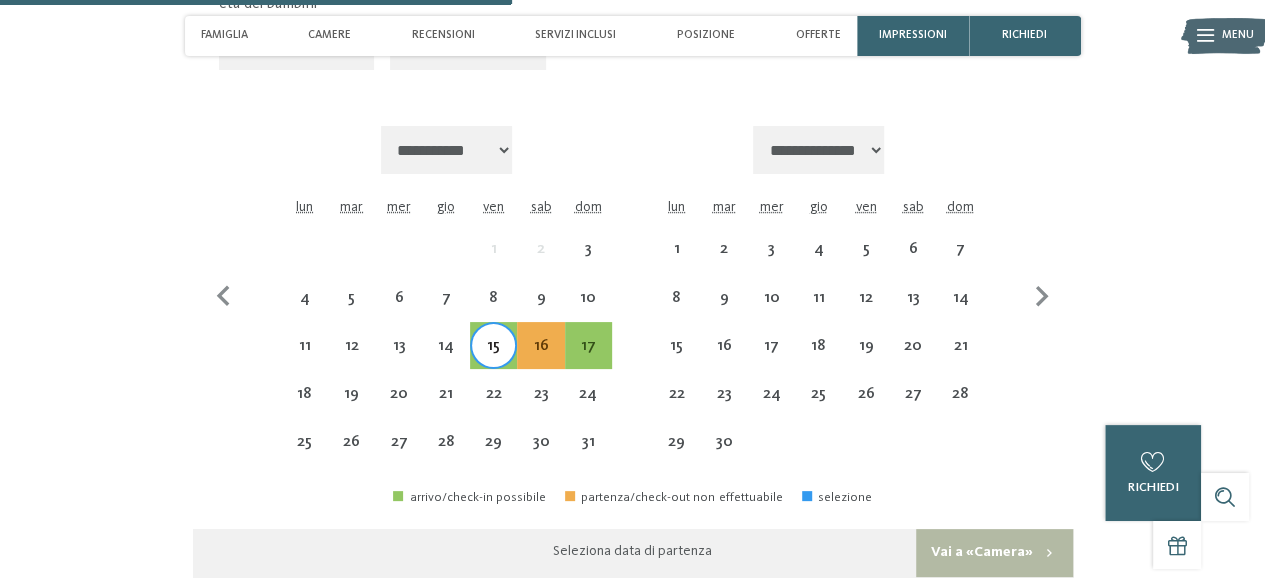 click on "**********" at bounding box center (447, 150) 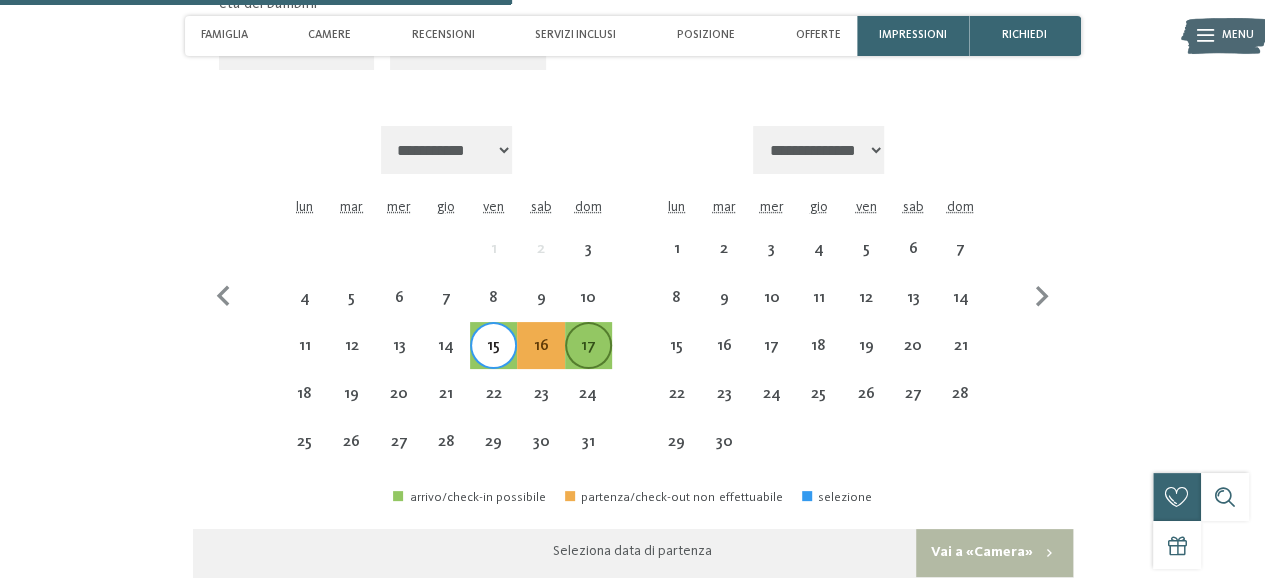 click on "17" at bounding box center (588, 359) 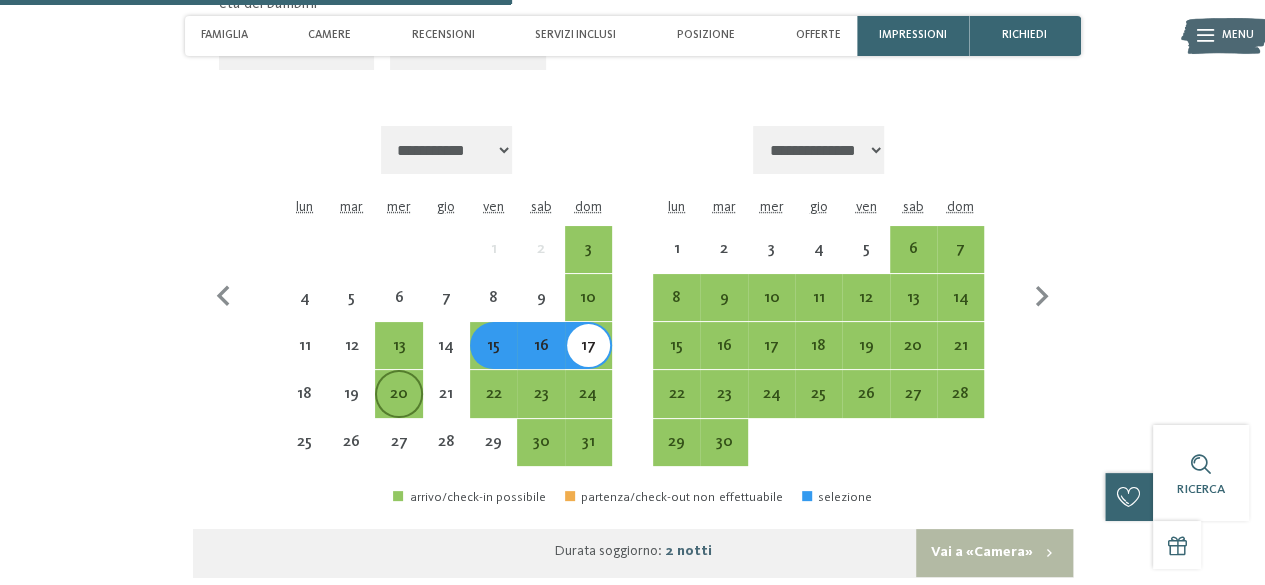 click on "20" at bounding box center [398, 407] 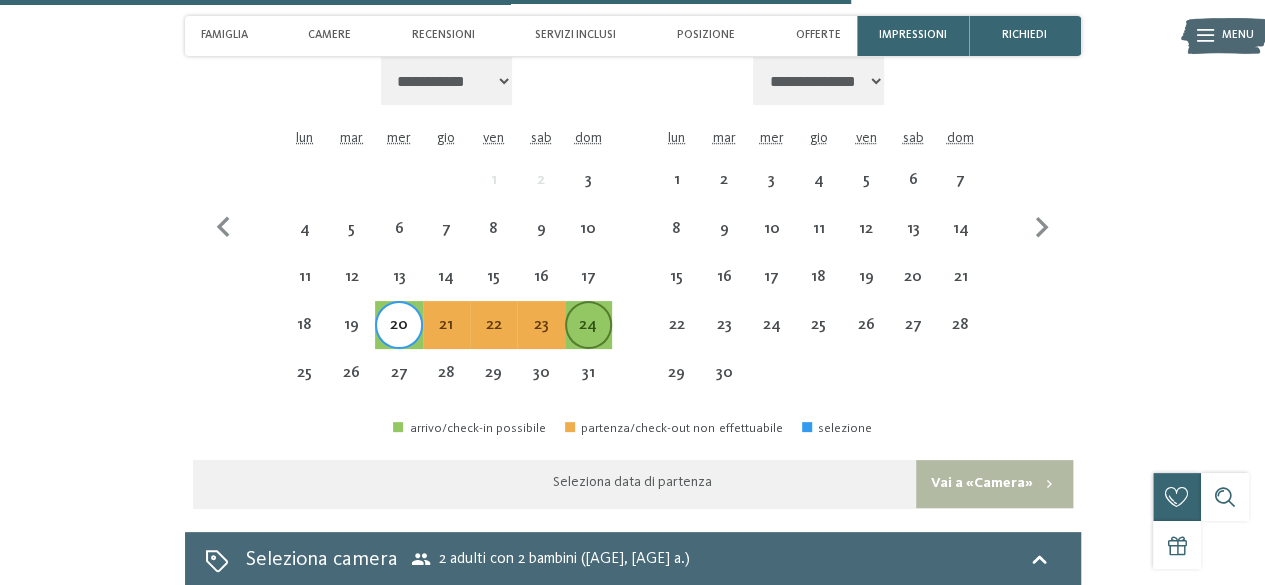 scroll, scrollTop: 3921, scrollLeft: 0, axis: vertical 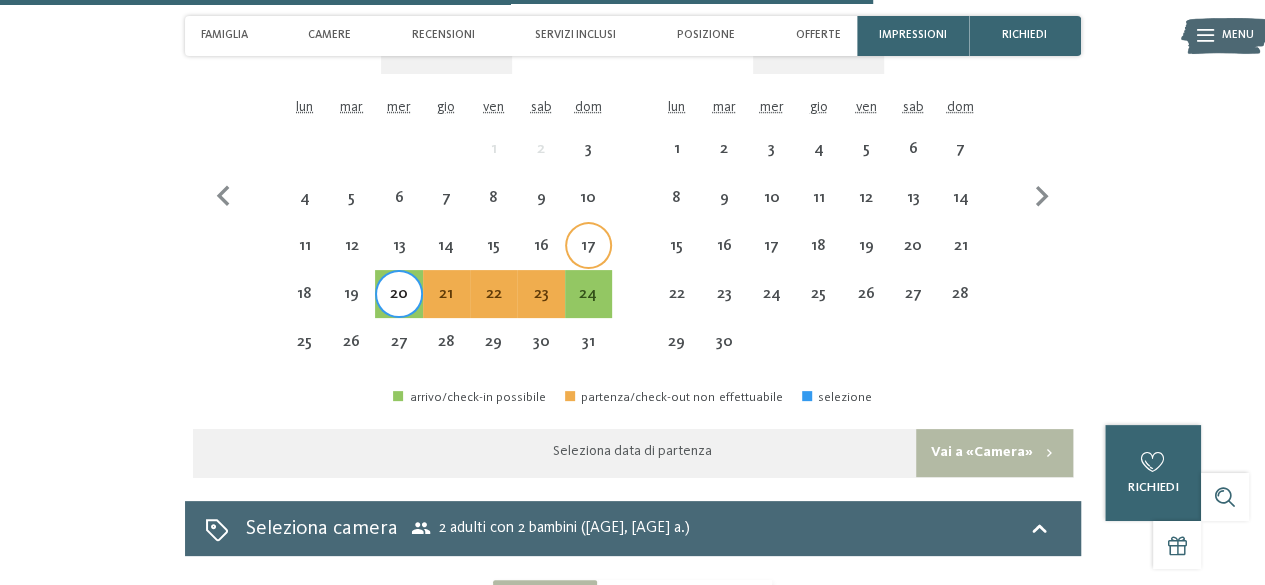 click on "17" at bounding box center [588, 259] 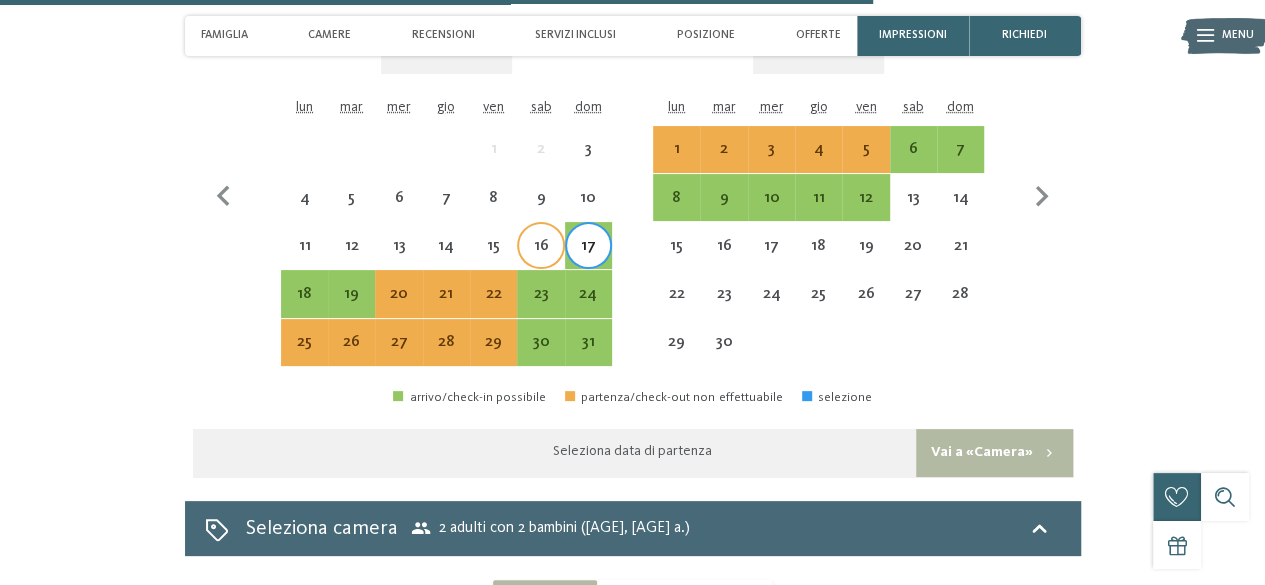 click on "16" at bounding box center (540, 259) 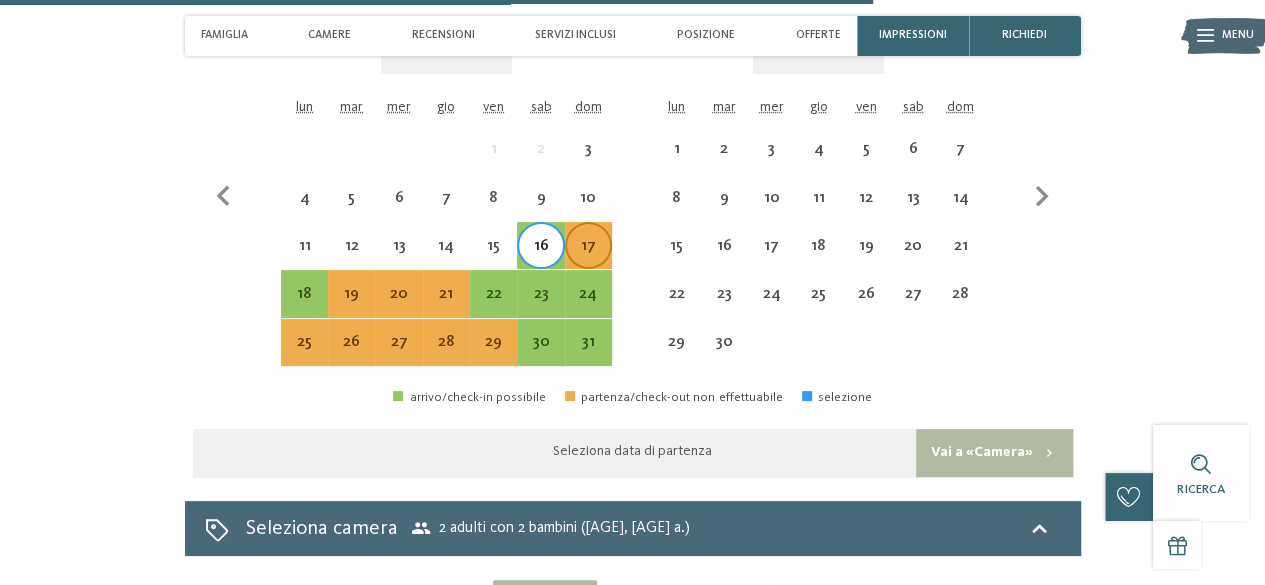 click on "17" at bounding box center [588, 259] 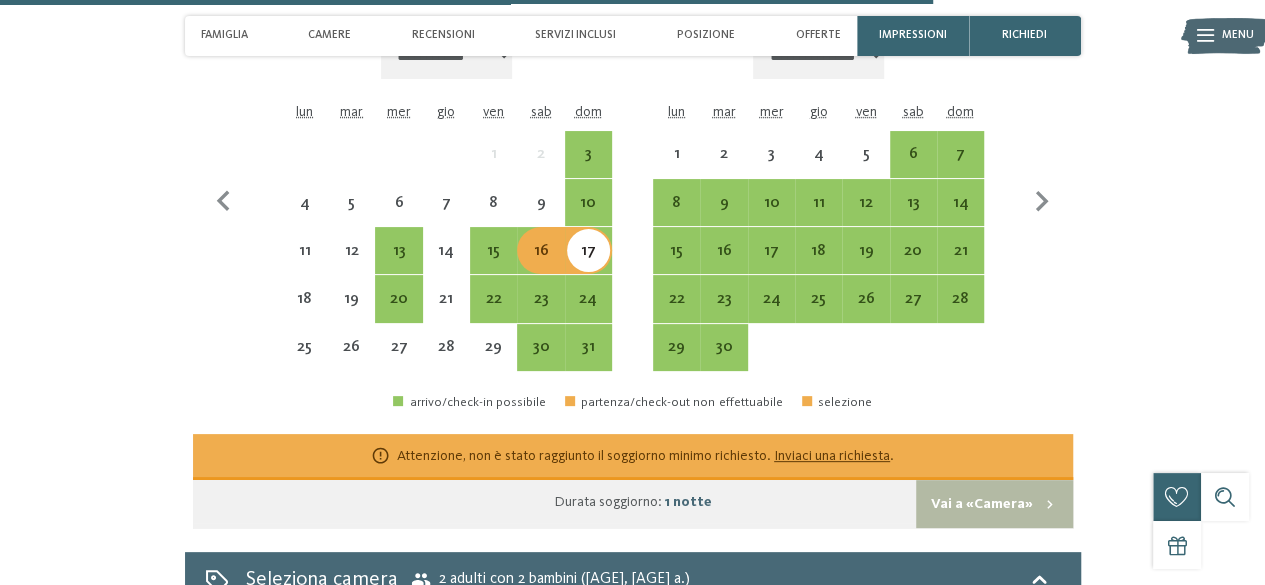 scroll, scrollTop: 3921, scrollLeft: 0, axis: vertical 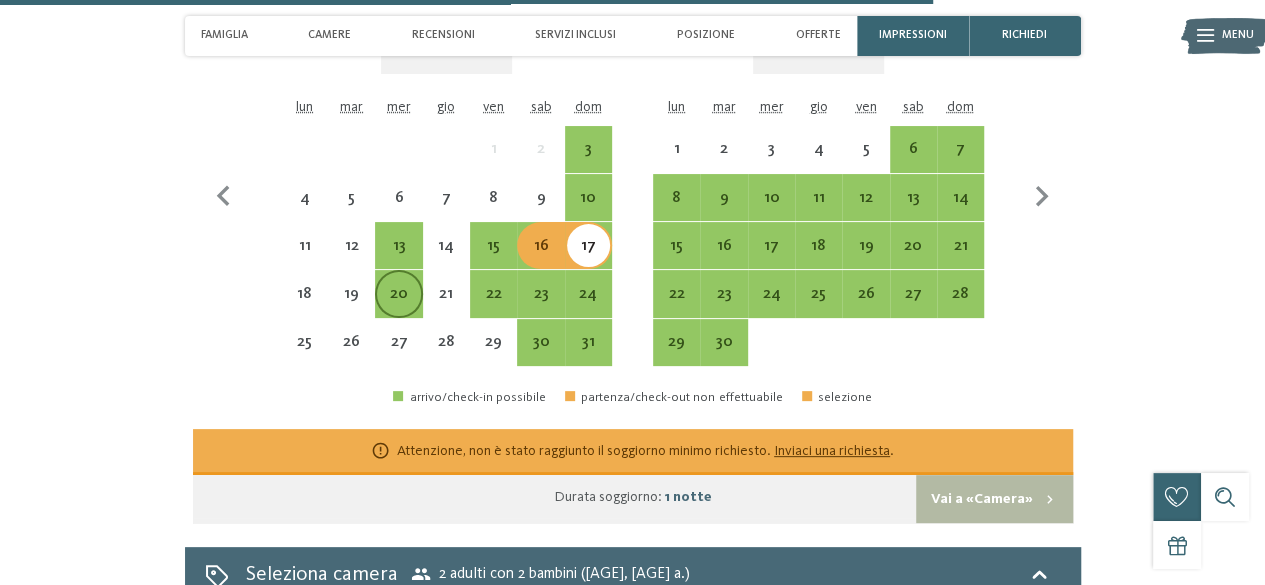 click on "20" at bounding box center (398, 307) 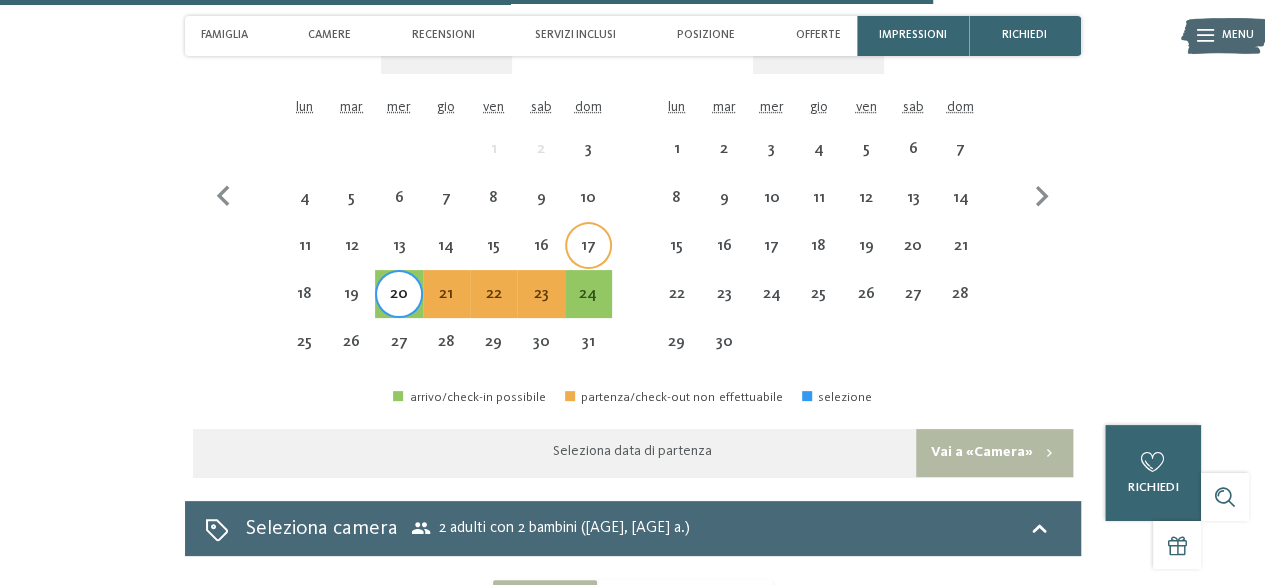 click on "17" at bounding box center [588, 259] 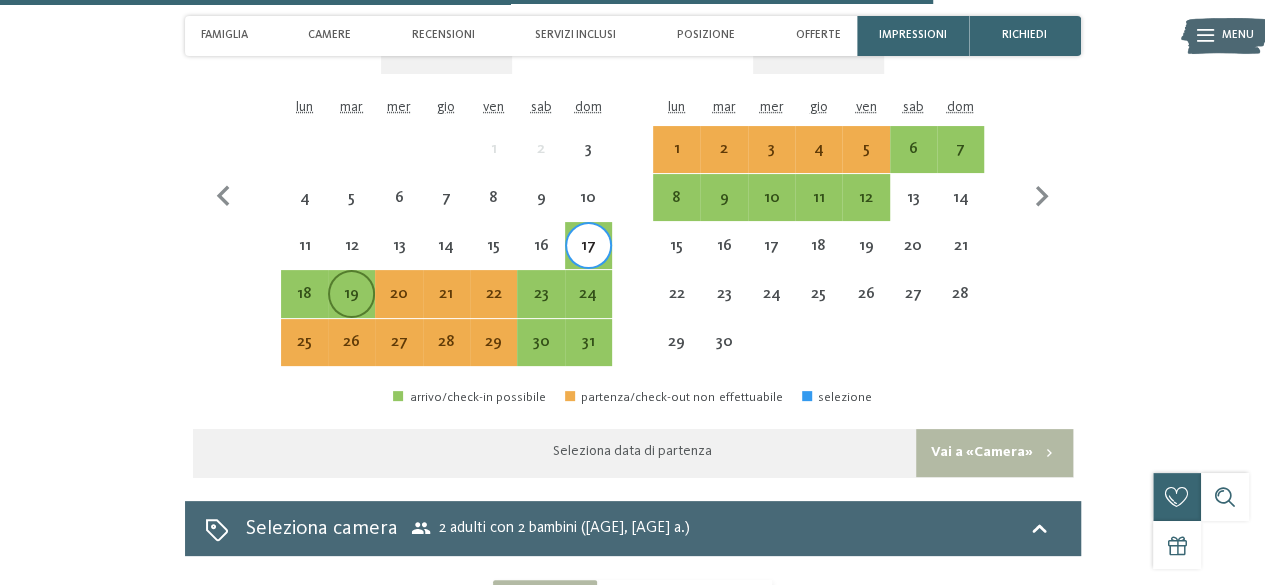 click on "19" at bounding box center [351, 307] 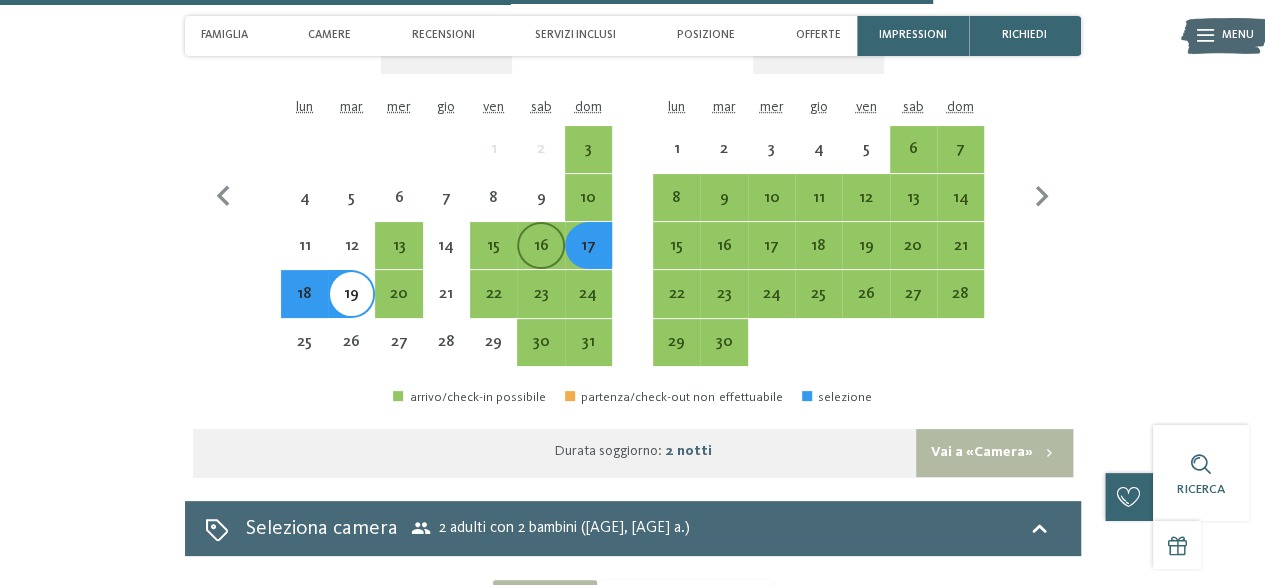 click on "16" at bounding box center (540, 259) 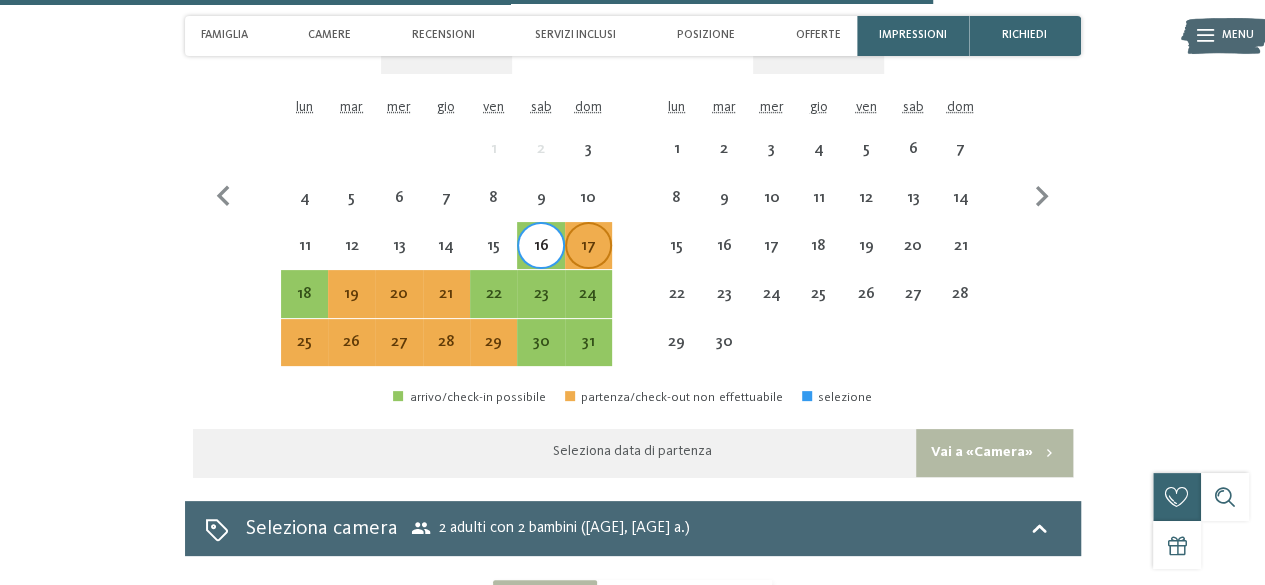 click on "17" at bounding box center (588, 259) 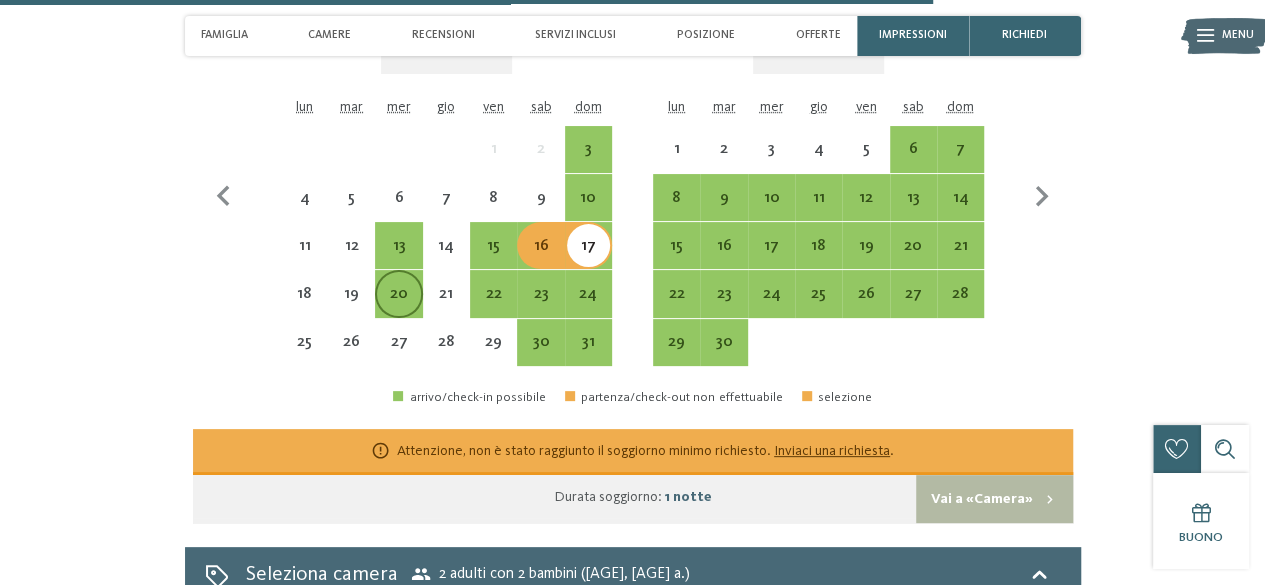 click on "20" at bounding box center (398, 307) 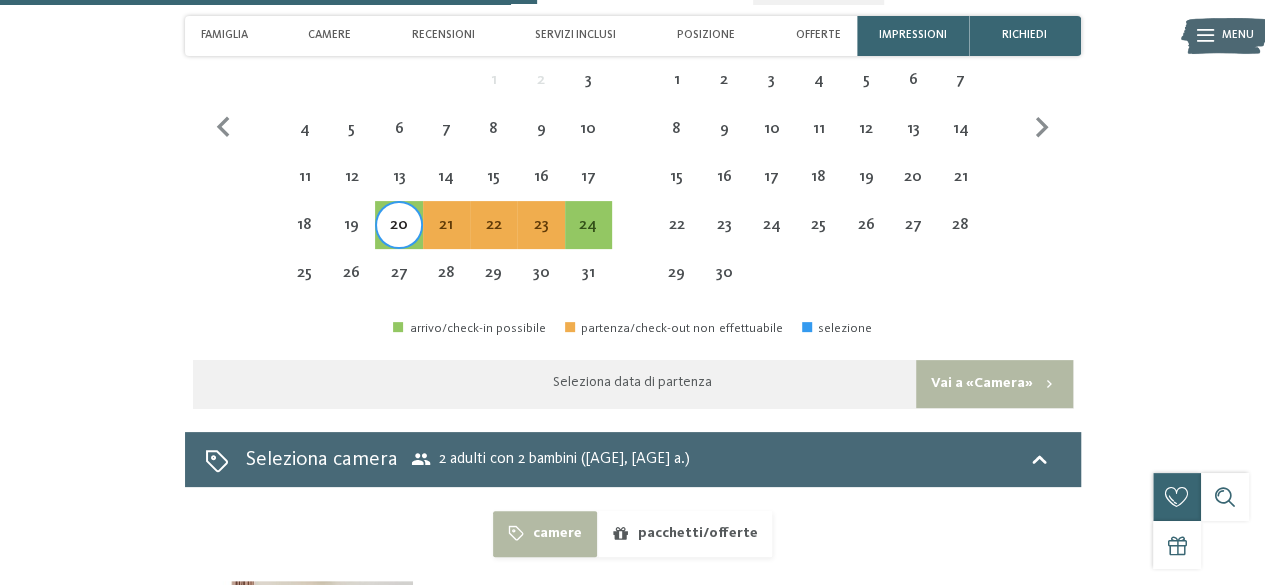 scroll, scrollTop: 4021, scrollLeft: 0, axis: vertical 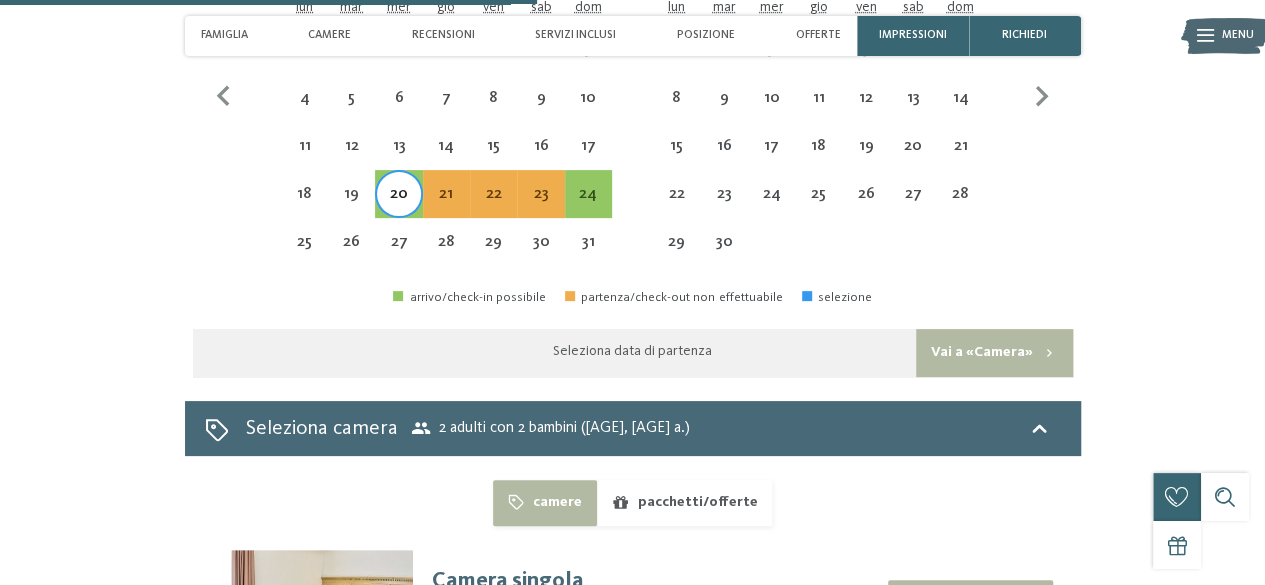 click on "Seleziona data di partenza" at bounding box center [632, 351] 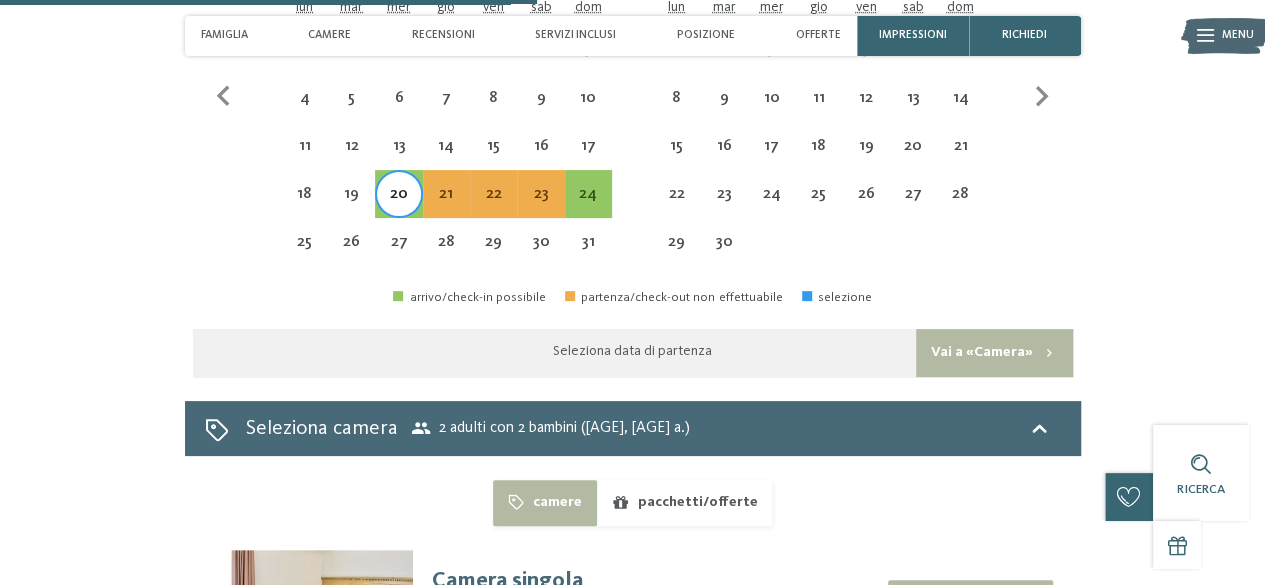 click on "20" at bounding box center (398, 207) 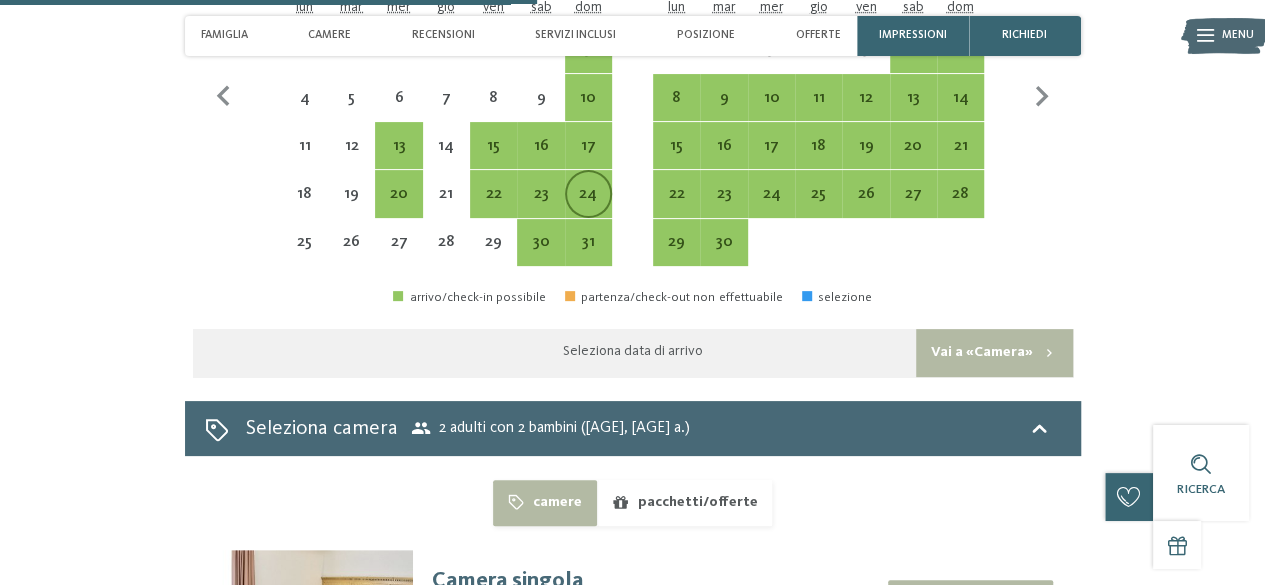 click on "24" at bounding box center [588, 207] 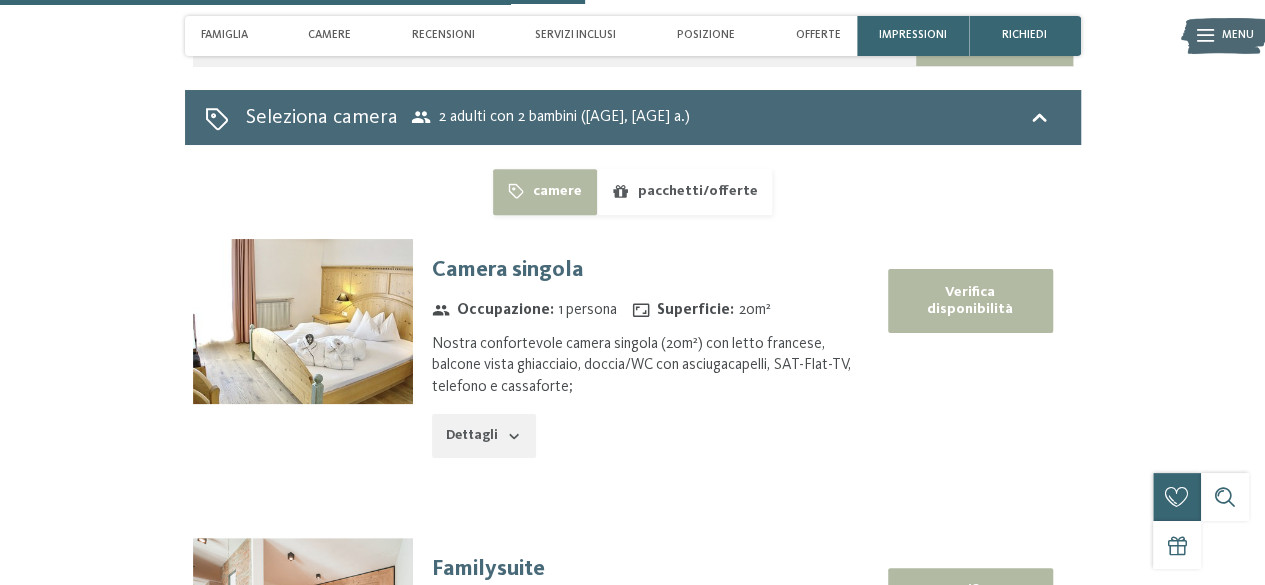 scroll, scrollTop: 4421, scrollLeft: 0, axis: vertical 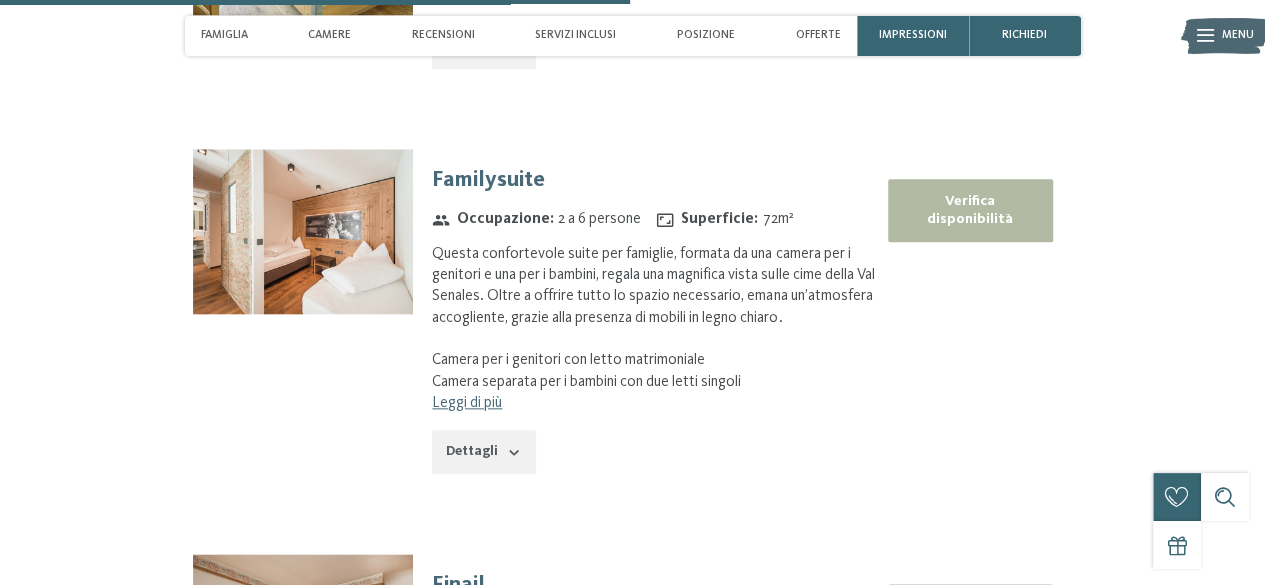 click on "Verifica disponibilità" at bounding box center (970, 210) 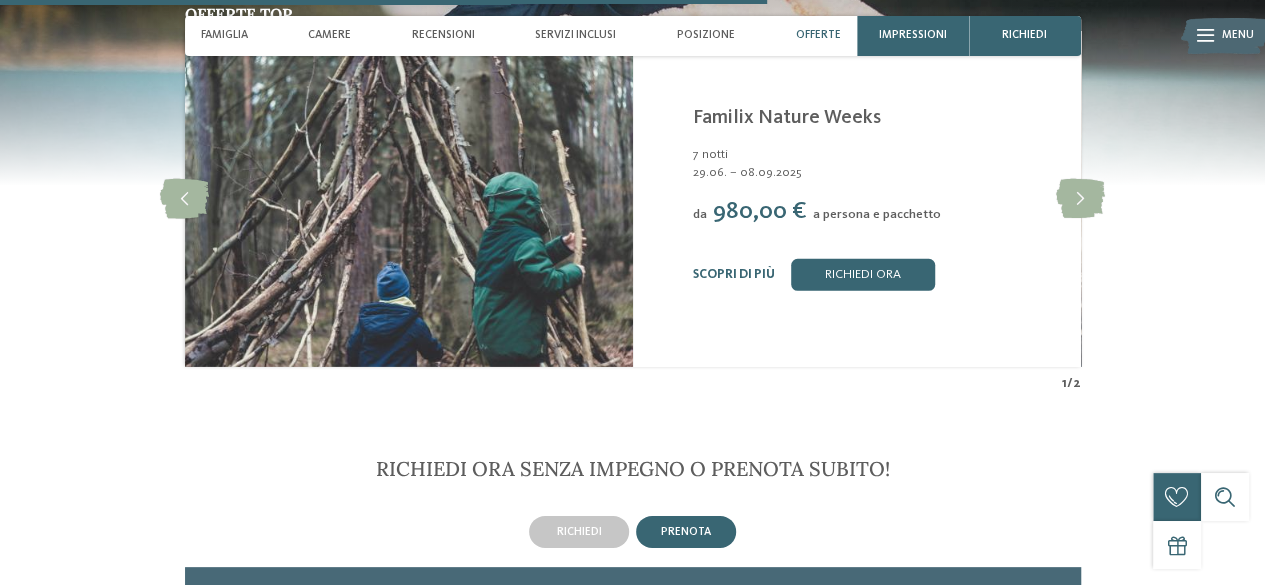 scroll, scrollTop: 3000, scrollLeft: 0, axis: vertical 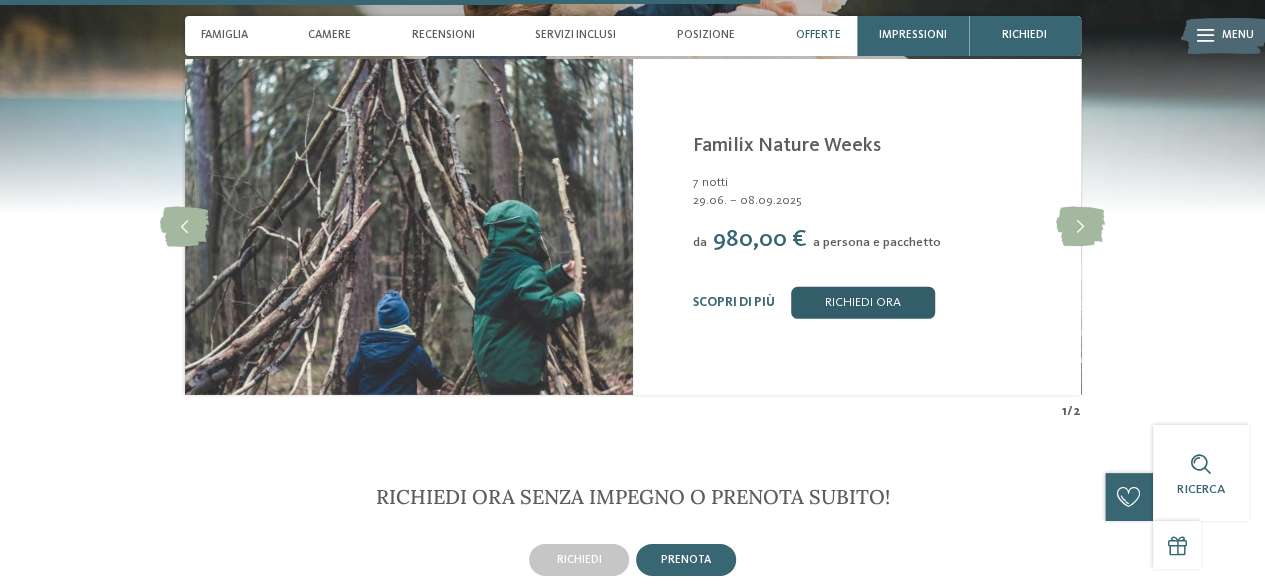 click on "Richiedi ora" at bounding box center [863, 303] 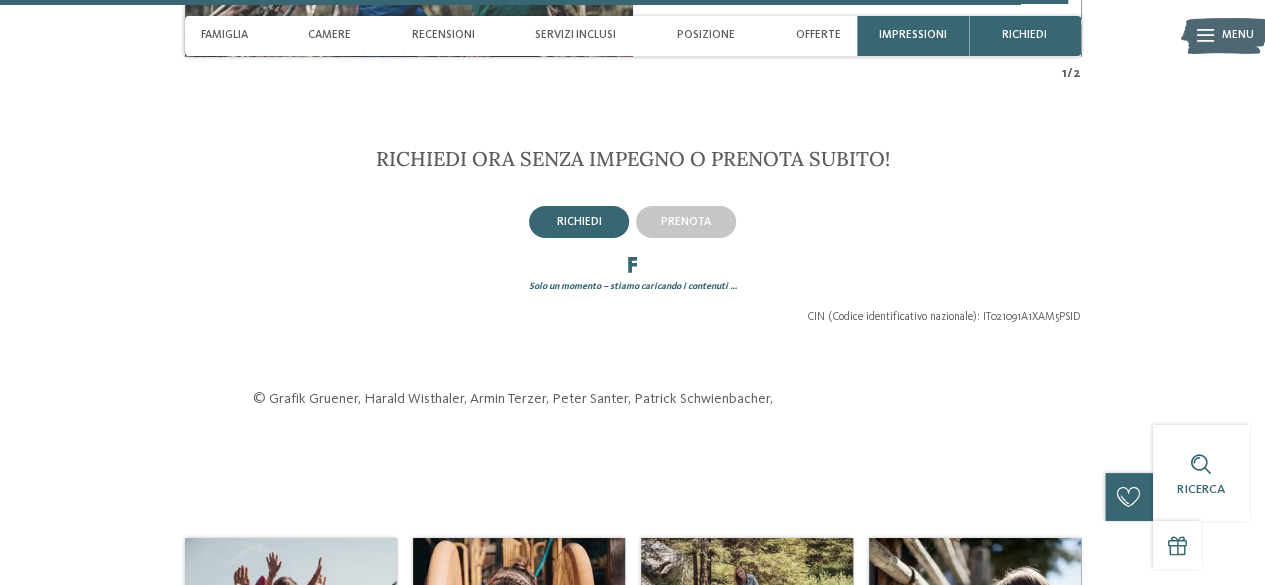 scroll, scrollTop: 3408, scrollLeft: 0, axis: vertical 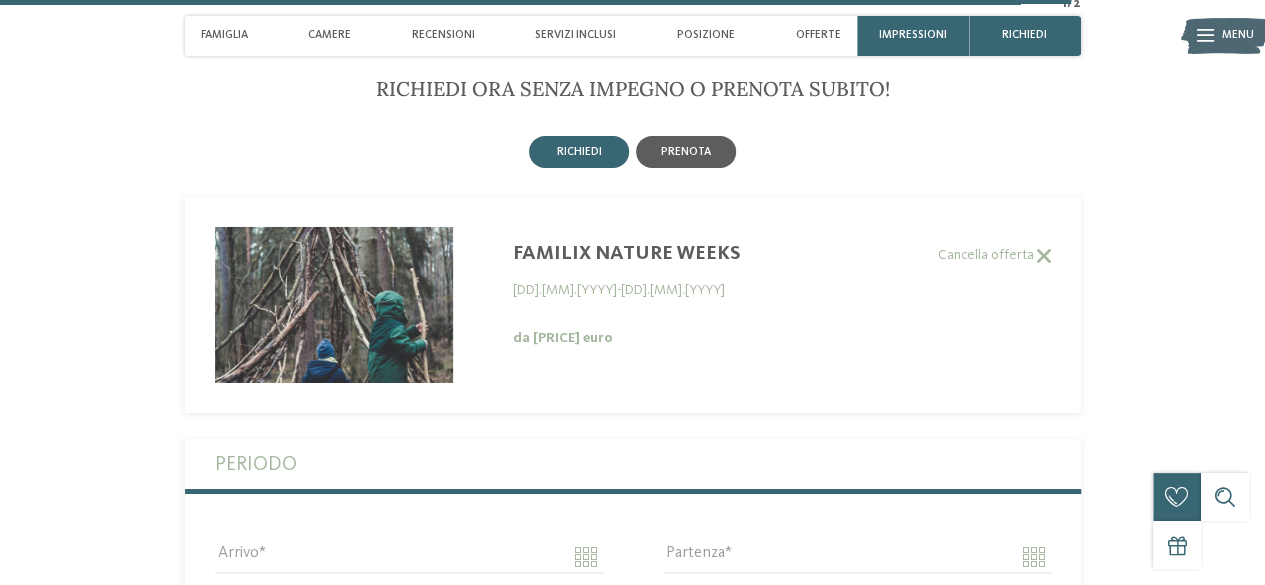 click on "prenota" at bounding box center [686, 152] 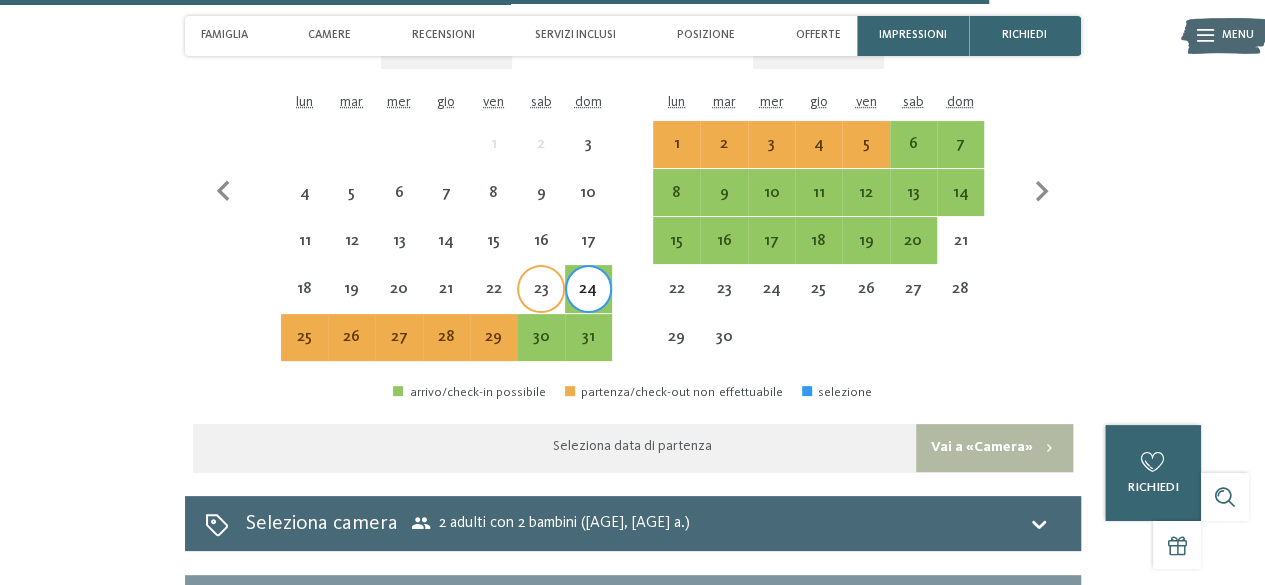 scroll, scrollTop: 3908, scrollLeft: 0, axis: vertical 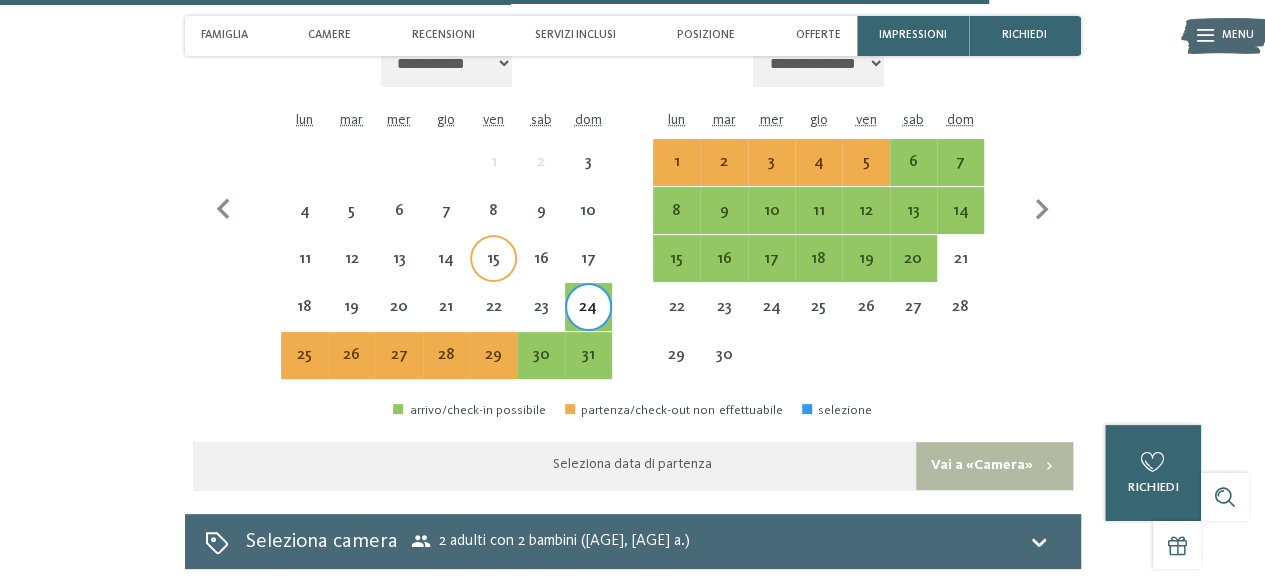click on "15" at bounding box center [493, 272] 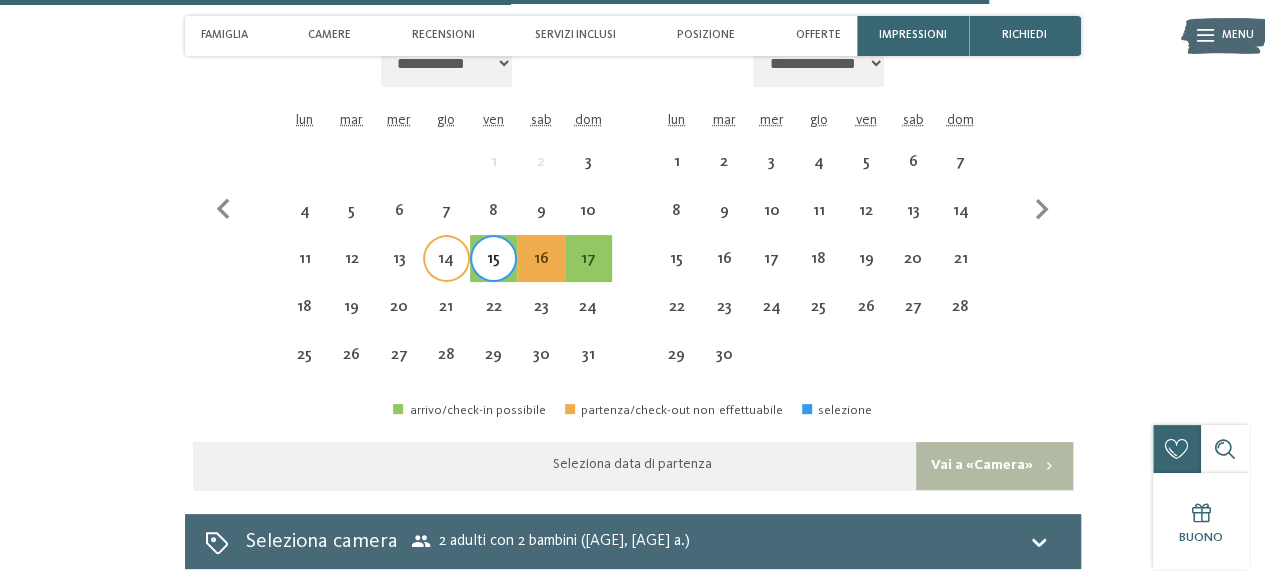 click on "14" at bounding box center (446, 272) 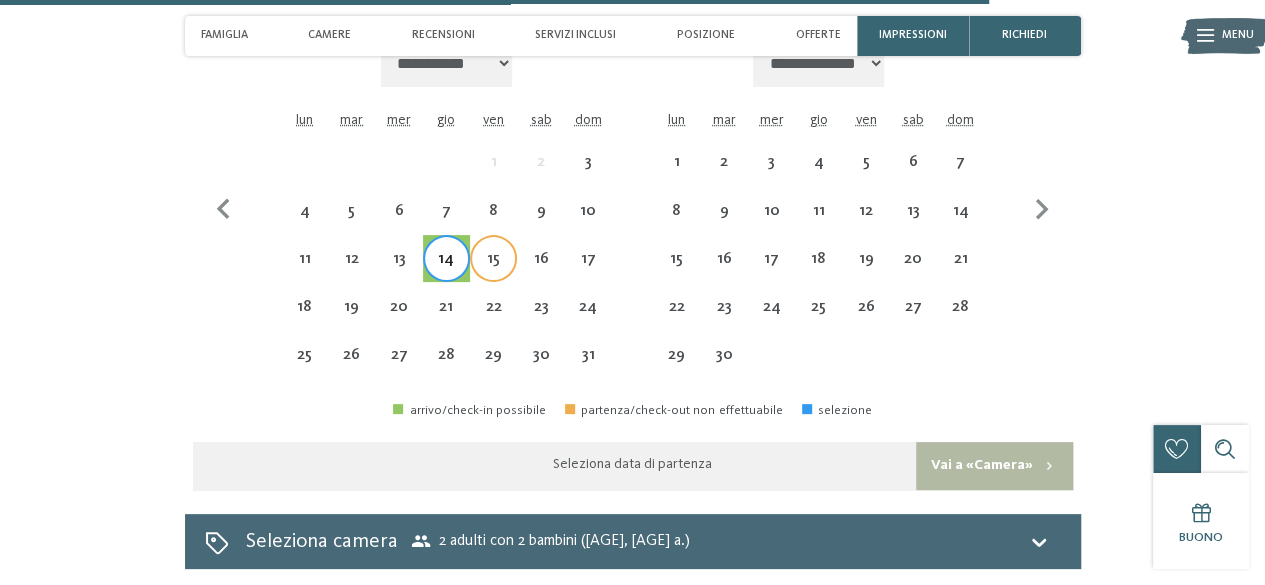 click on "15" at bounding box center (493, 272) 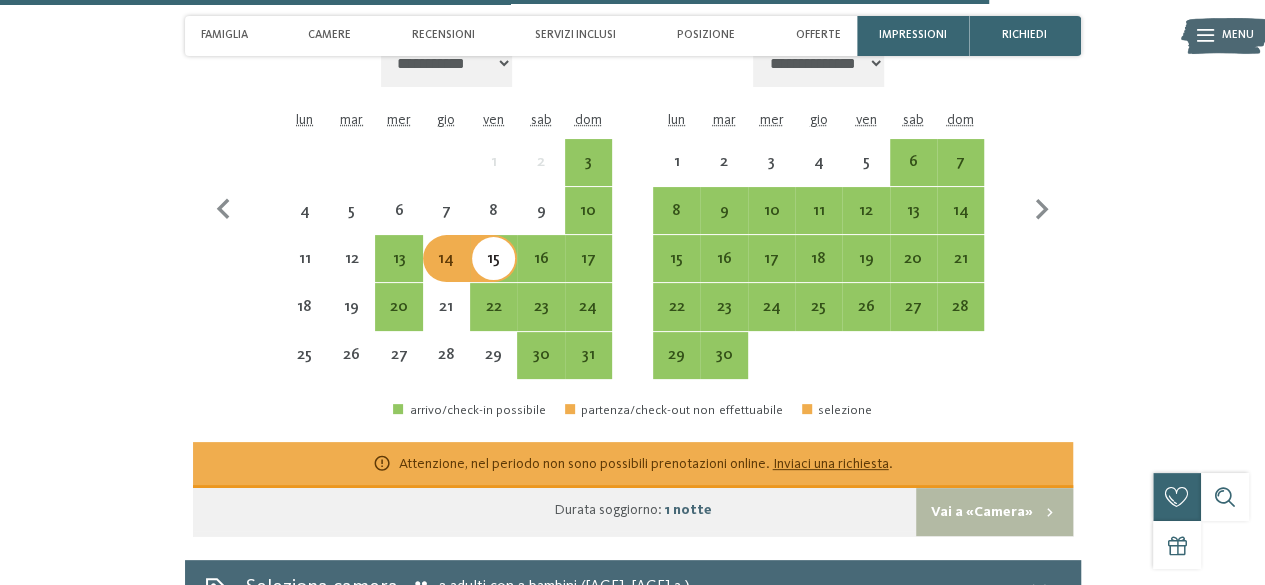 click on "14" at bounding box center [446, 272] 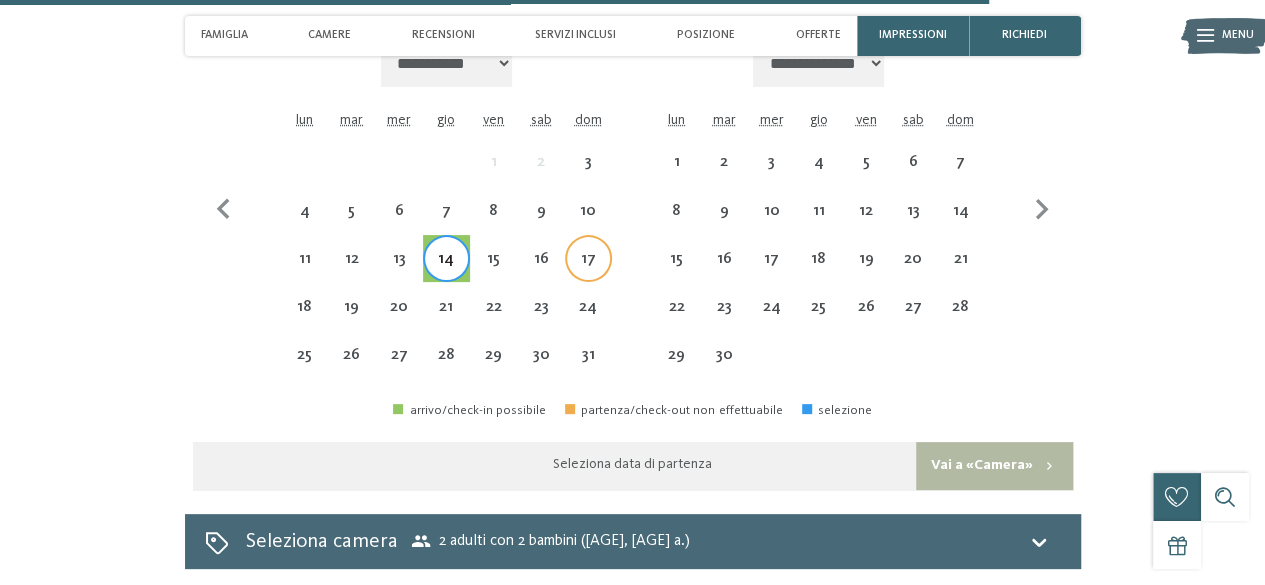 click on "17" at bounding box center (588, 272) 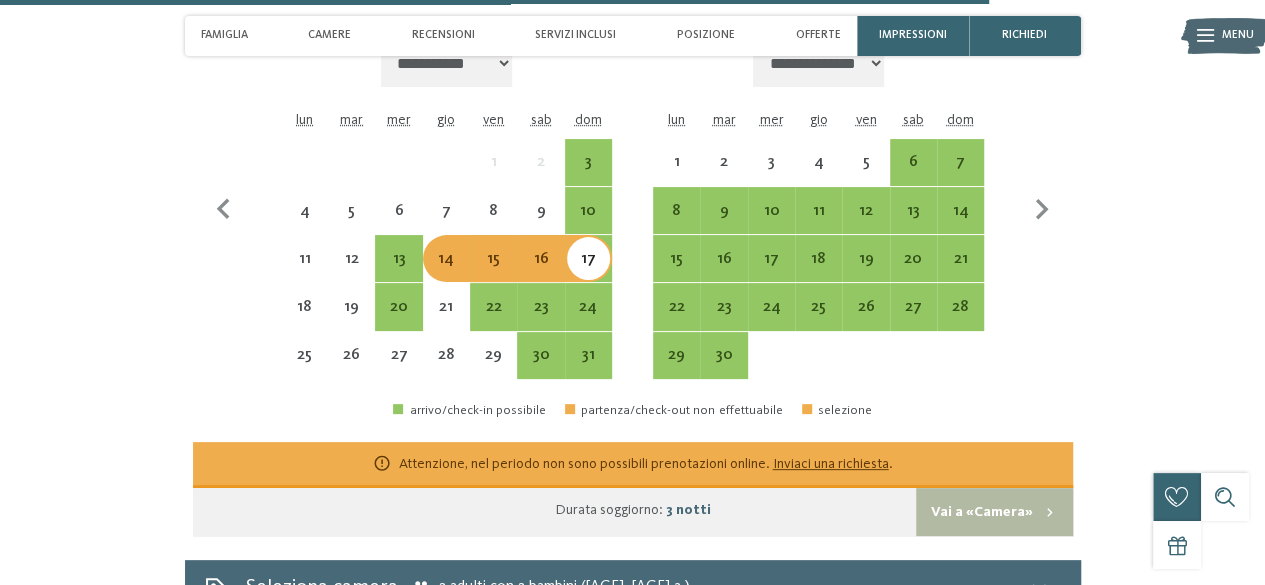 click on "14" at bounding box center (446, 272) 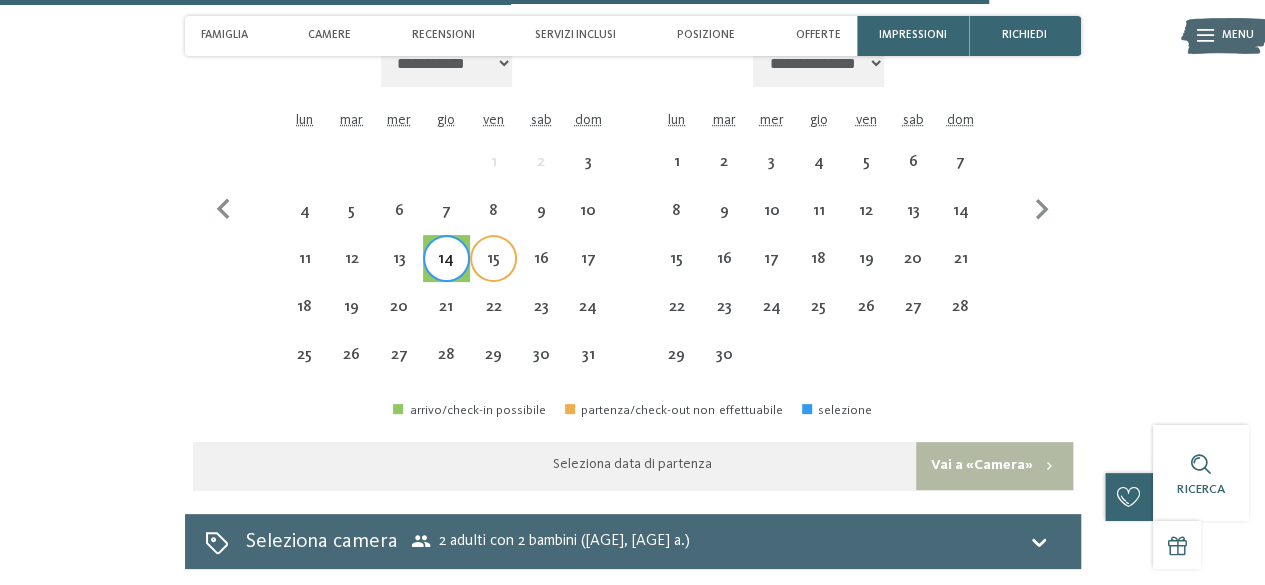 click on "15" at bounding box center [493, 272] 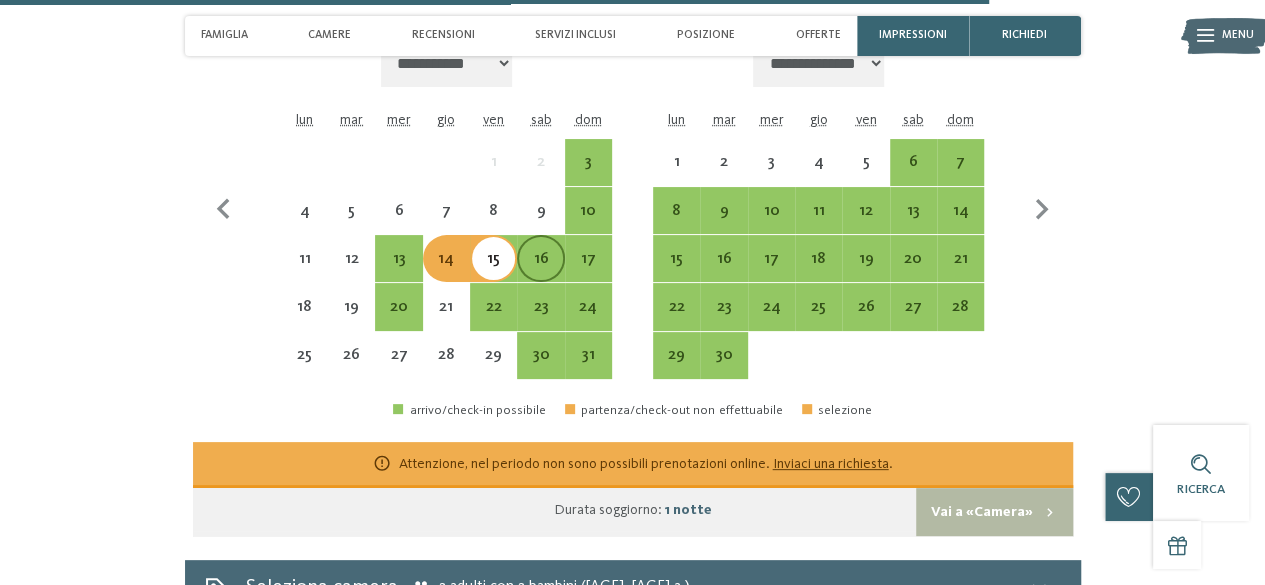 click on "16" at bounding box center [540, 272] 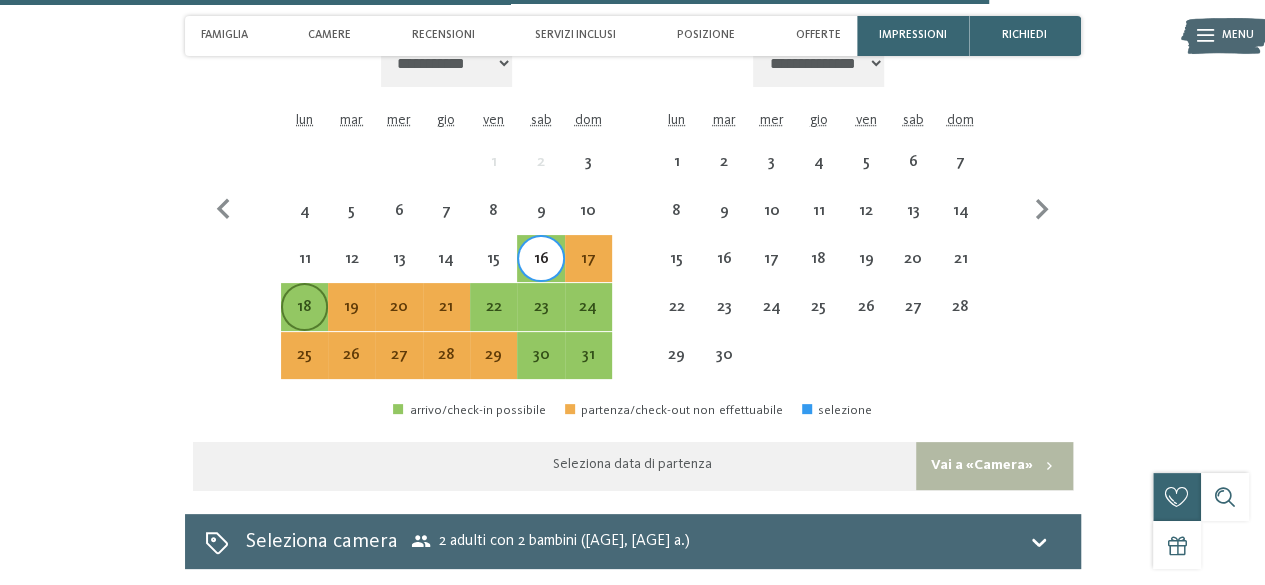click on "18" at bounding box center (304, 320) 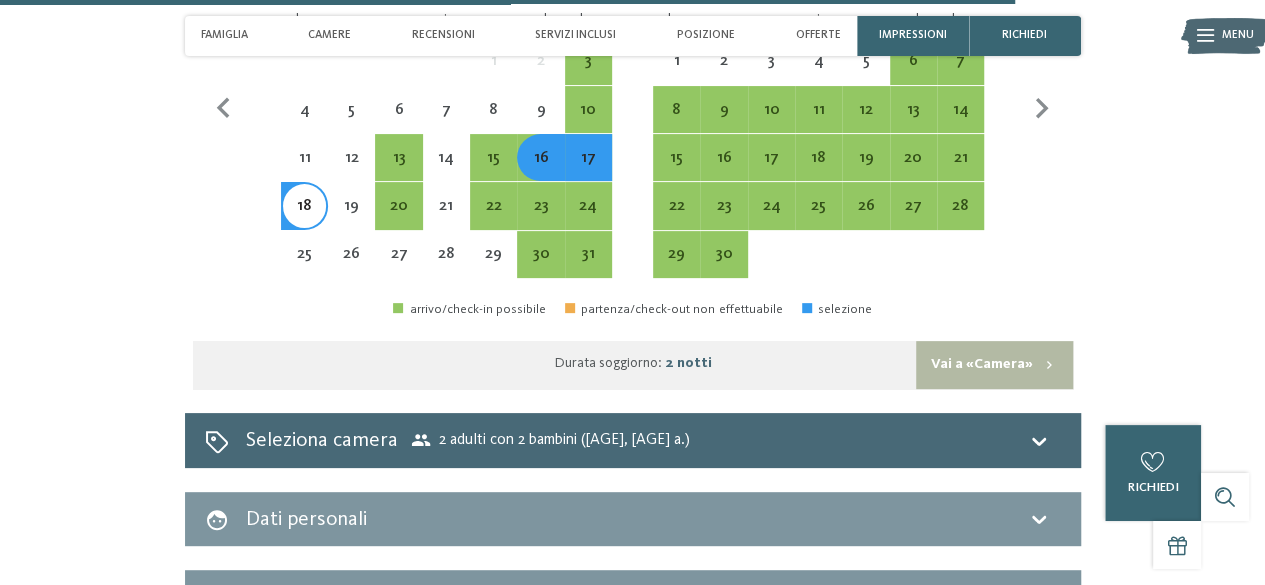 scroll, scrollTop: 4108, scrollLeft: 0, axis: vertical 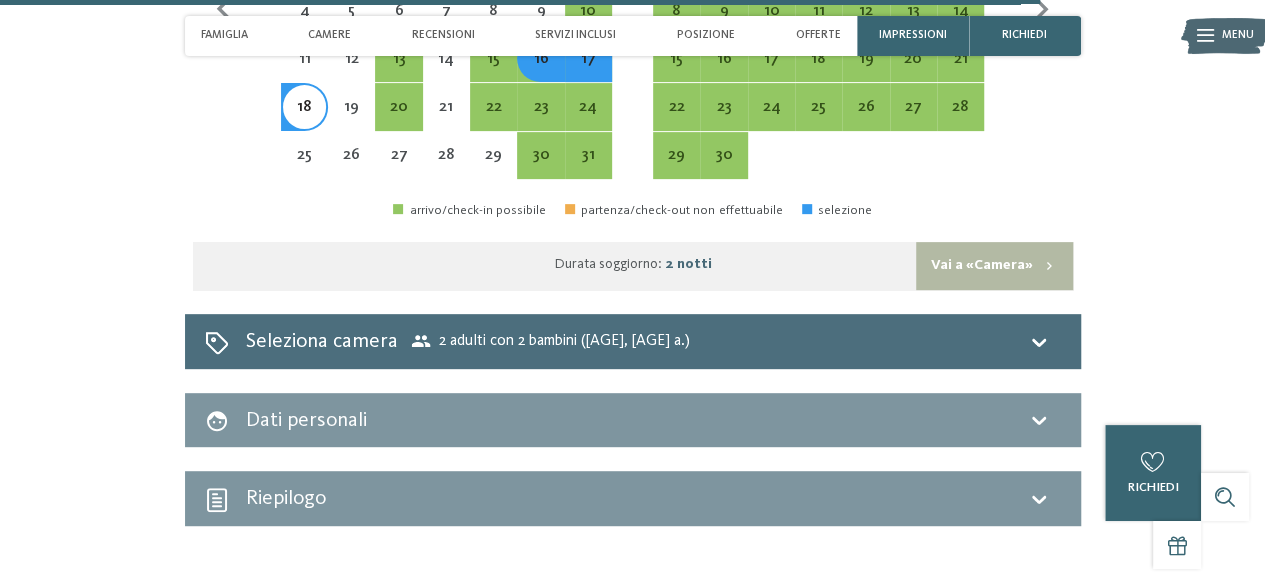 click on "Seleziona camera 2 adulti con 2 bambini (3, 7 a.)" at bounding box center [633, 341] 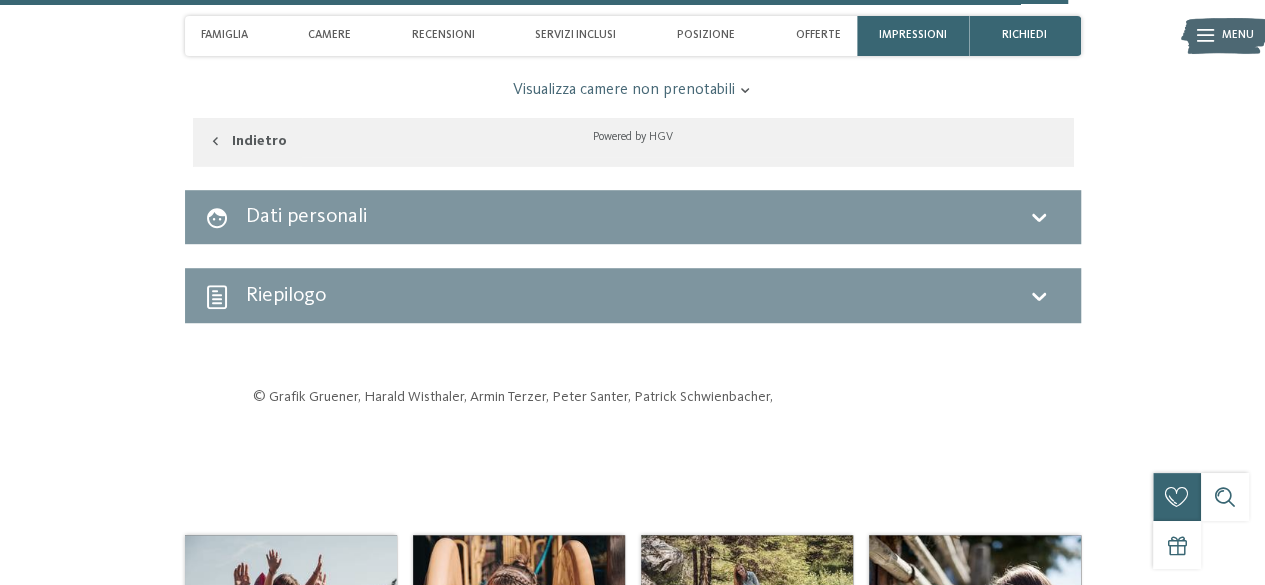 scroll, scrollTop: 4272, scrollLeft: 0, axis: vertical 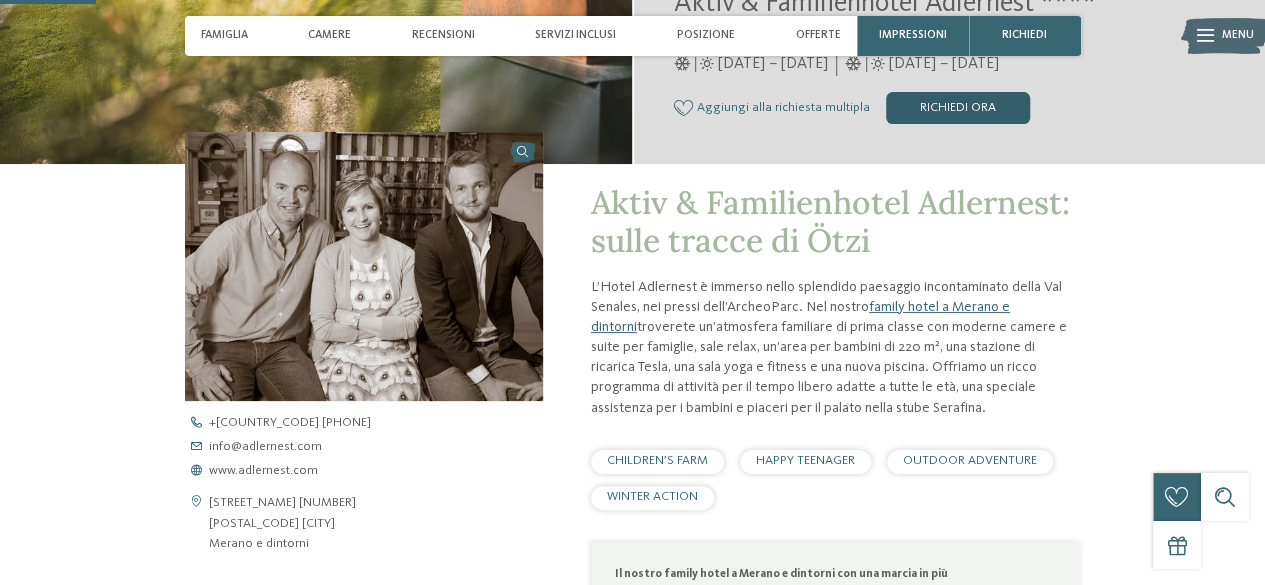 click on "Richiedi ora" at bounding box center (958, 108) 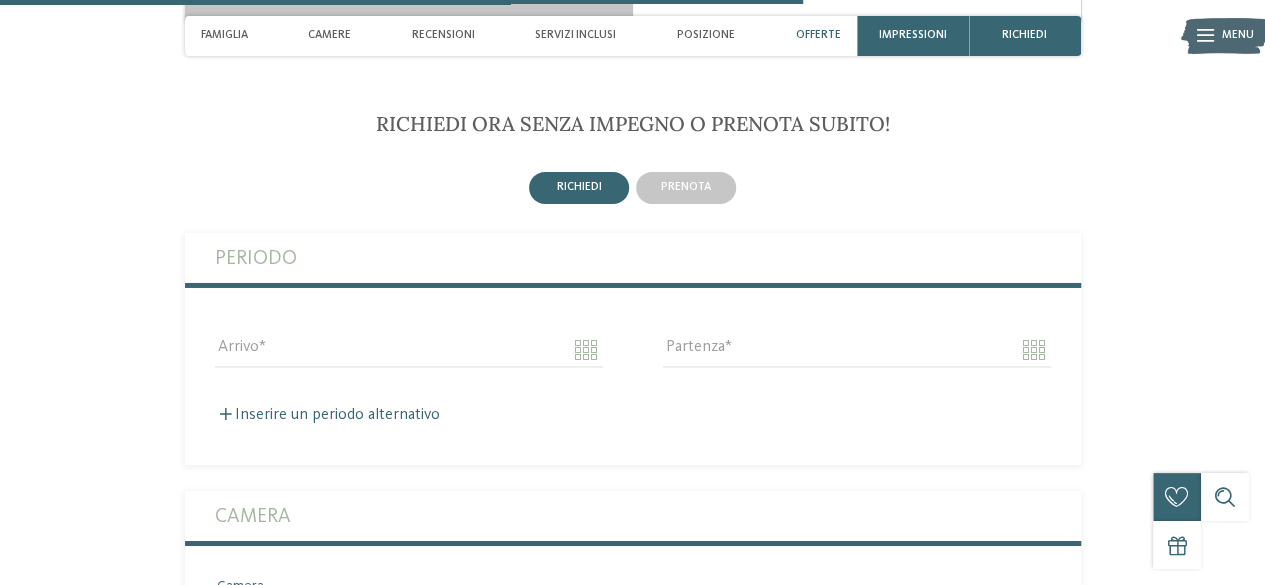 scroll, scrollTop: 3352, scrollLeft: 0, axis: vertical 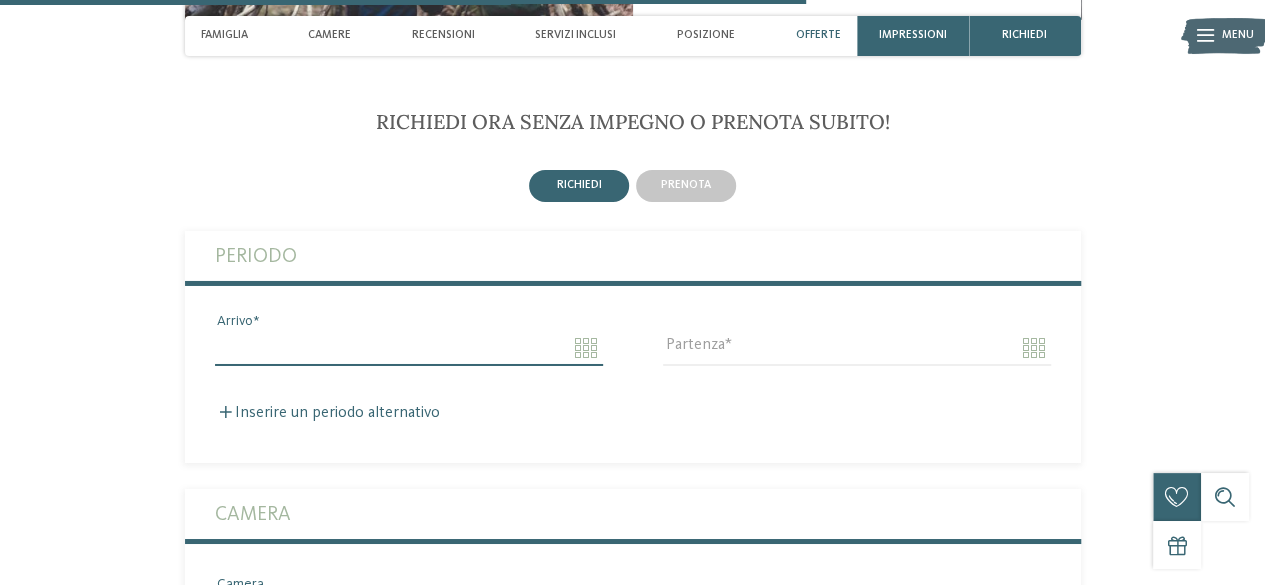 click on "Arrivo" at bounding box center [409, 348] 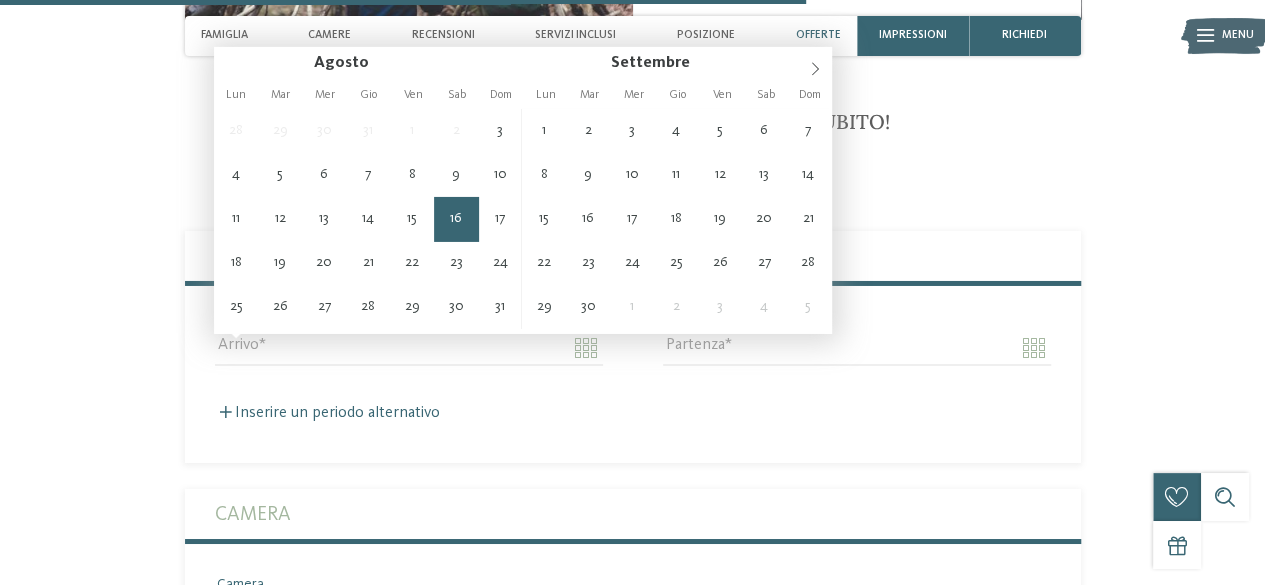 type on "**********" 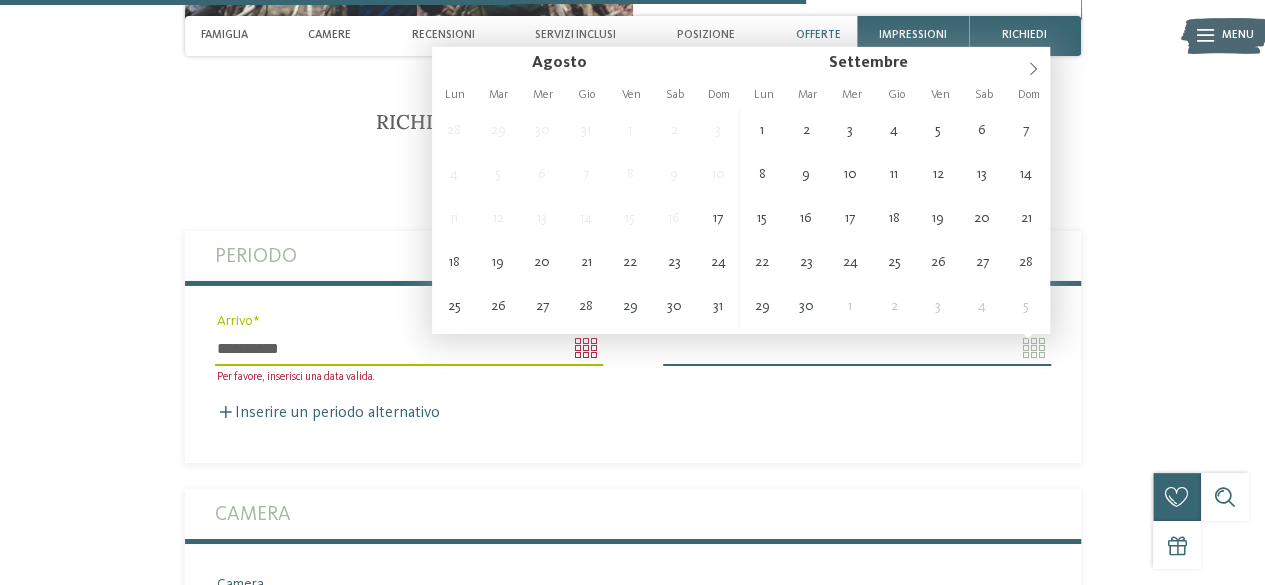 click on "Partenza" at bounding box center (857, 348) 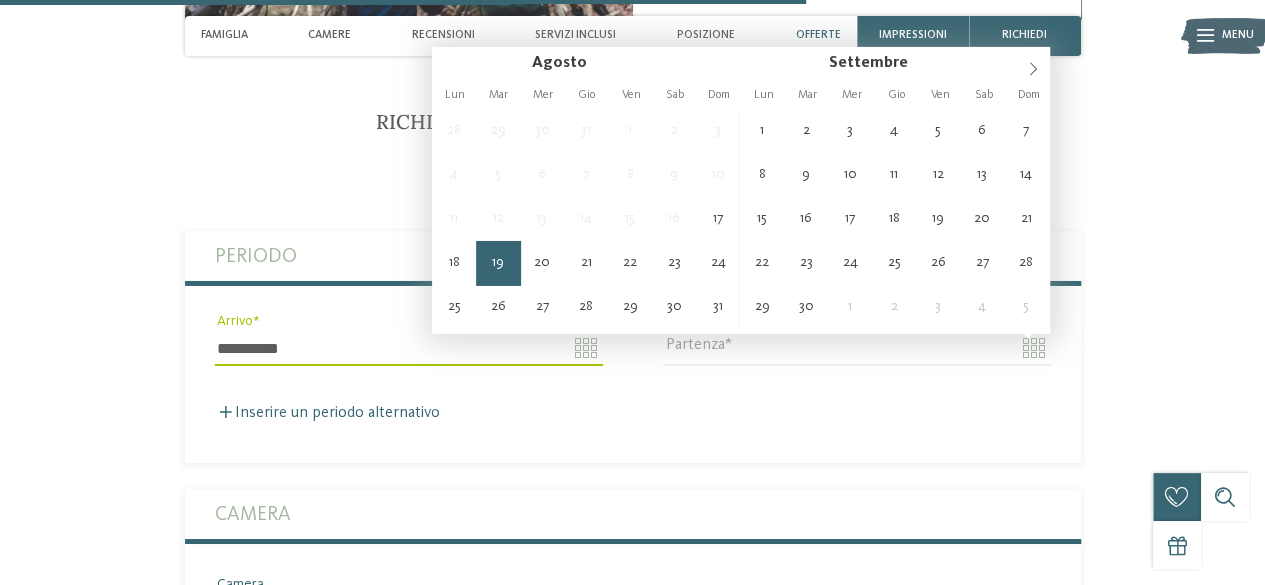 type on "**********" 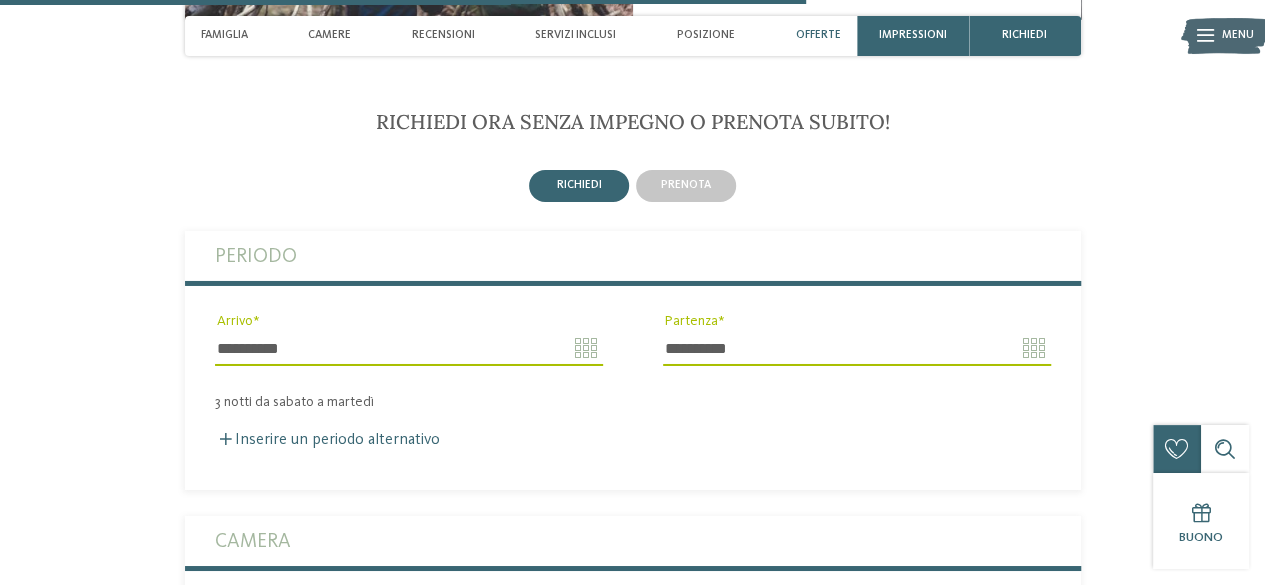 click on "Inserire un periodo alternativo
Arrivo
Partenza" at bounding box center (633, 430) 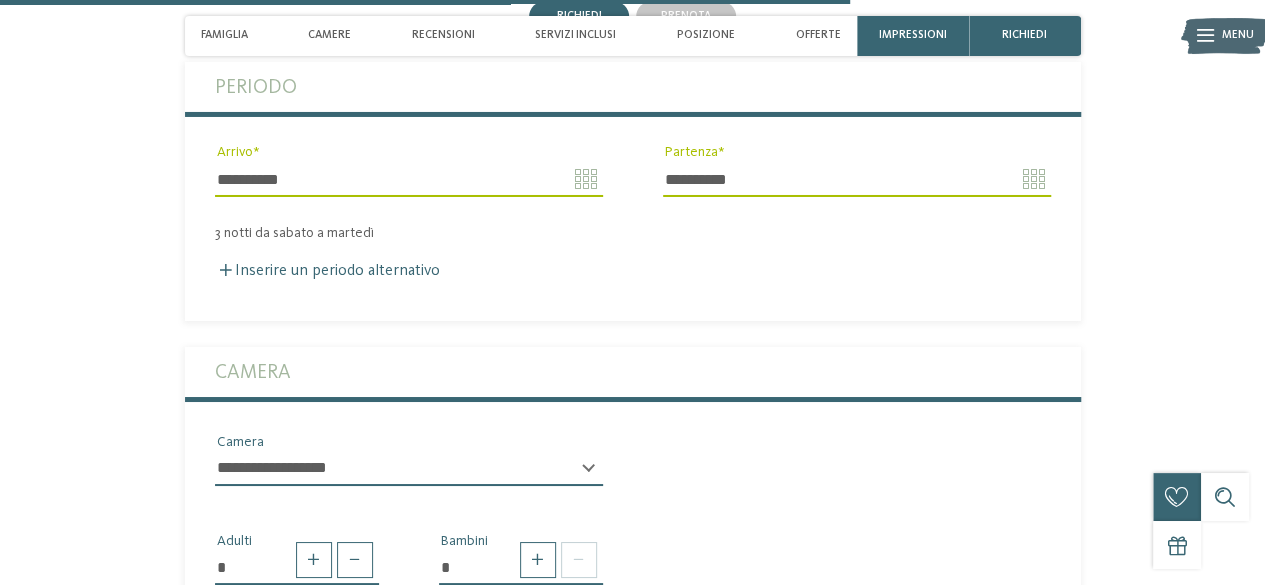 scroll, scrollTop: 3552, scrollLeft: 0, axis: vertical 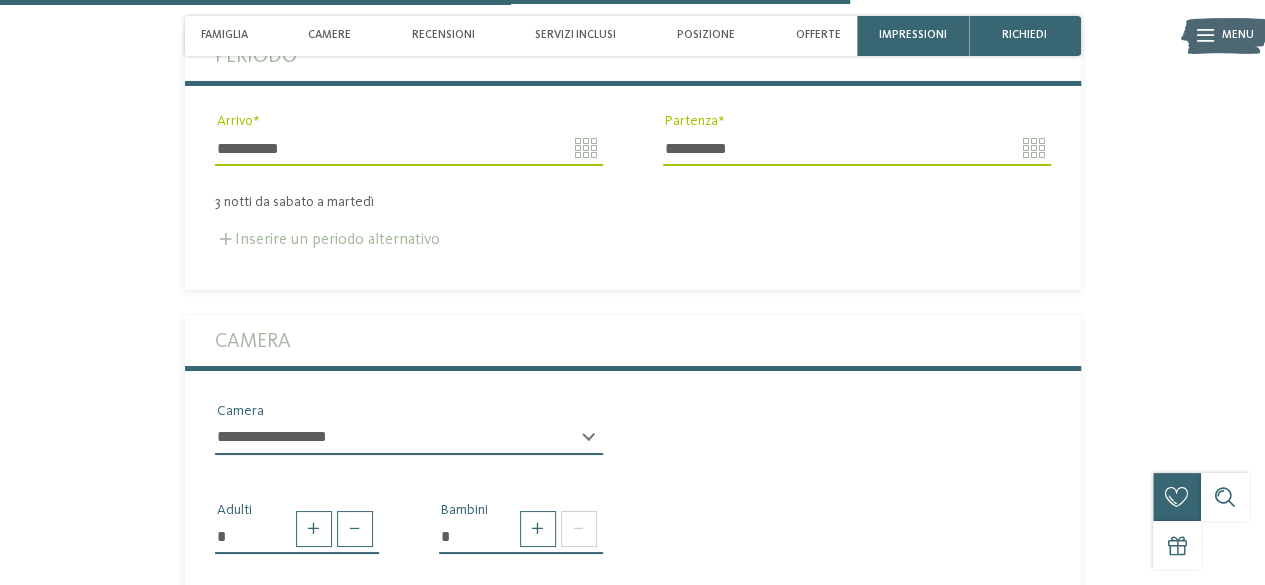click on "Inserire un periodo alternativo" at bounding box center (327, 240) 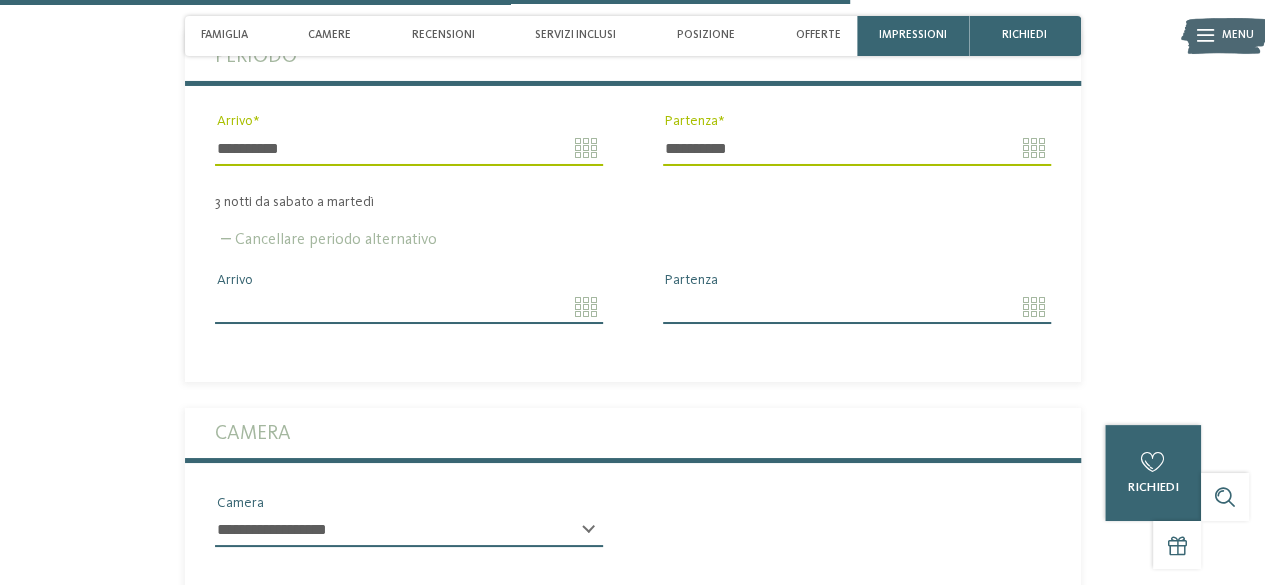 click on "Cancellare periodo alternativo" at bounding box center (326, 240) 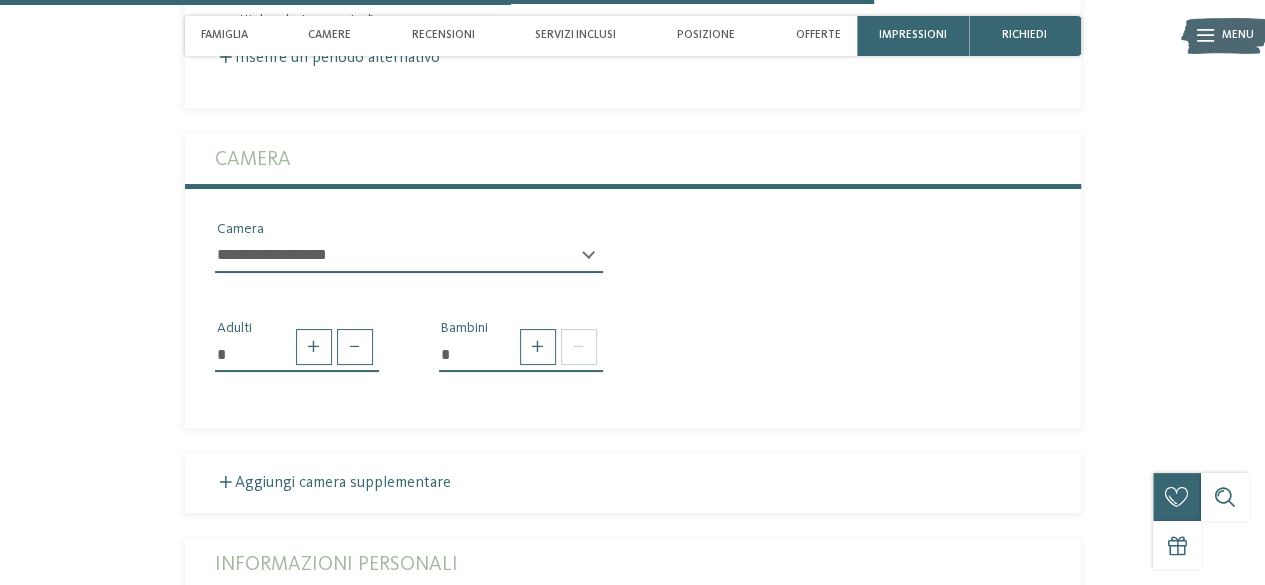 scroll, scrollTop: 3752, scrollLeft: 0, axis: vertical 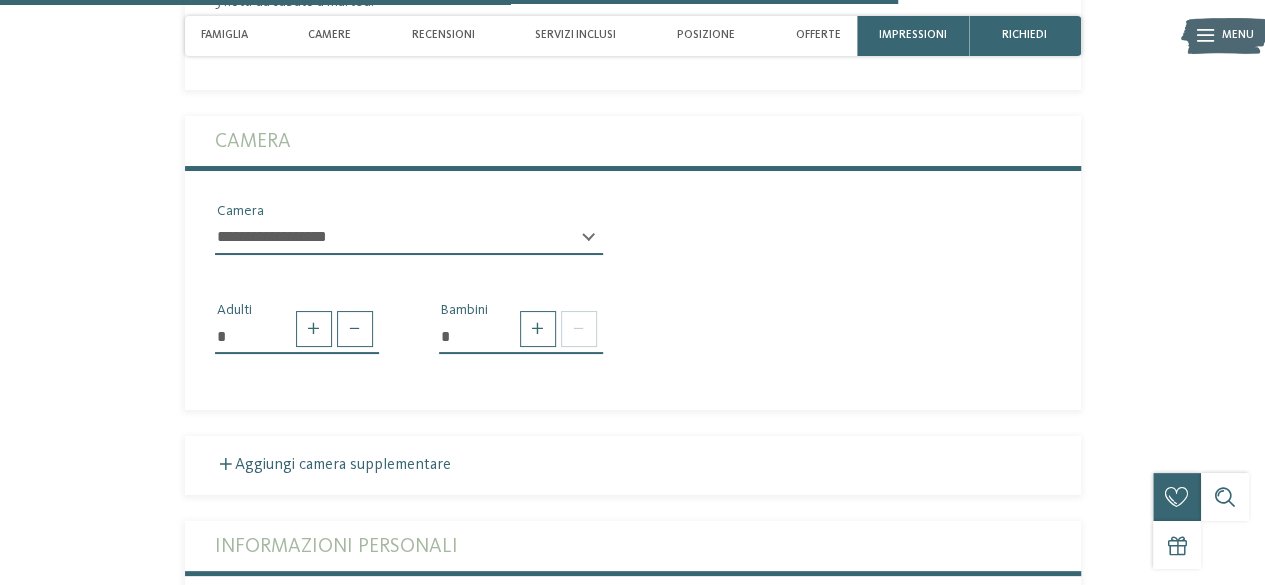 click on "**********" at bounding box center [409, 238] 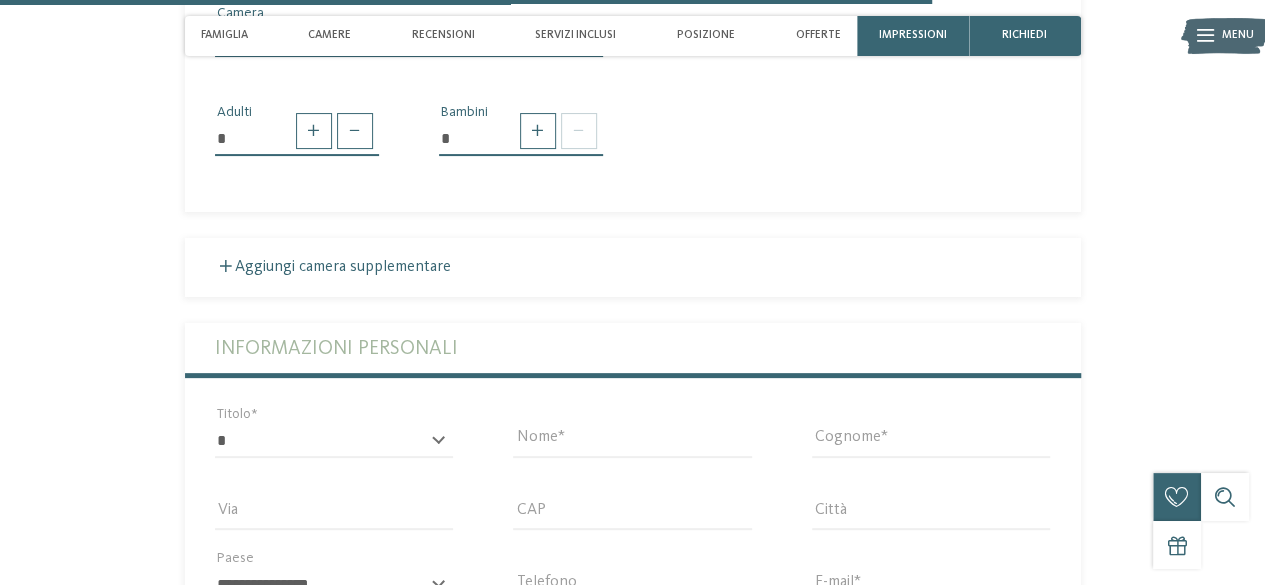 scroll, scrollTop: 3952, scrollLeft: 0, axis: vertical 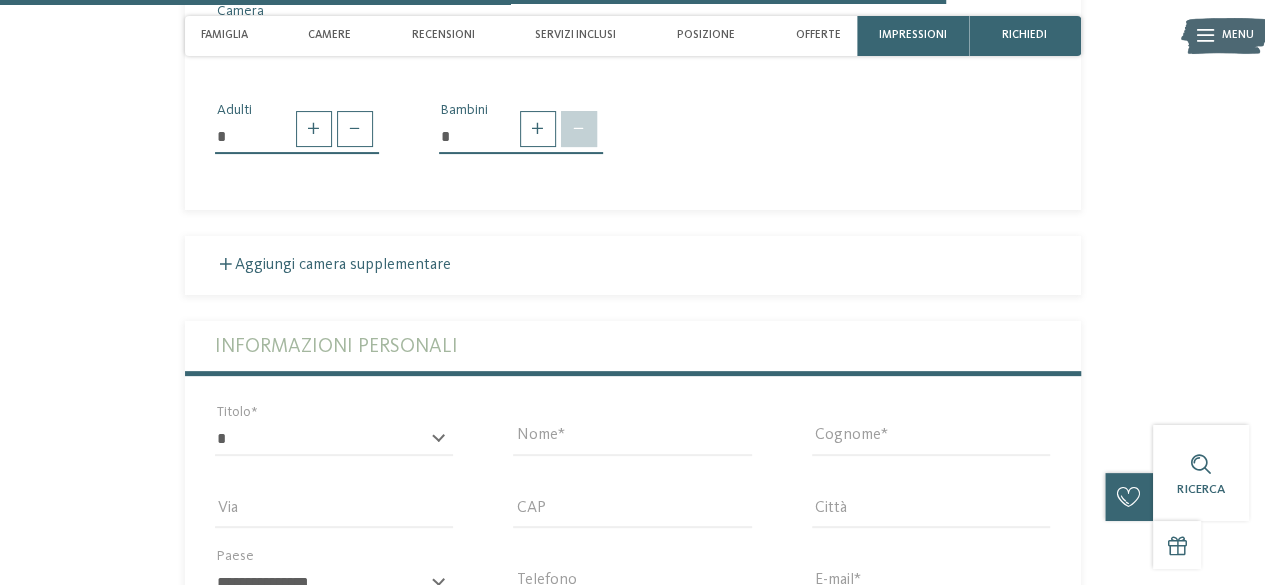 click at bounding box center (579, 129) 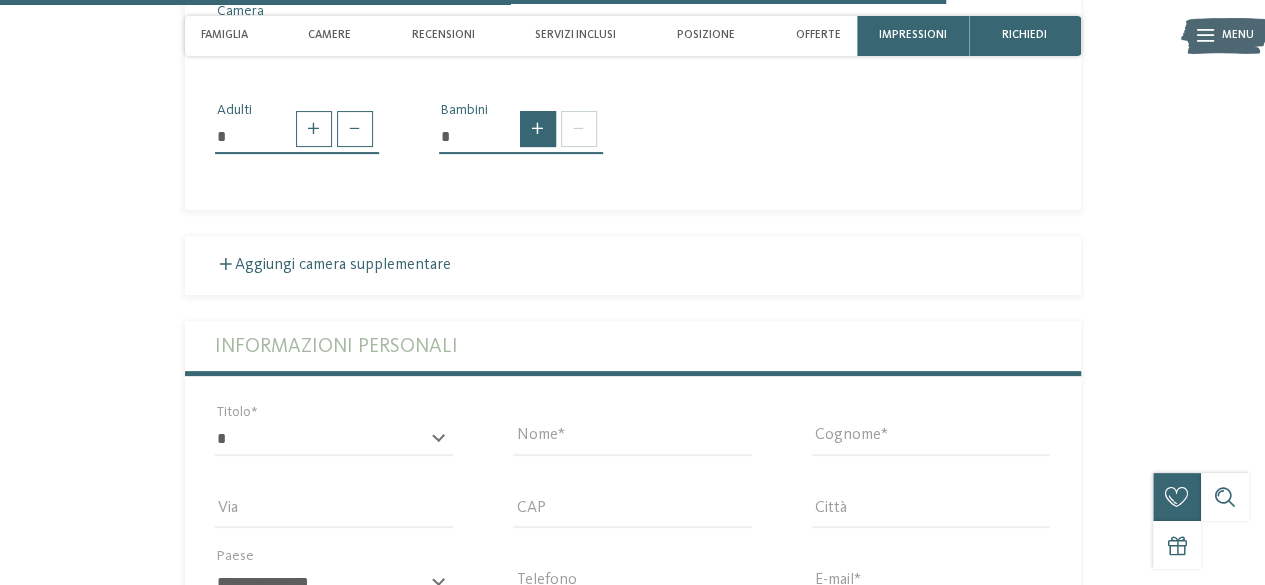 click at bounding box center [538, 129] 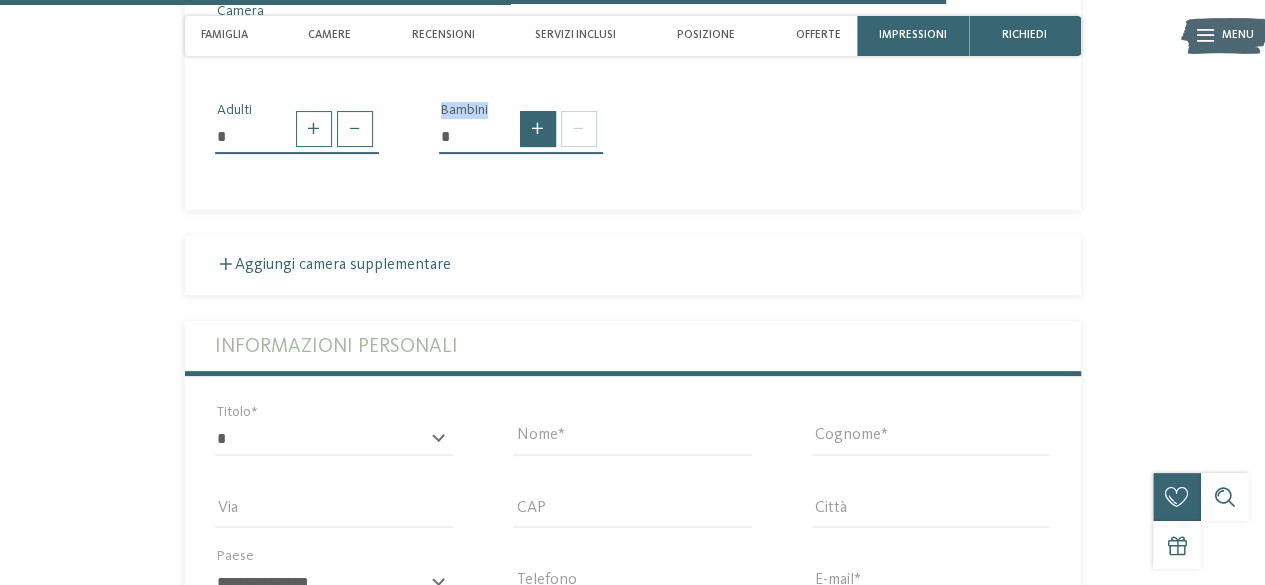 click at bounding box center (538, 129) 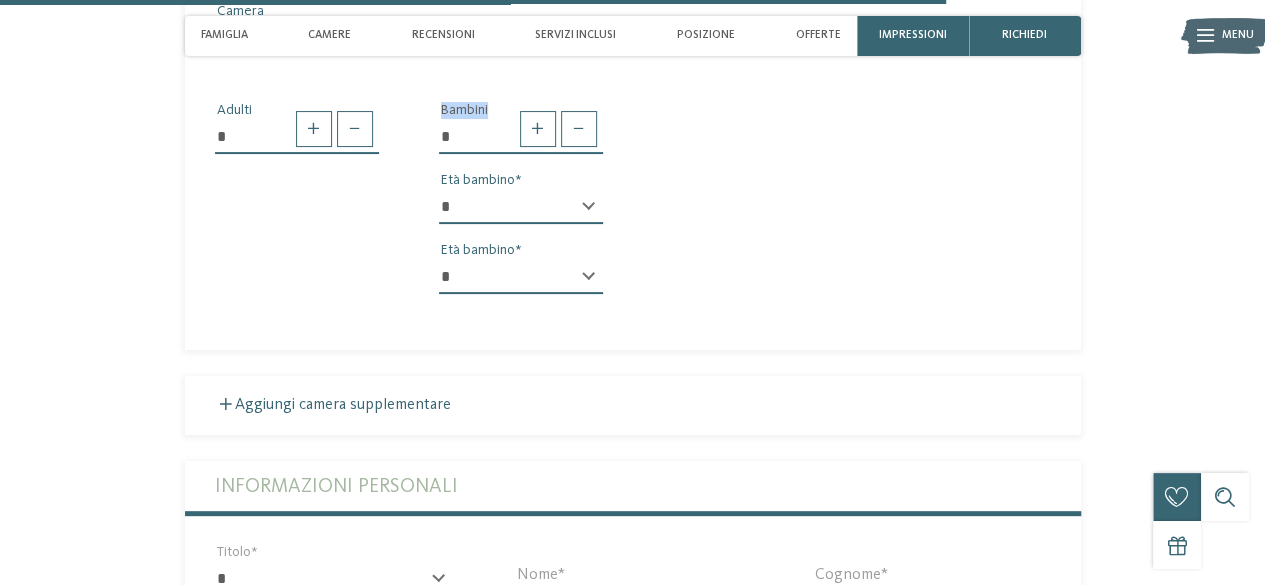 click on "* * * * * * * * * * * ** ** ** ** ** ** ** **" at bounding box center (521, 207) 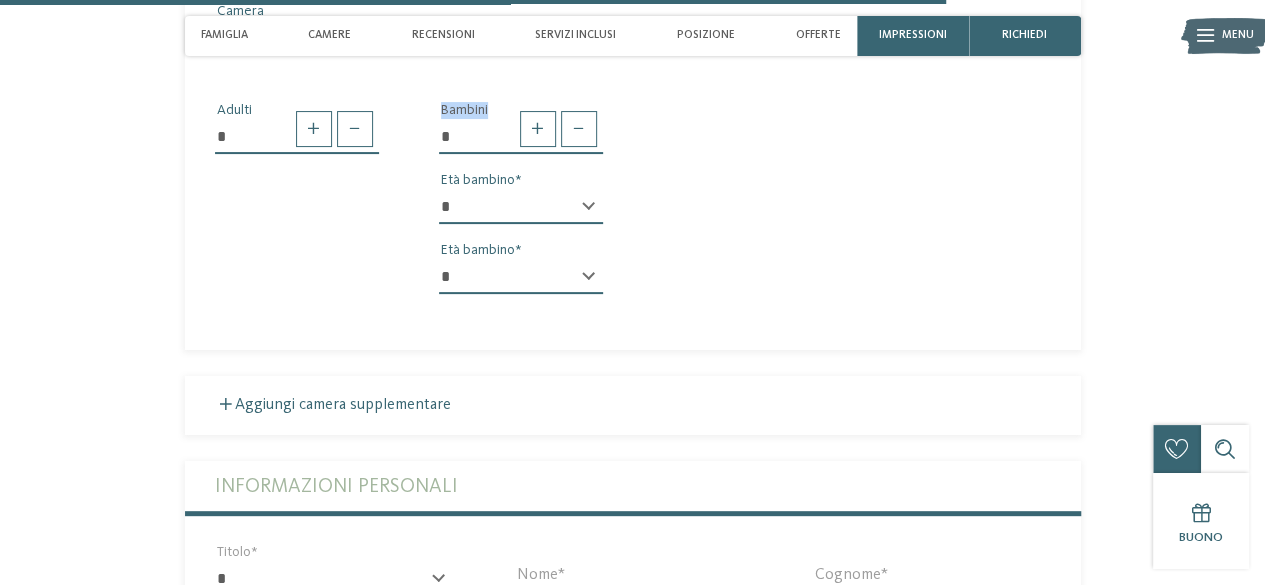 select on "*" 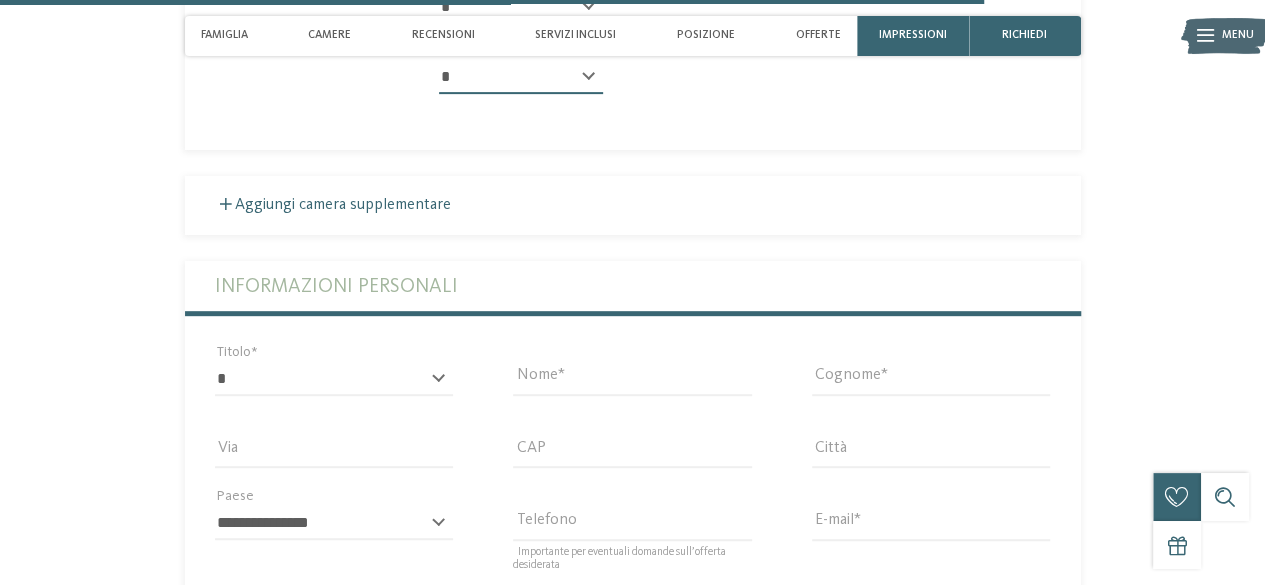 scroll, scrollTop: 4252, scrollLeft: 0, axis: vertical 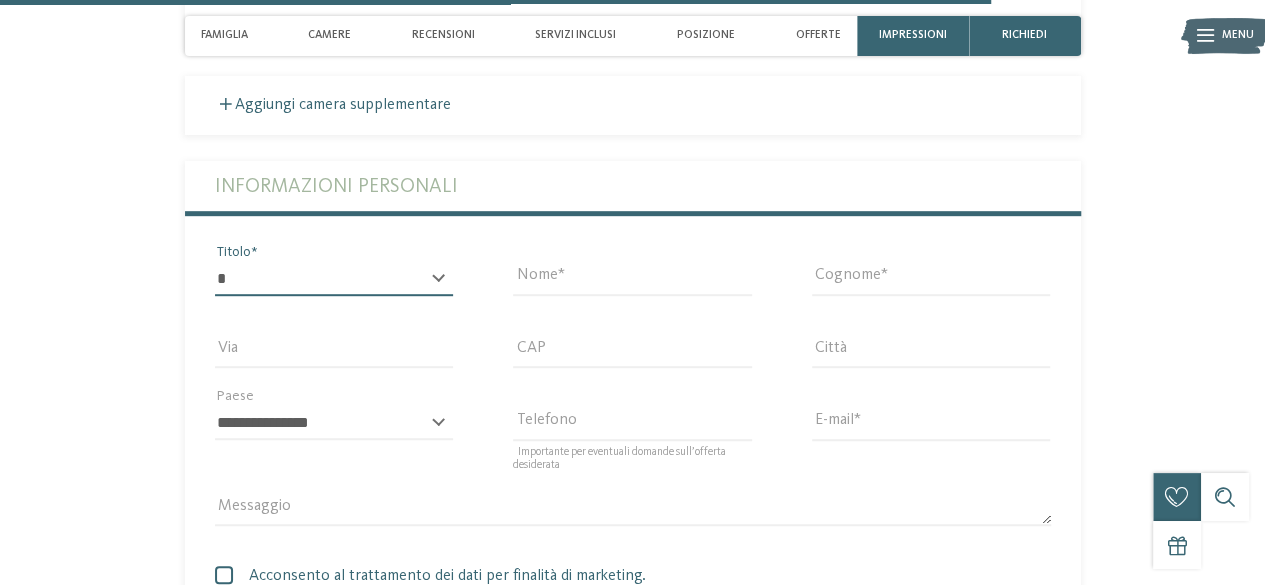 click on "* ****** ******* ******** ******" at bounding box center (334, 279) 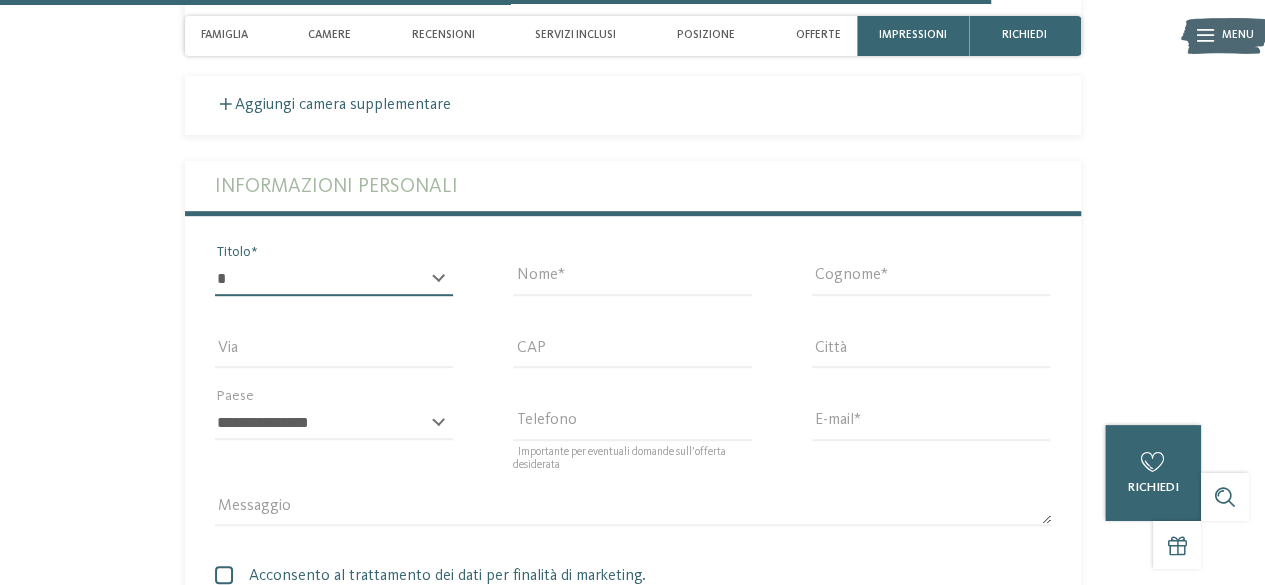 select on "*" 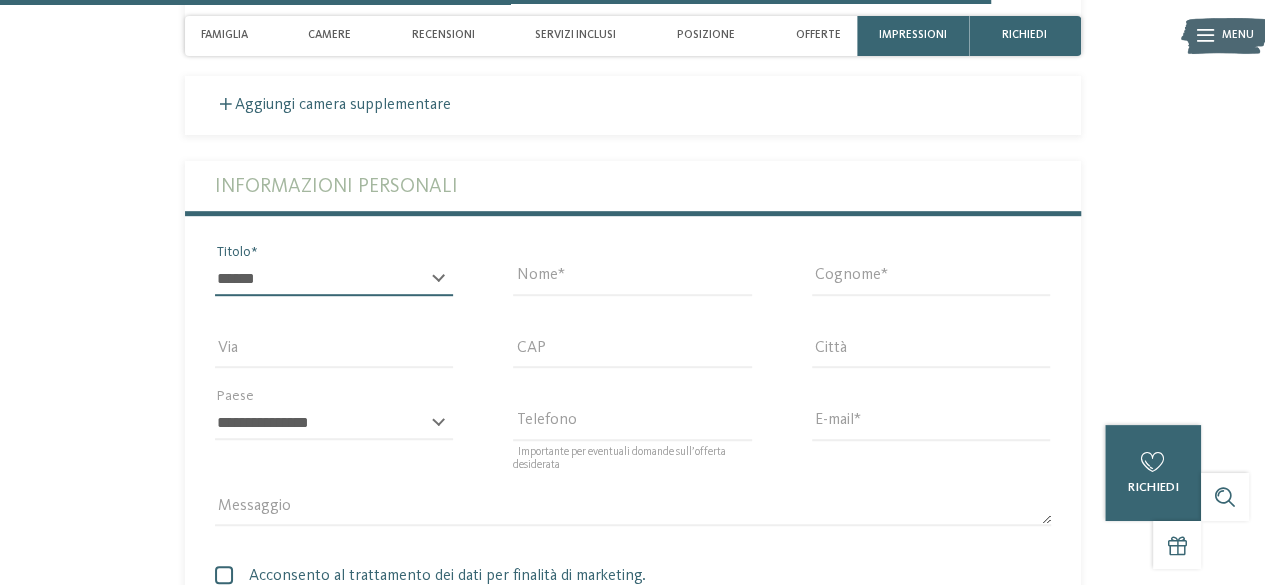 click on "* ****** ******* ******** ******" at bounding box center [334, 279] 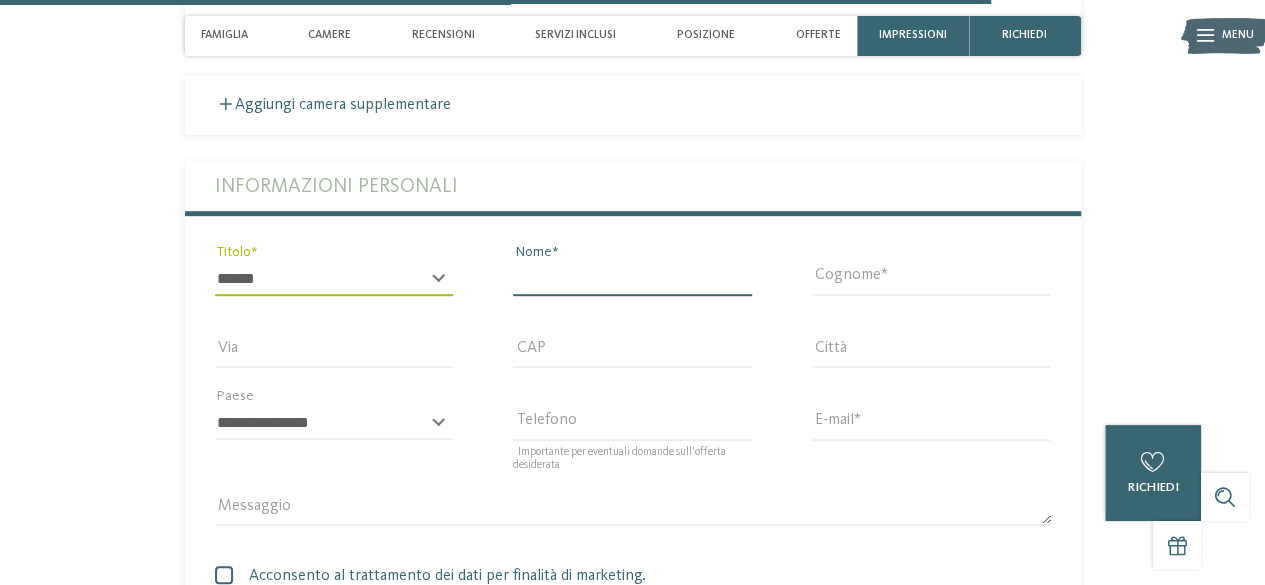 click on "Nome" at bounding box center (632, 279) 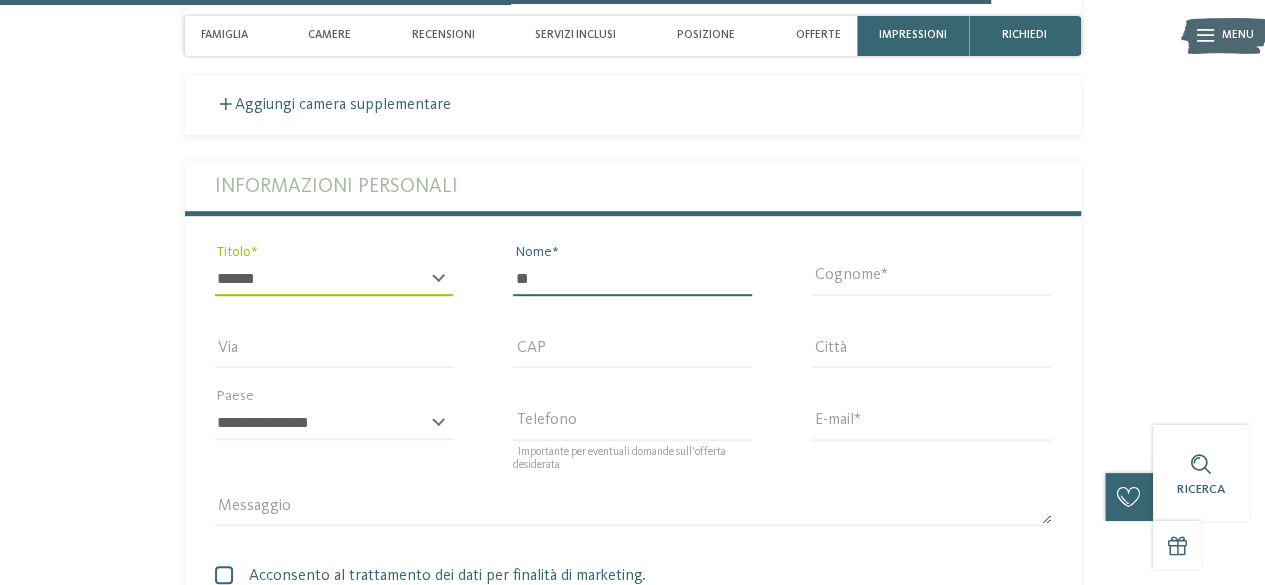 type on "*" 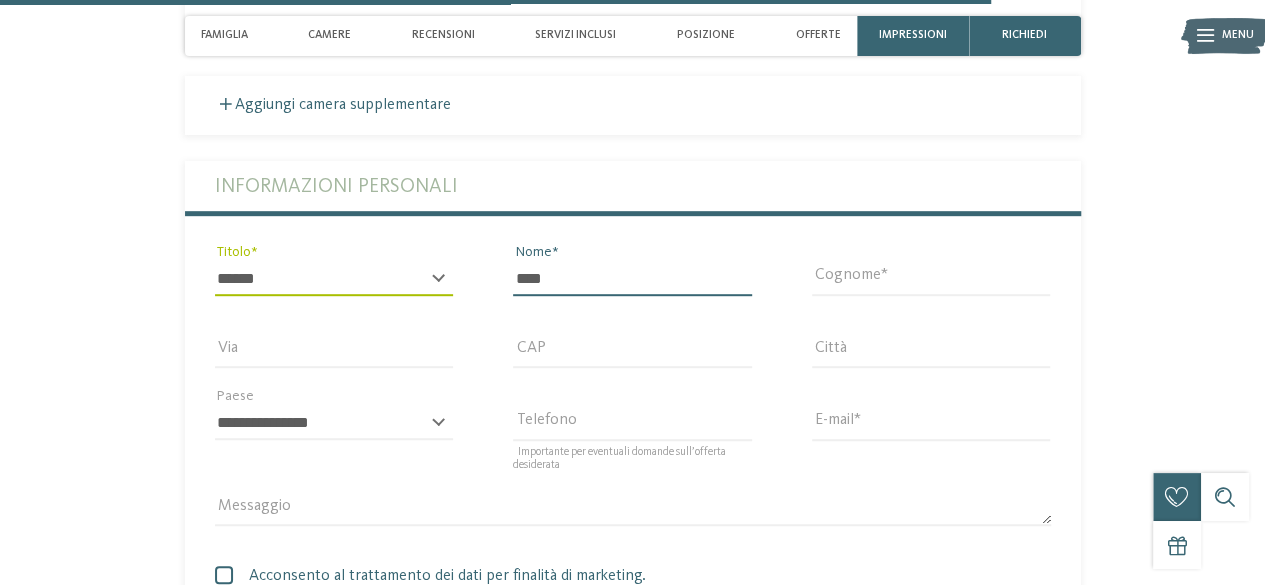 type on "****" 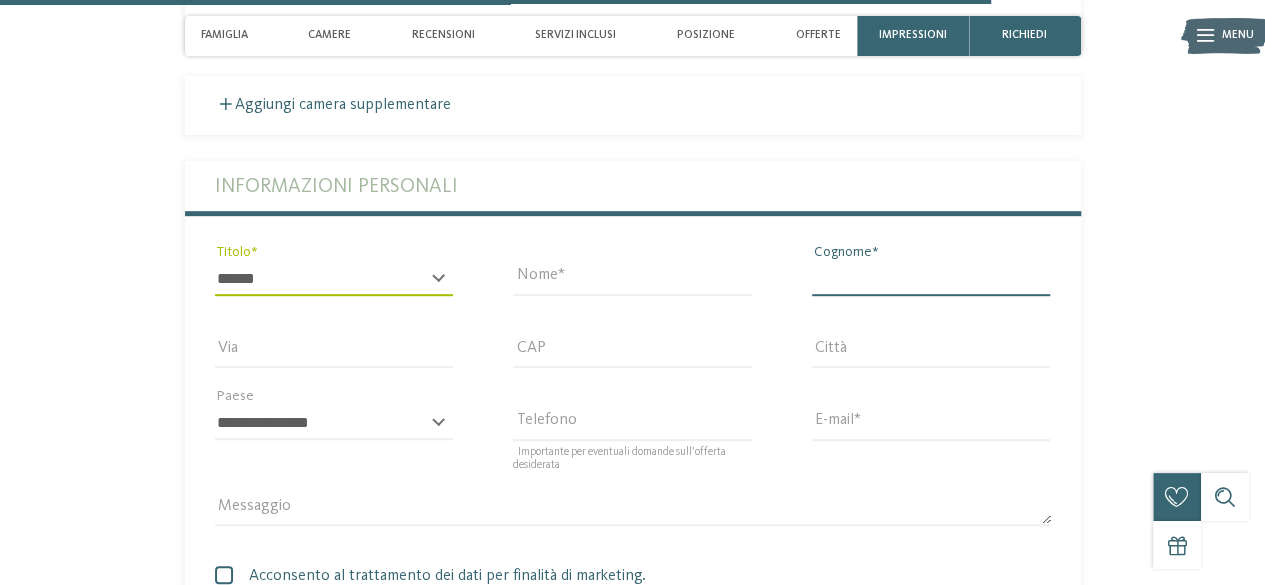 click on "Cognome" at bounding box center (931, 279) 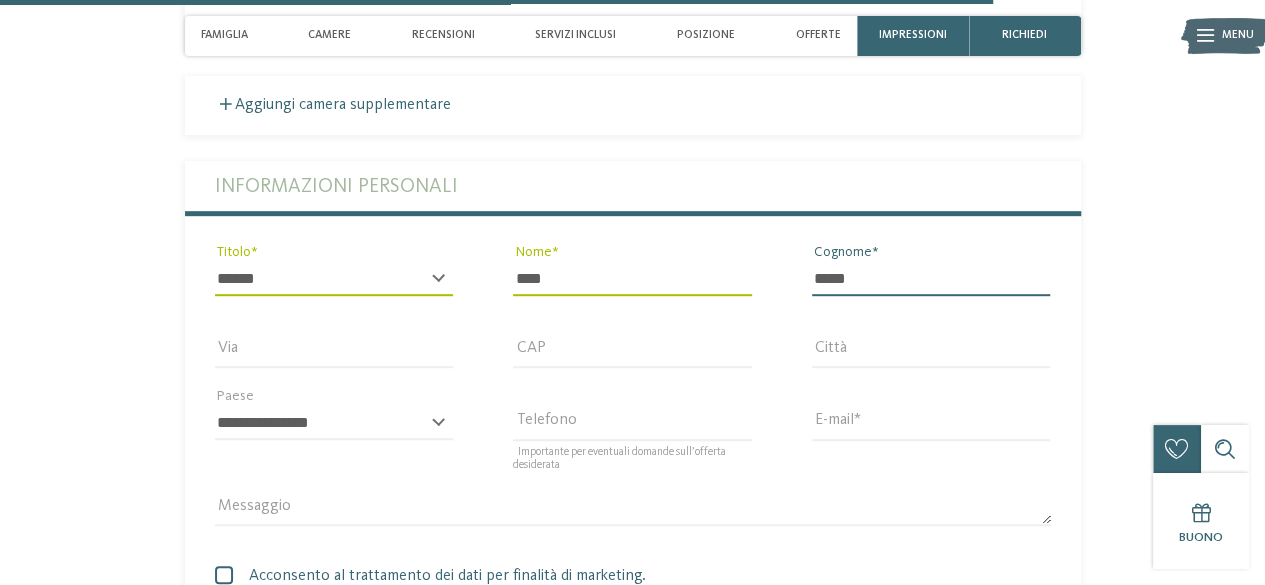 scroll, scrollTop: 4352, scrollLeft: 0, axis: vertical 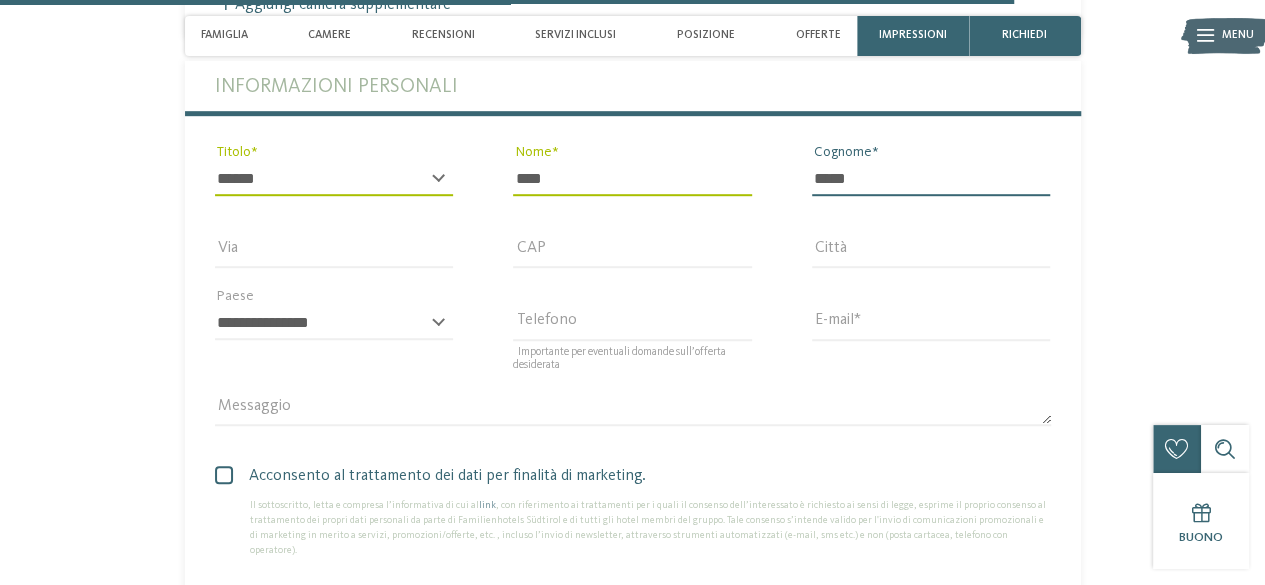 type on "*****" 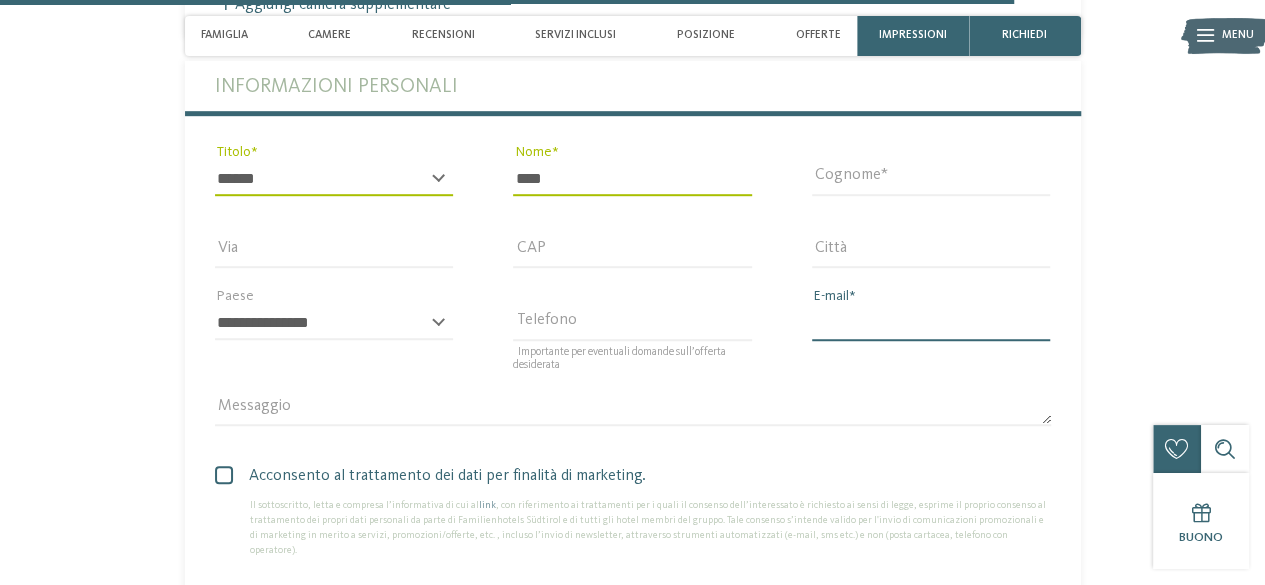 click on "E-mail" at bounding box center [931, 323] 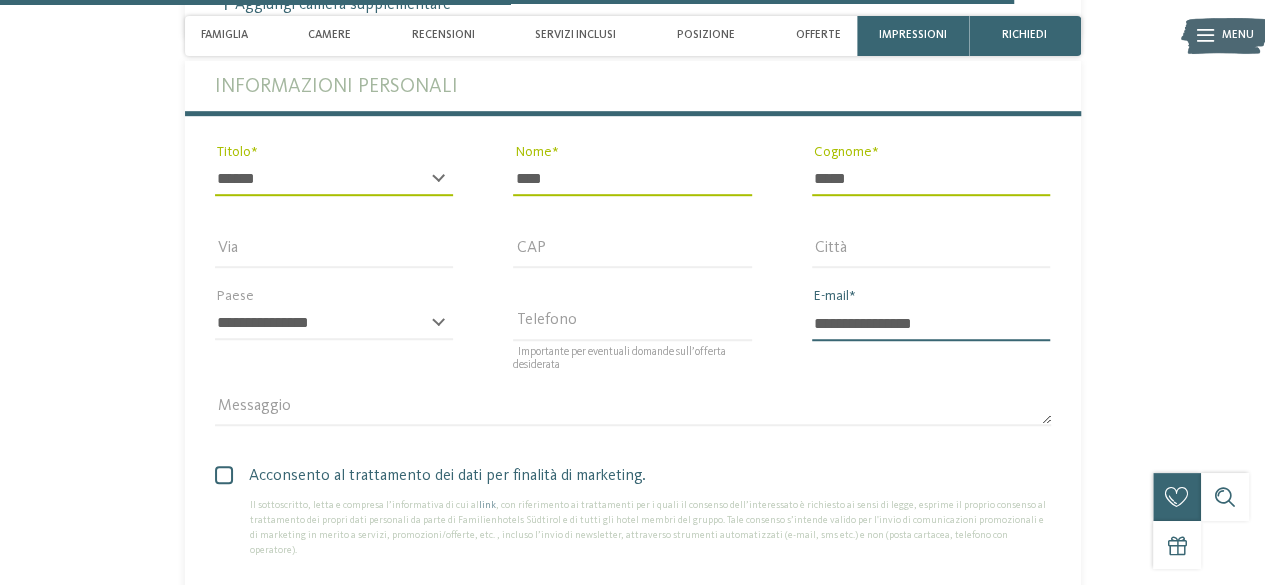 type on "**********" 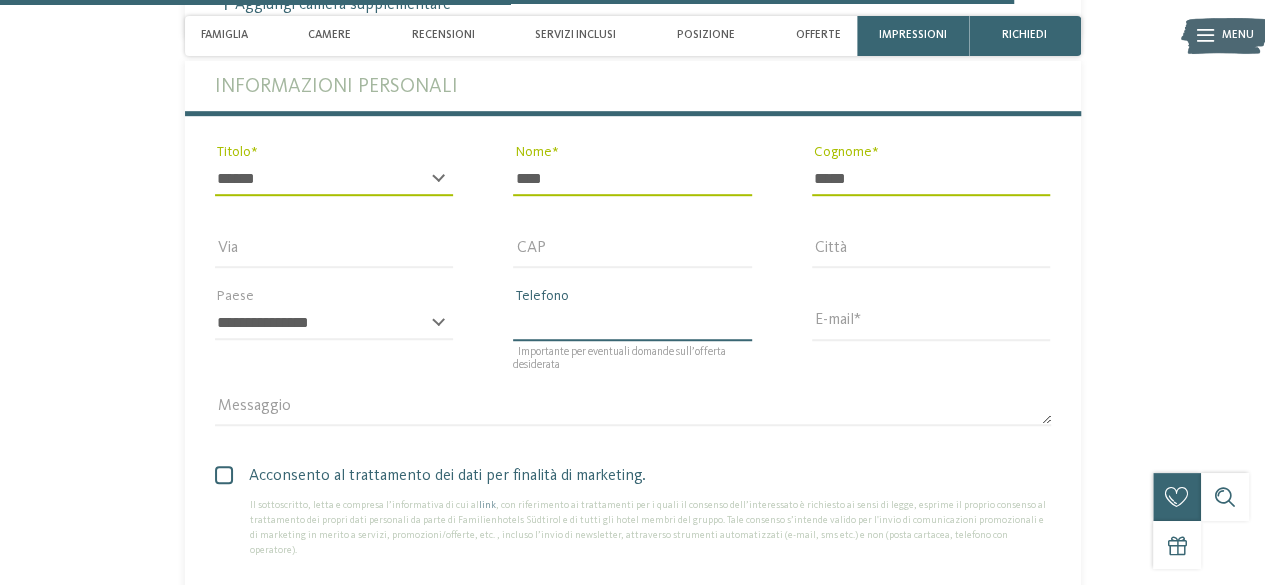 click on "Telefono" at bounding box center [632, 323] 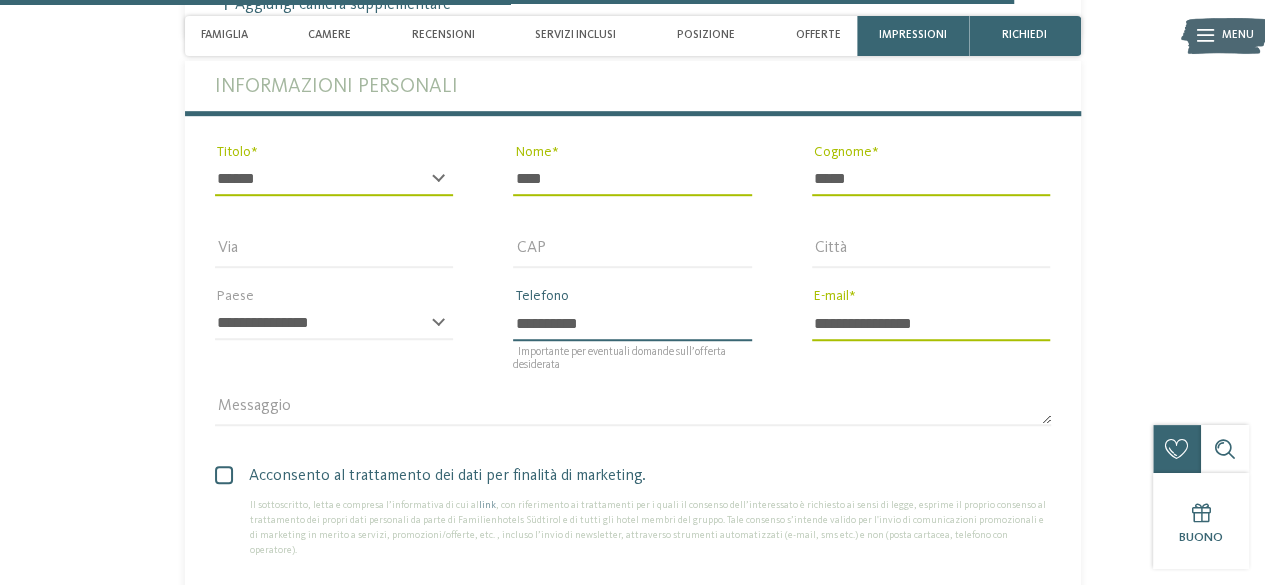 type on "**********" 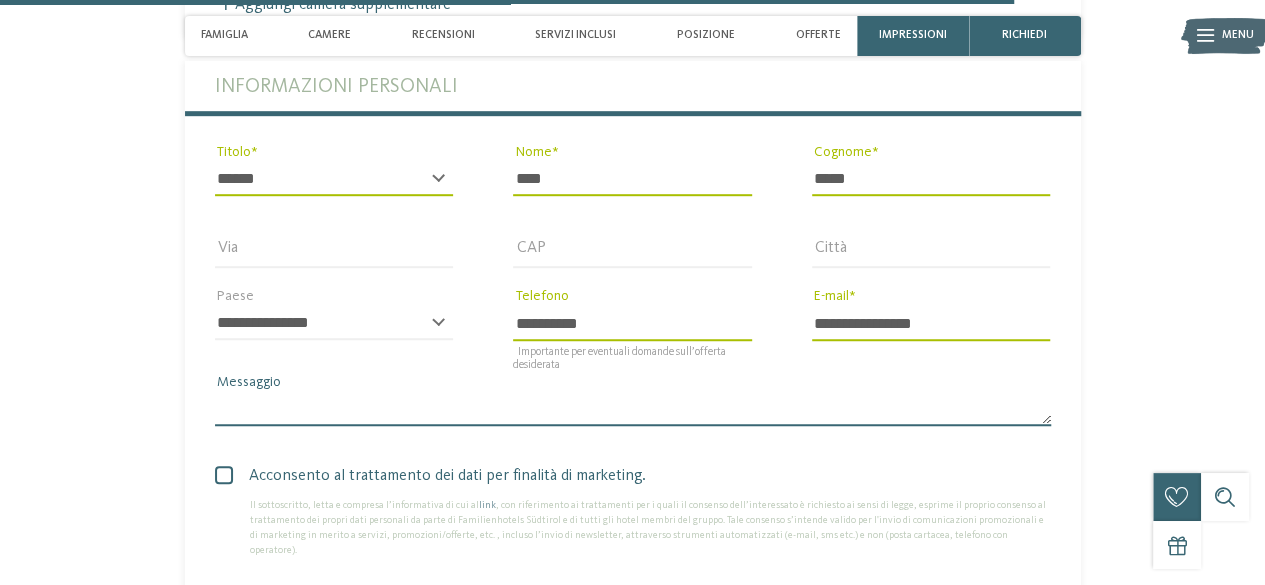 click on "Messaggio" at bounding box center (633, 409) 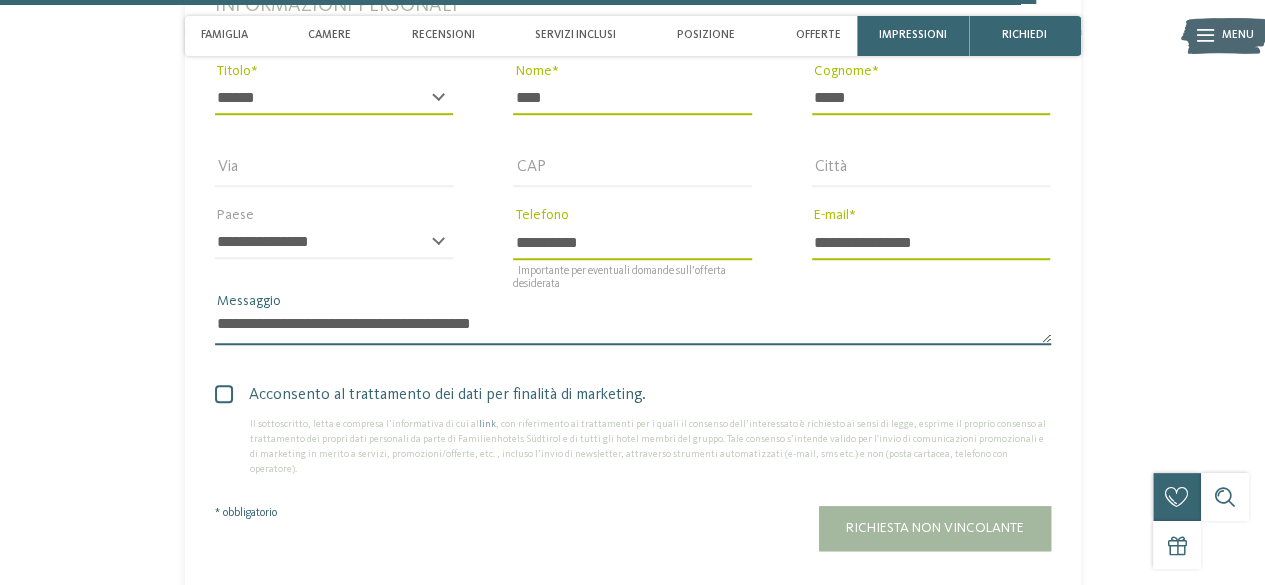 scroll, scrollTop: 4452, scrollLeft: 0, axis: vertical 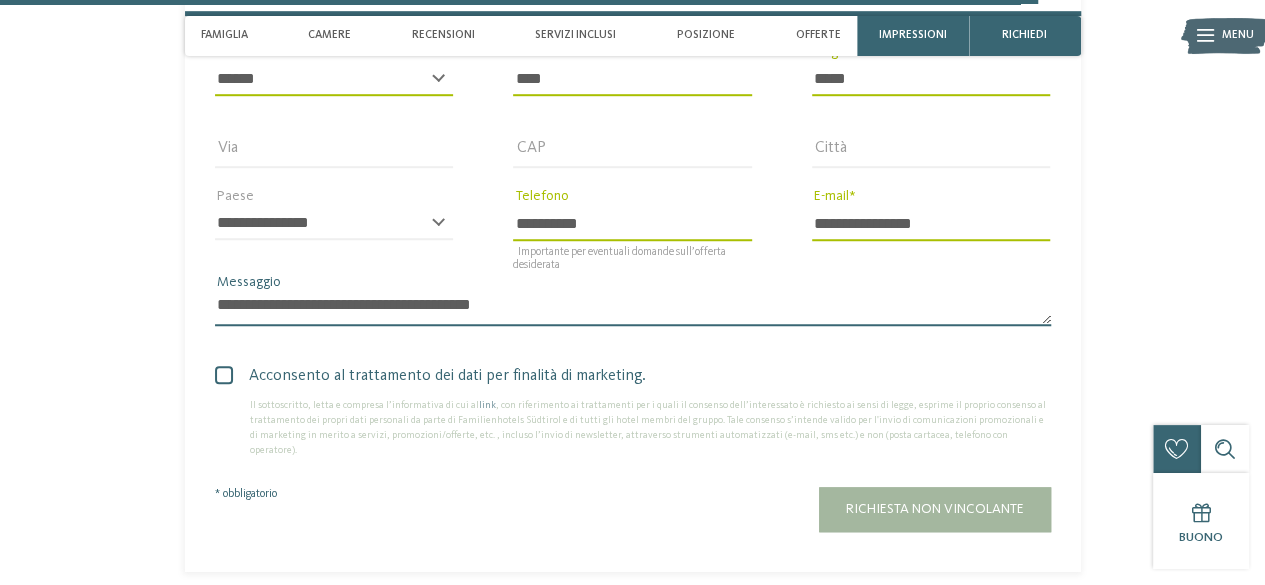 type on "**********" 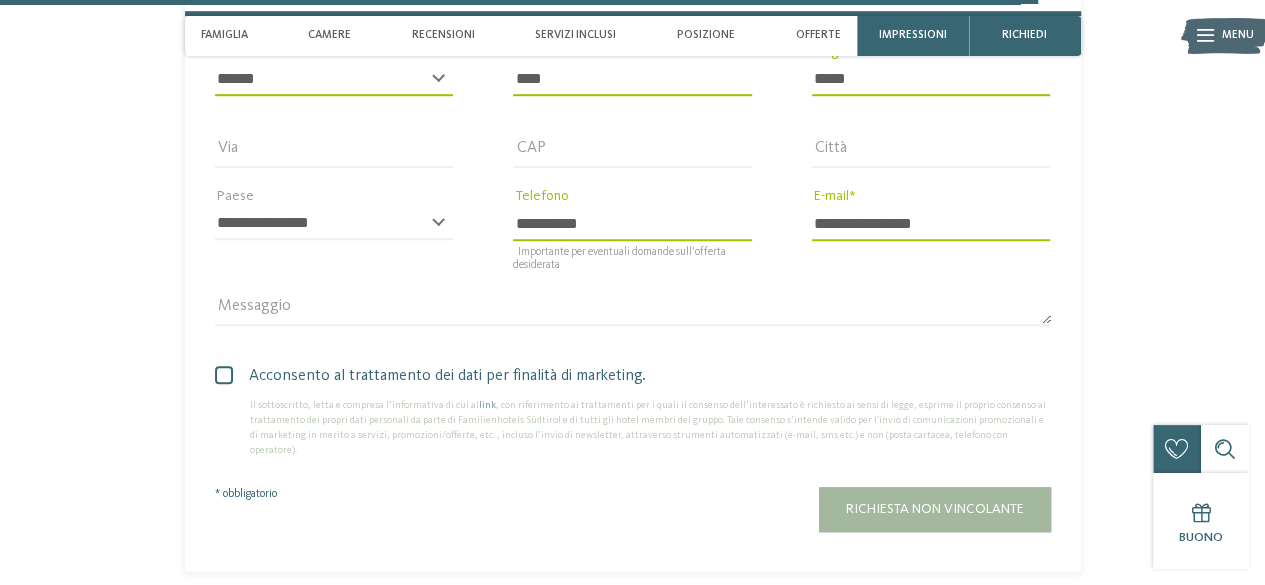 click at bounding box center (224, 375) 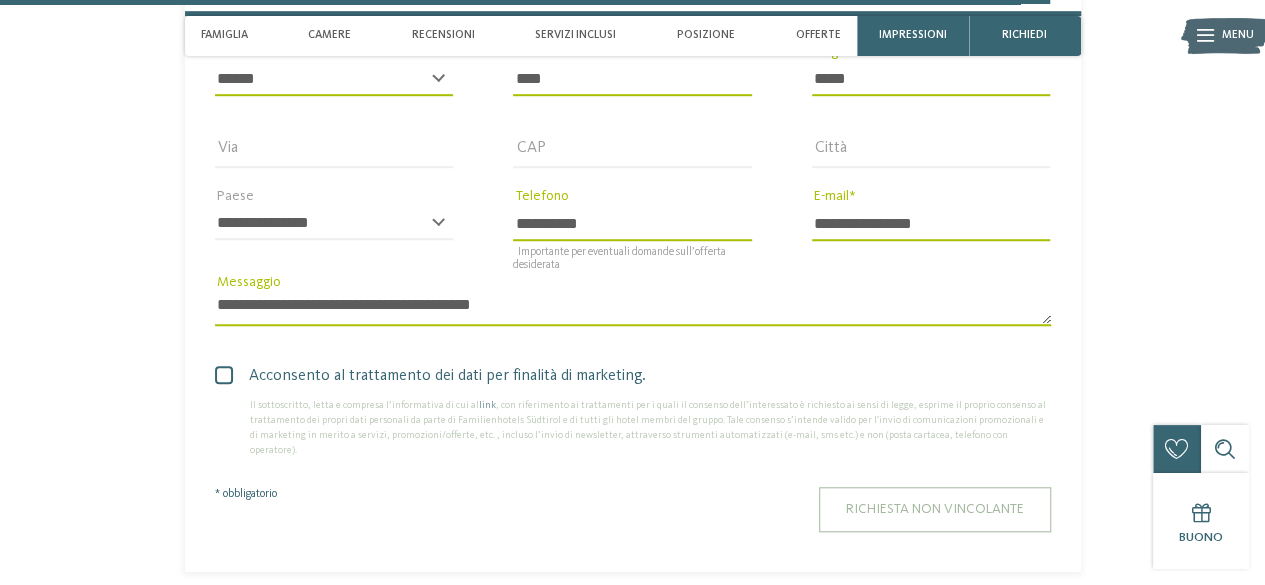 scroll, scrollTop: 4652, scrollLeft: 0, axis: vertical 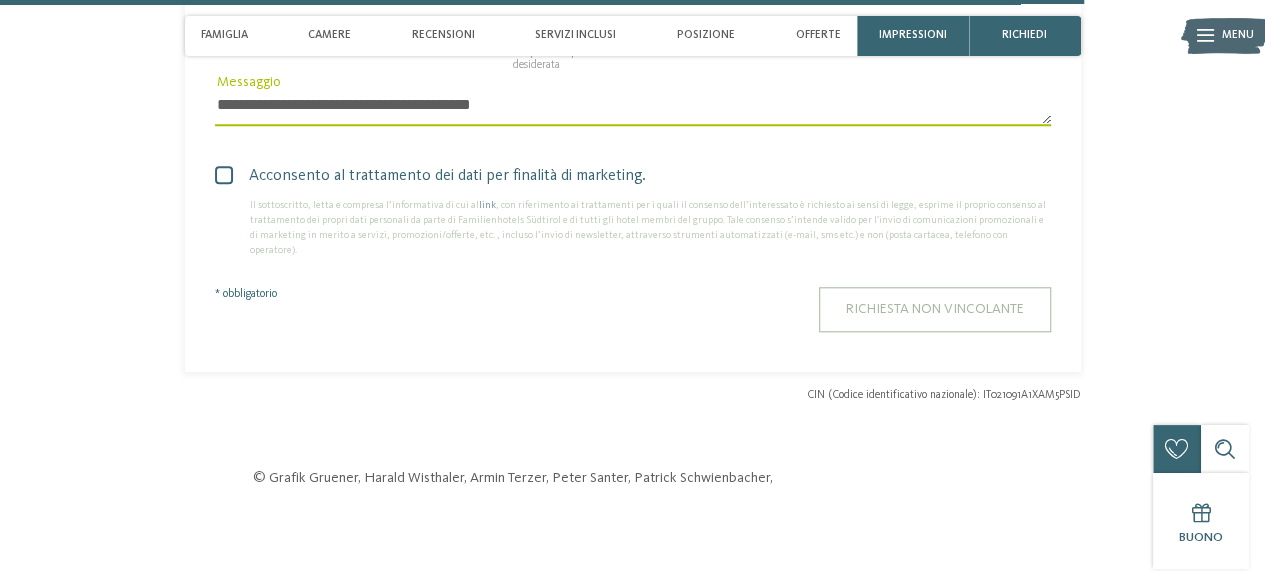 click on "Richiesta non vincolante" at bounding box center [935, 309] 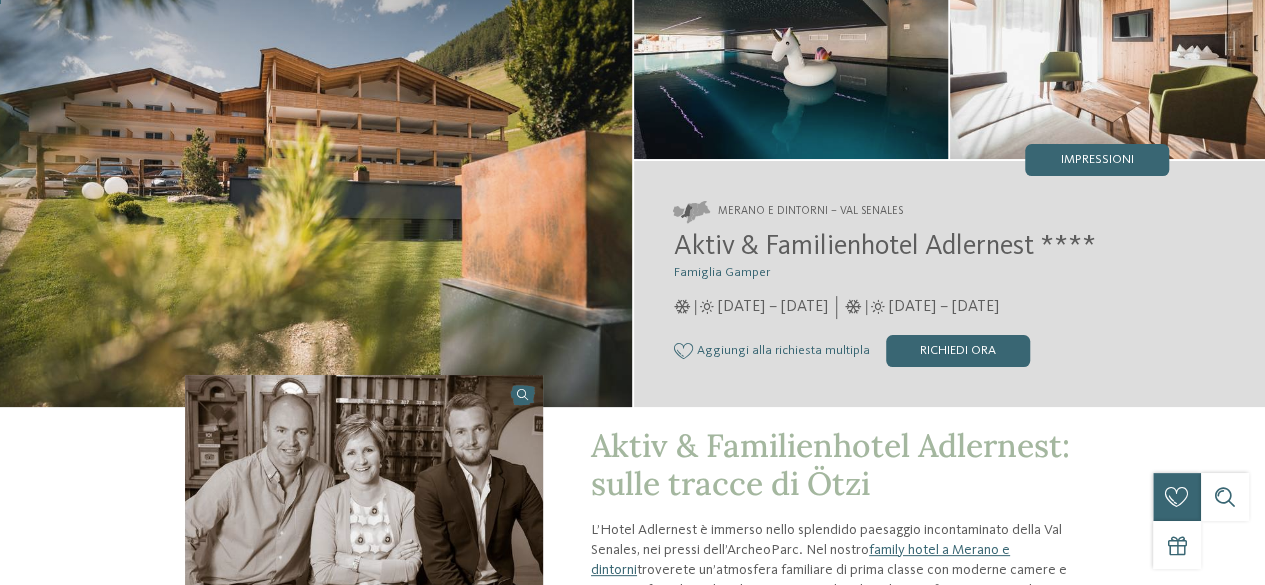 scroll, scrollTop: 0, scrollLeft: 0, axis: both 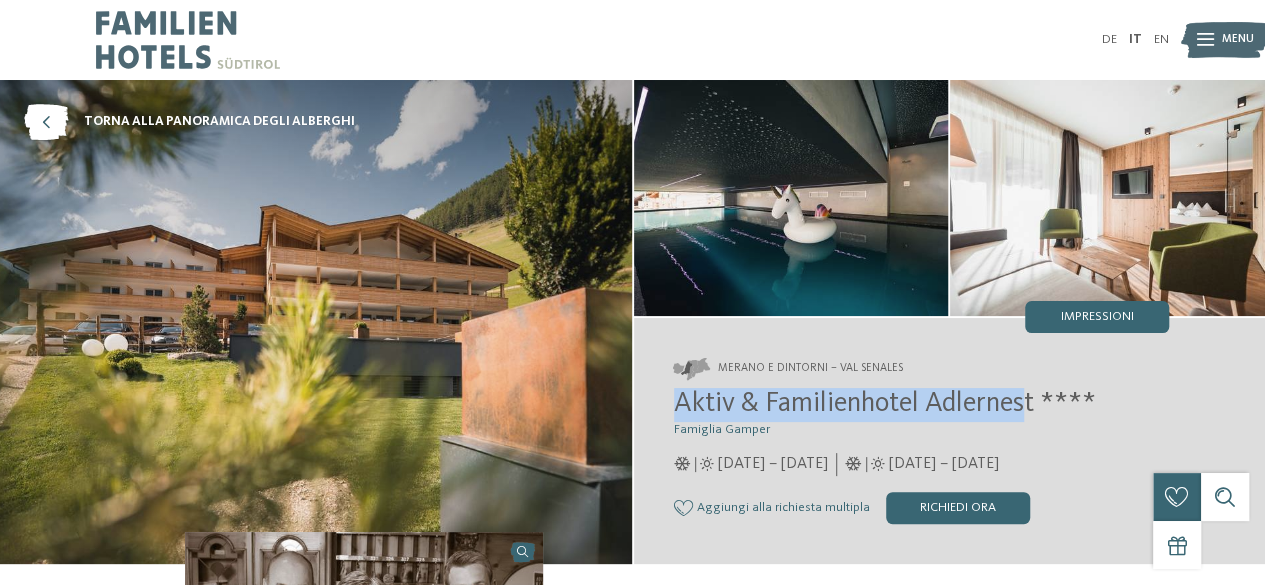 drag, startPoint x: 664, startPoint y: 413, endPoint x: 1033, endPoint y: 421, distance: 369.0867 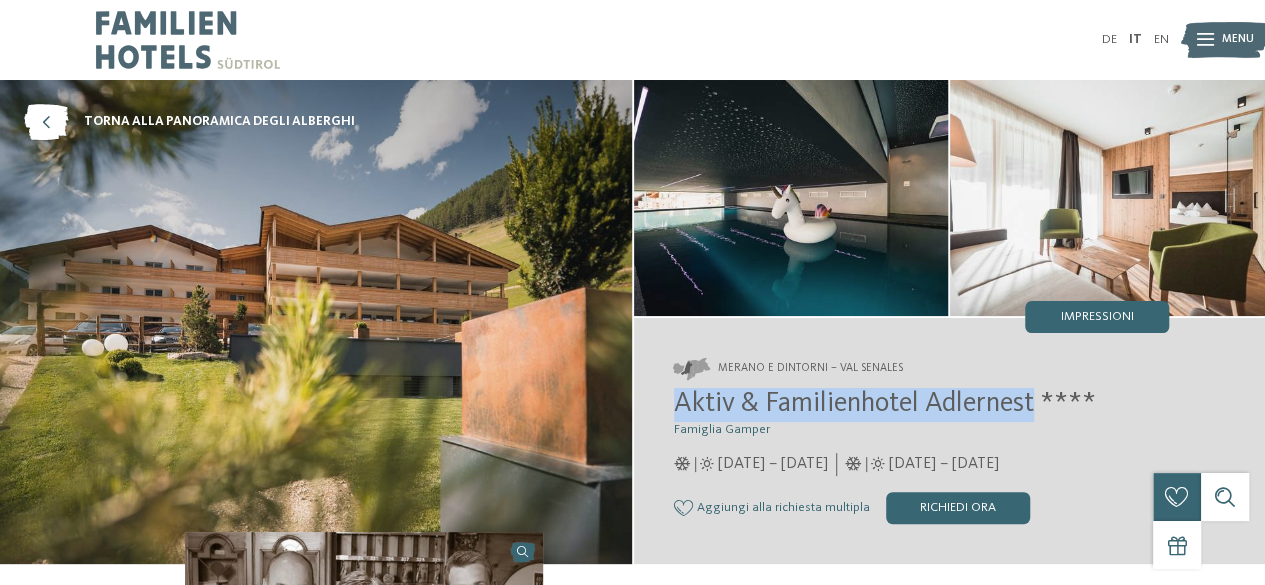 drag, startPoint x: 673, startPoint y: 403, endPoint x: 1037, endPoint y: 409, distance: 364.04944 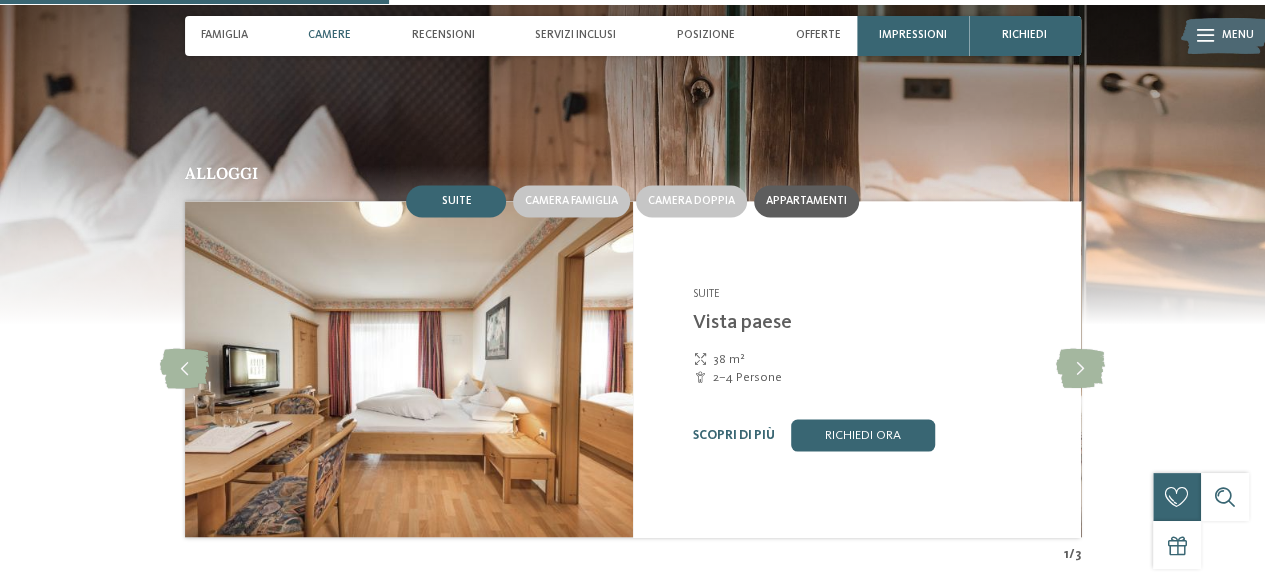 scroll, scrollTop: 1700, scrollLeft: 0, axis: vertical 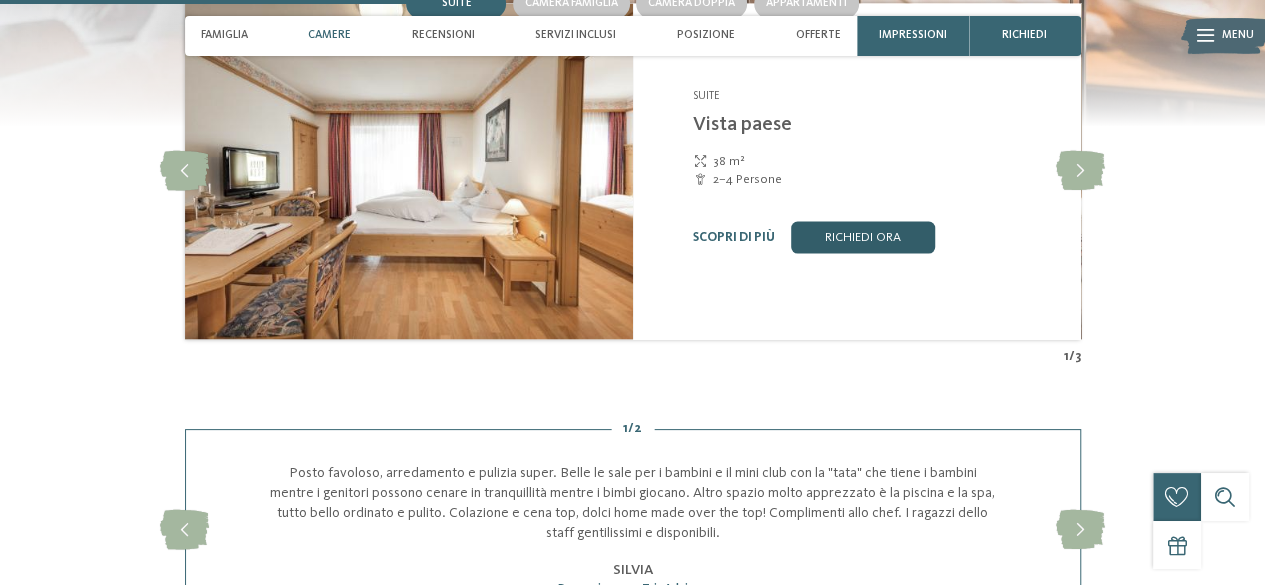 click on "Richiedi ora" at bounding box center [863, 237] 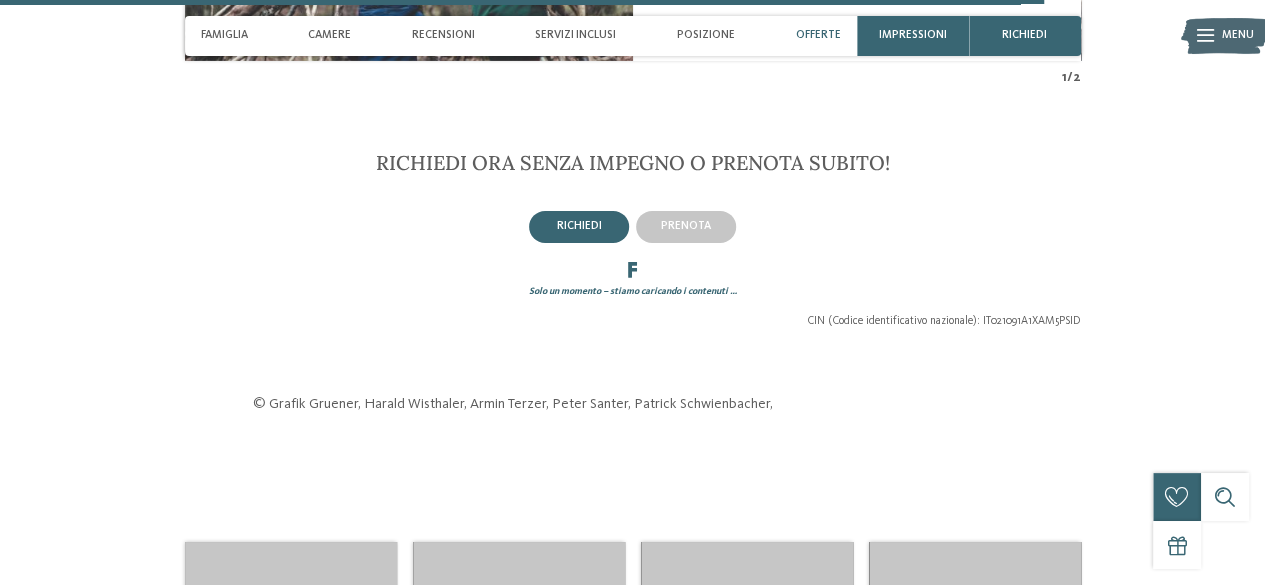 scroll, scrollTop: 3408, scrollLeft: 0, axis: vertical 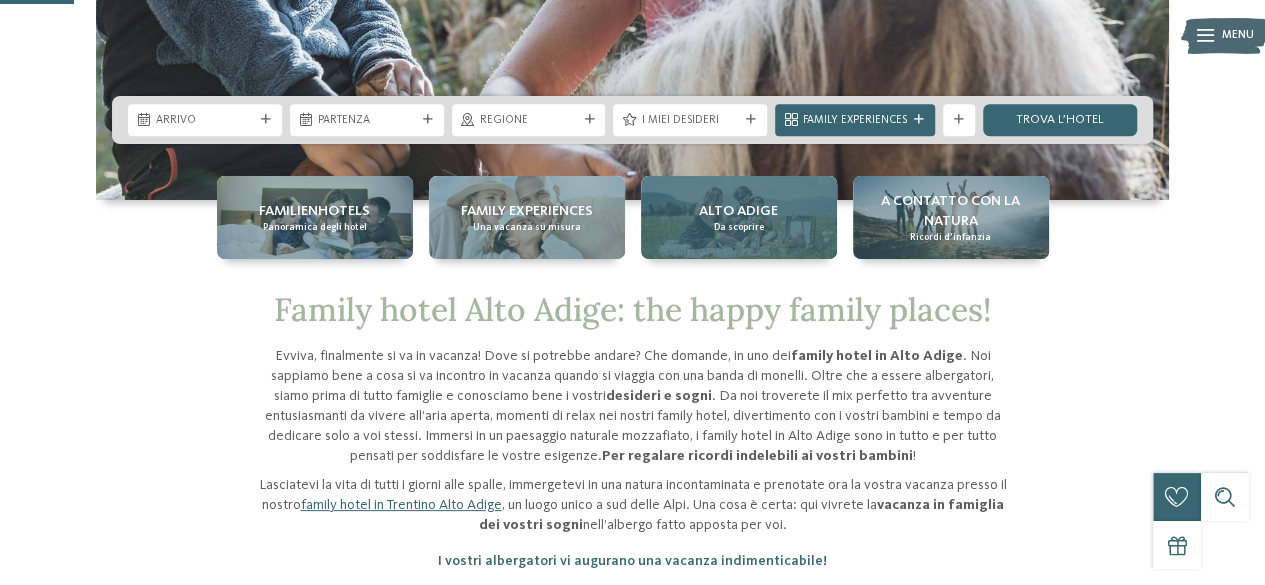 click on "Alto Adige" at bounding box center (738, 211) 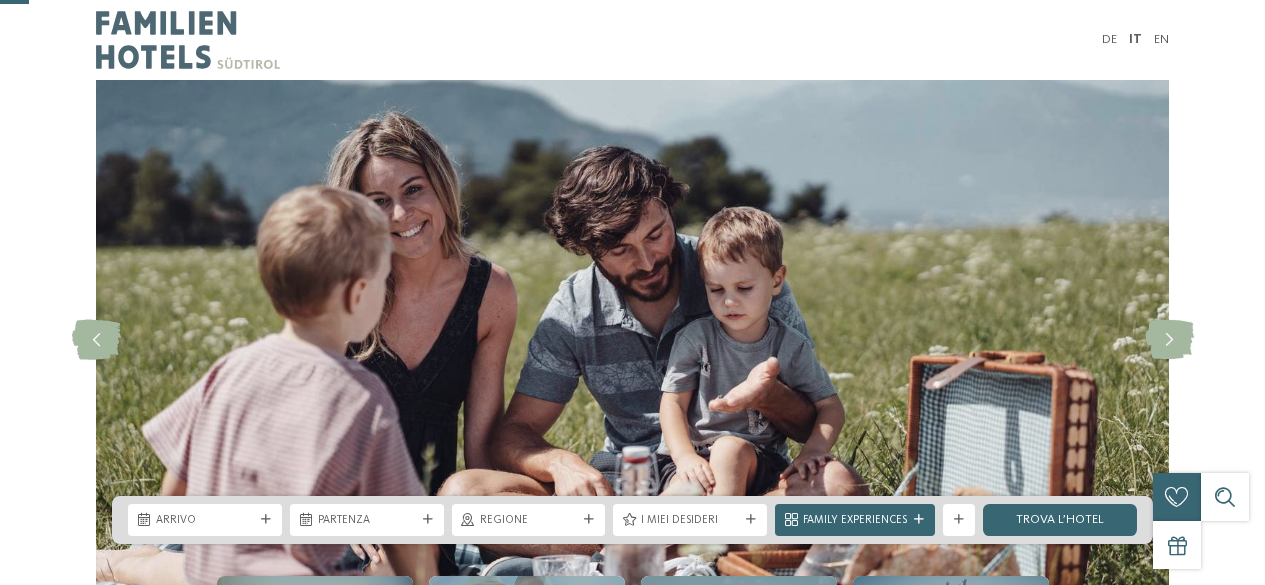 scroll, scrollTop: 500, scrollLeft: 0, axis: vertical 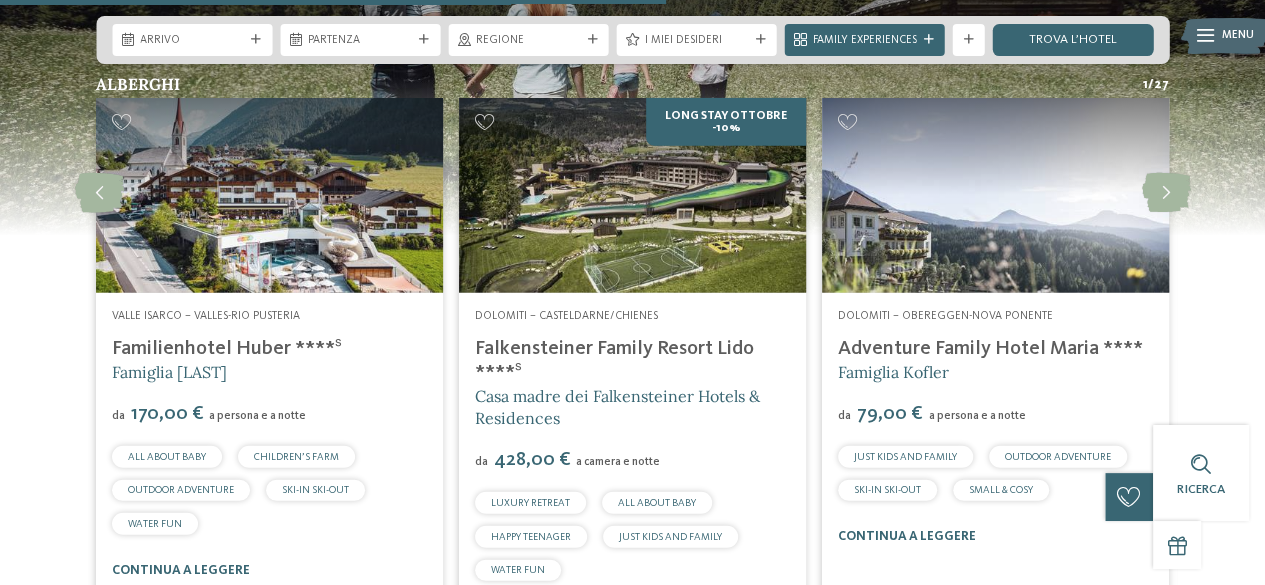click on "Adventure Family Hotel Maria ****" at bounding box center (990, 349) 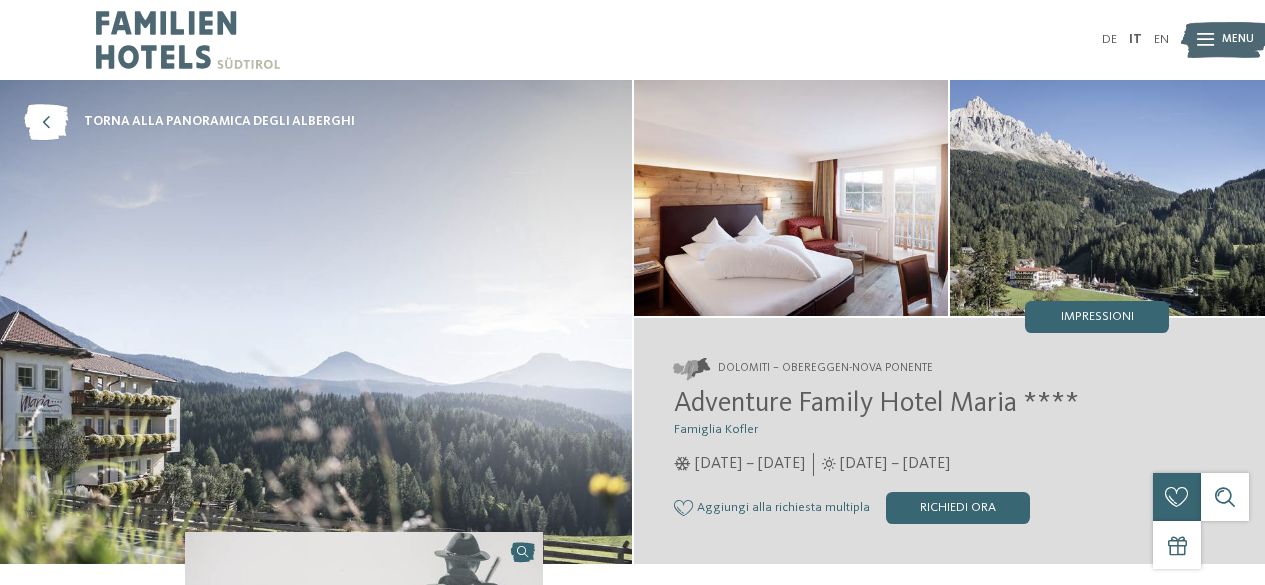 scroll, scrollTop: 0, scrollLeft: 0, axis: both 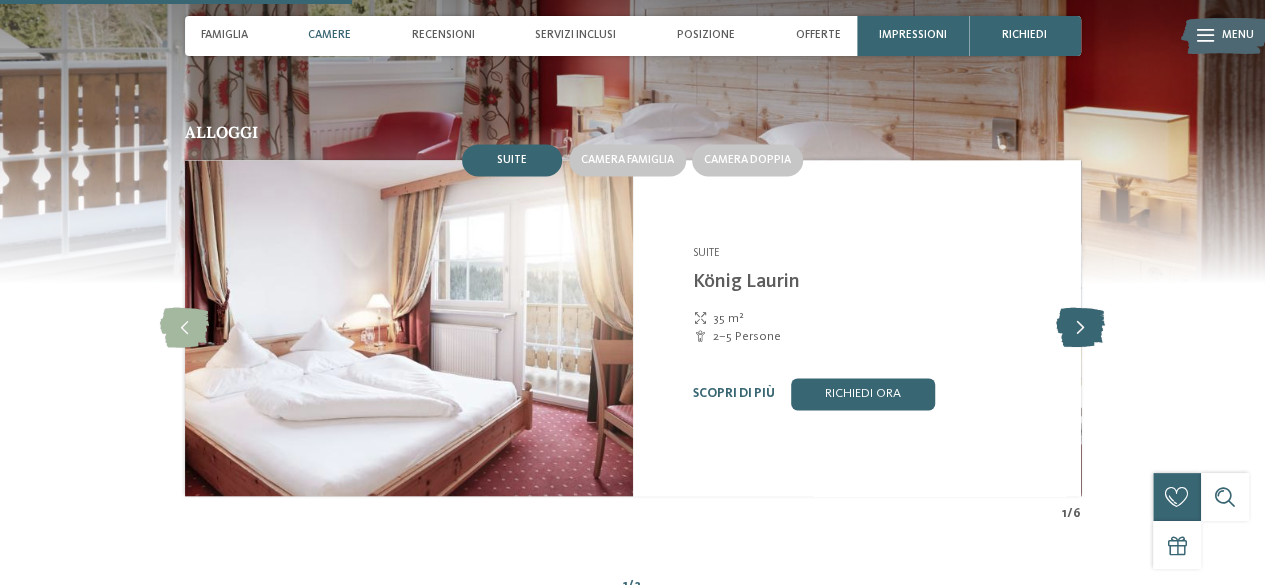 click at bounding box center (1080, 328) 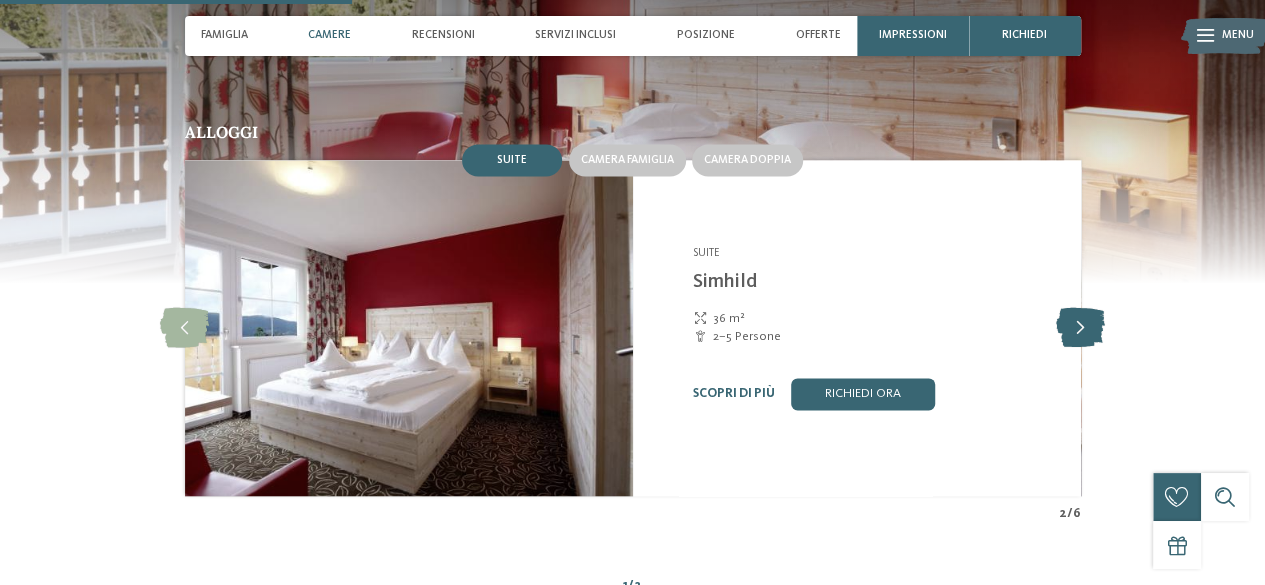 click at bounding box center [1080, 328] 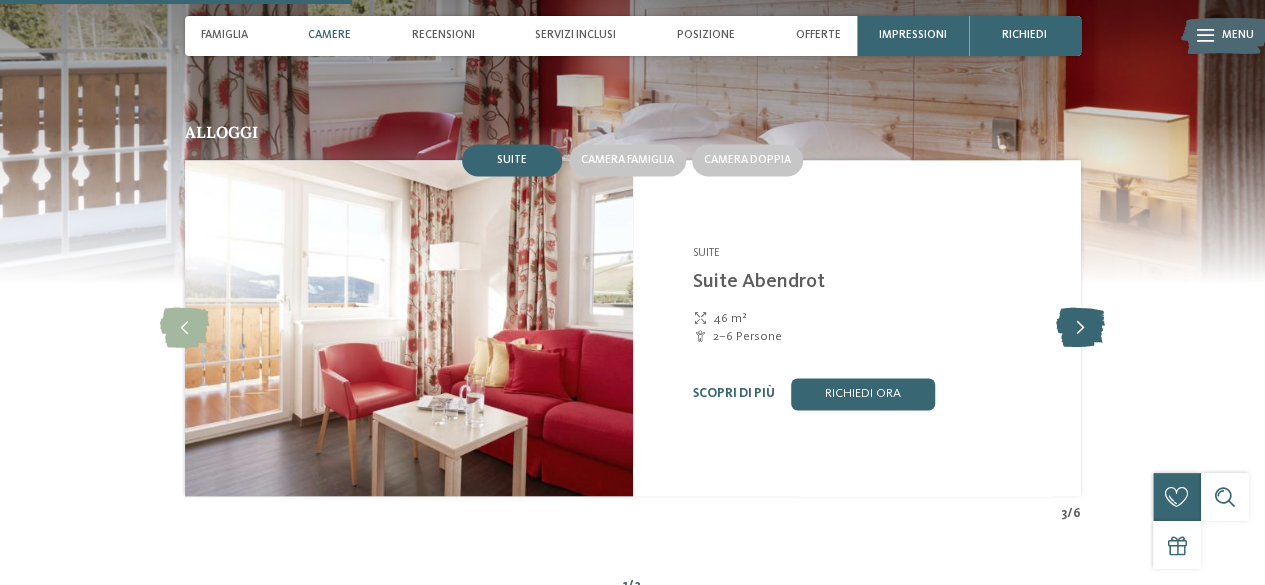 click at bounding box center [1080, 328] 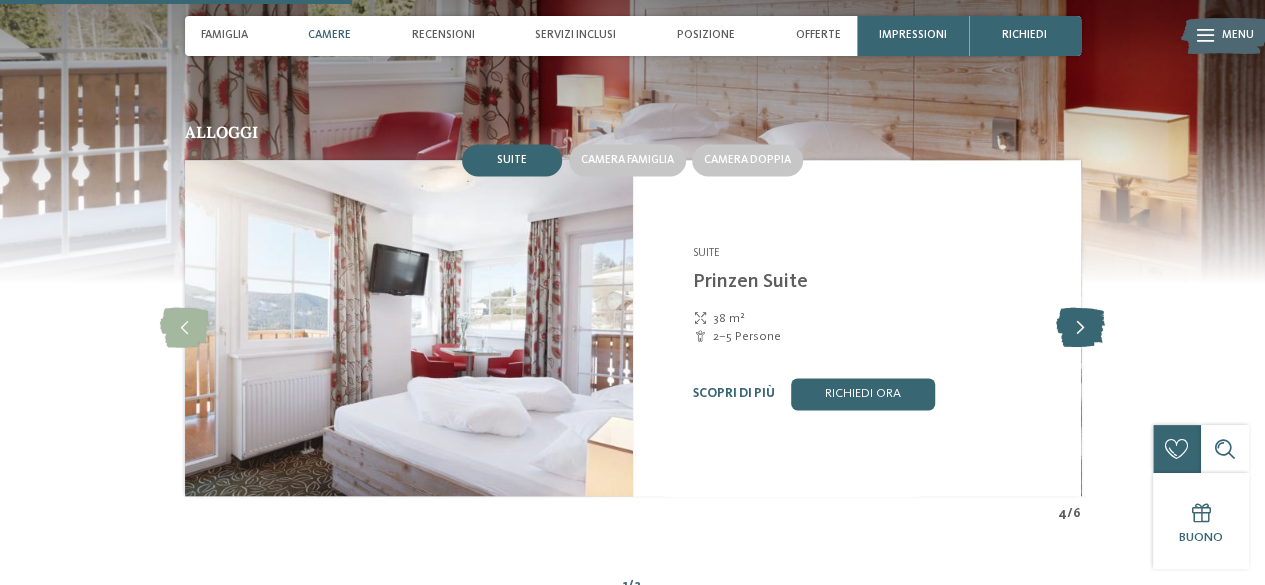 click at bounding box center [1080, 328] 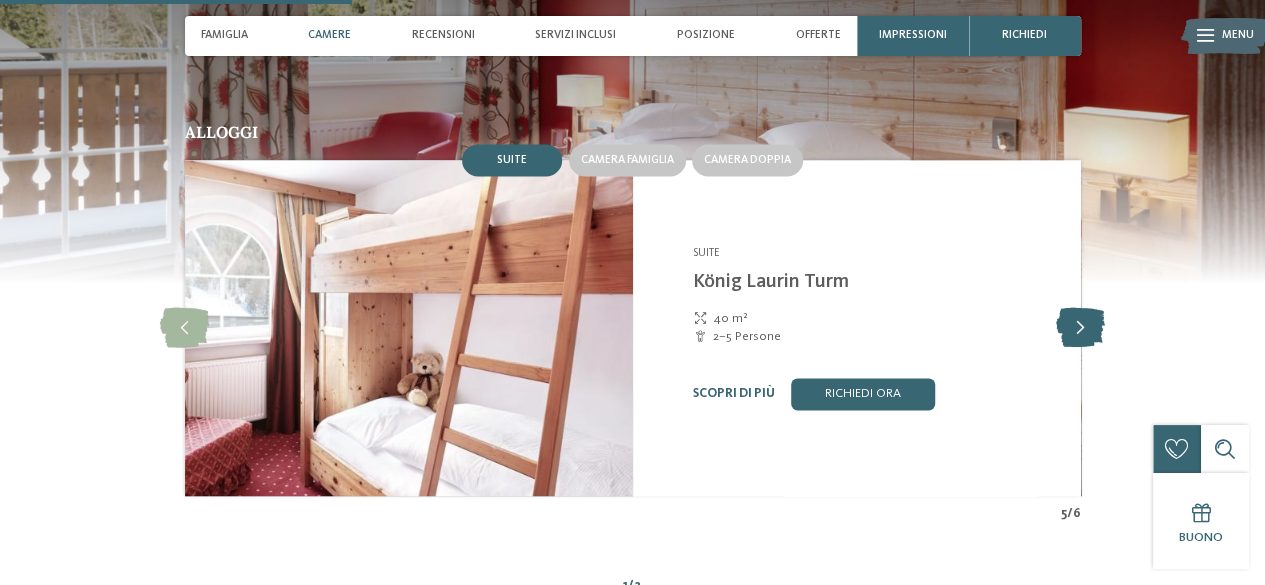 click at bounding box center [1080, 328] 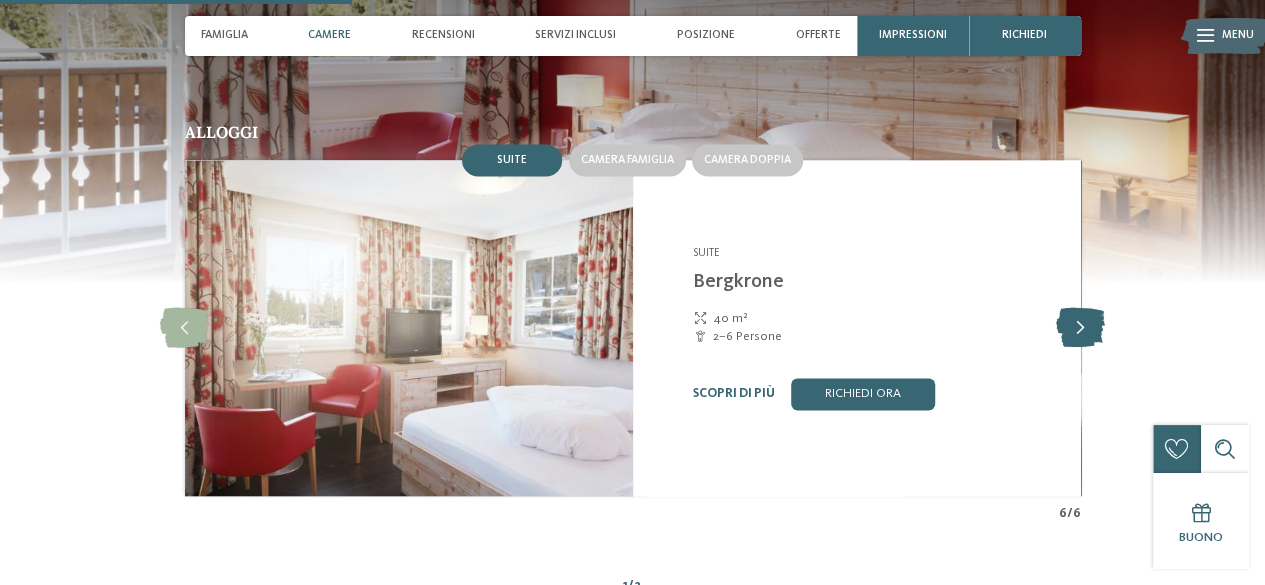 click at bounding box center (1080, 328) 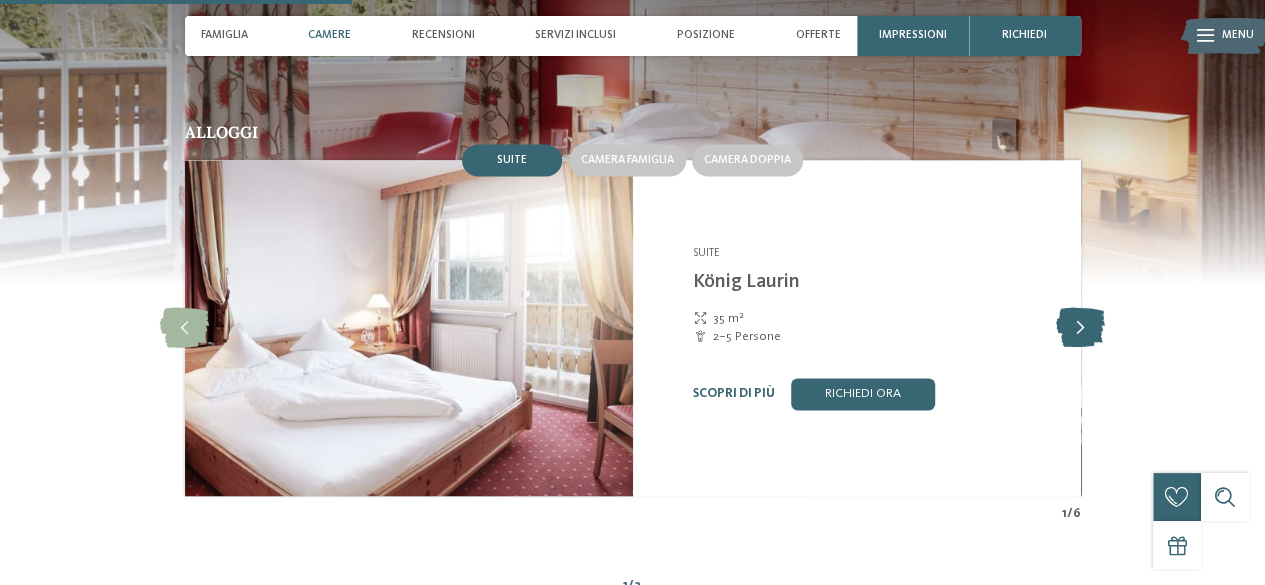 click at bounding box center [1080, 328] 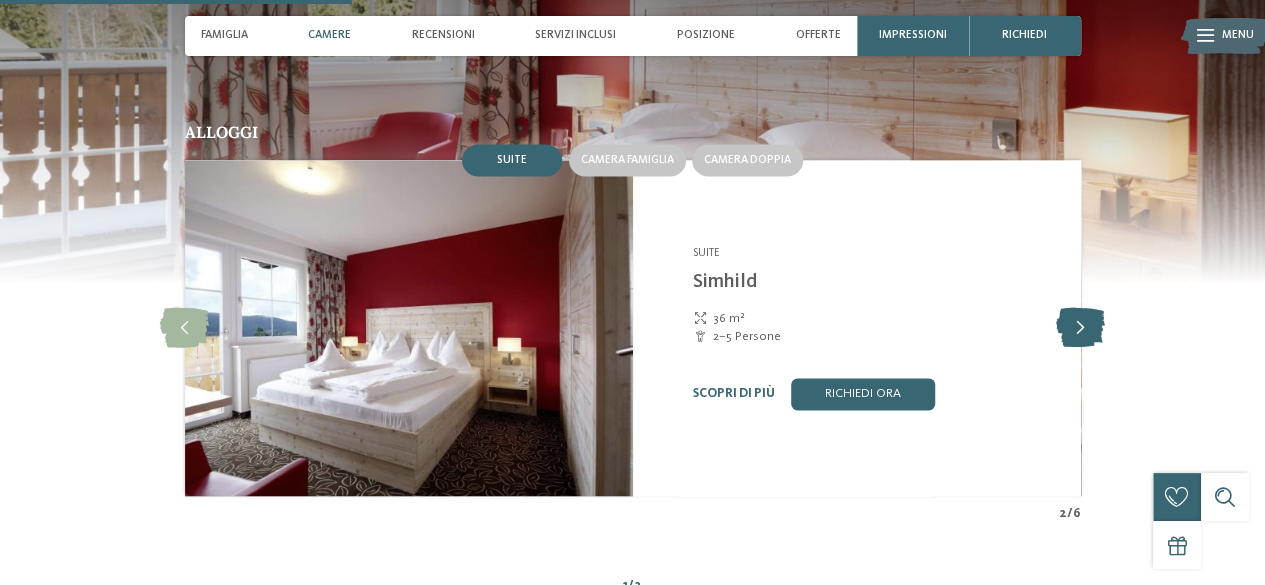 click at bounding box center [1080, 328] 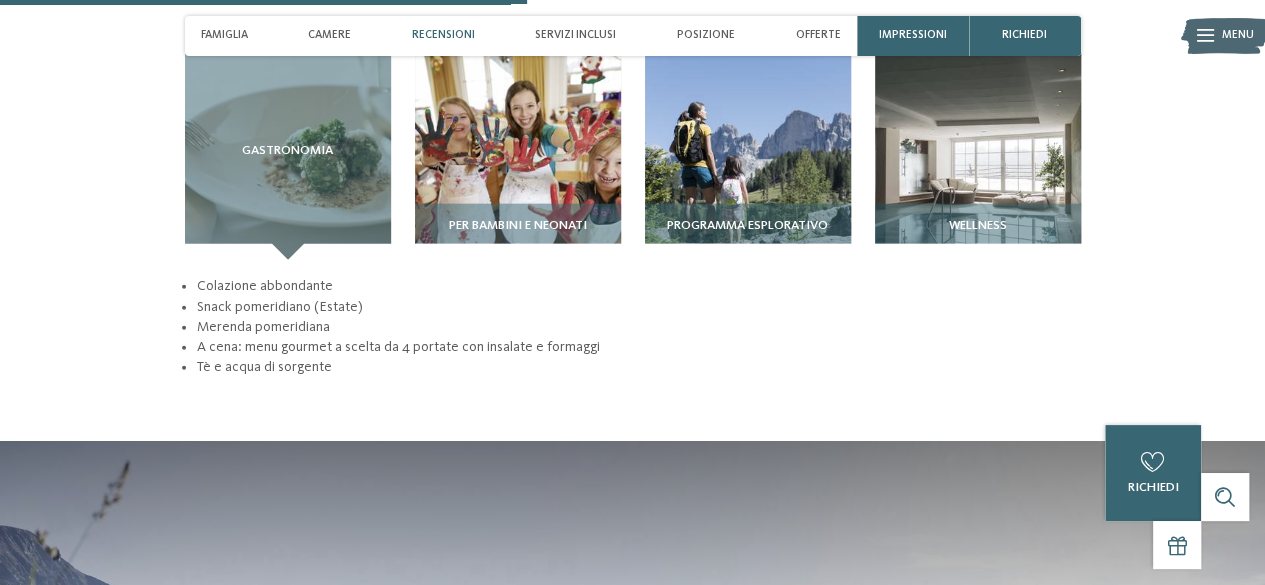 scroll, scrollTop: 2100, scrollLeft: 0, axis: vertical 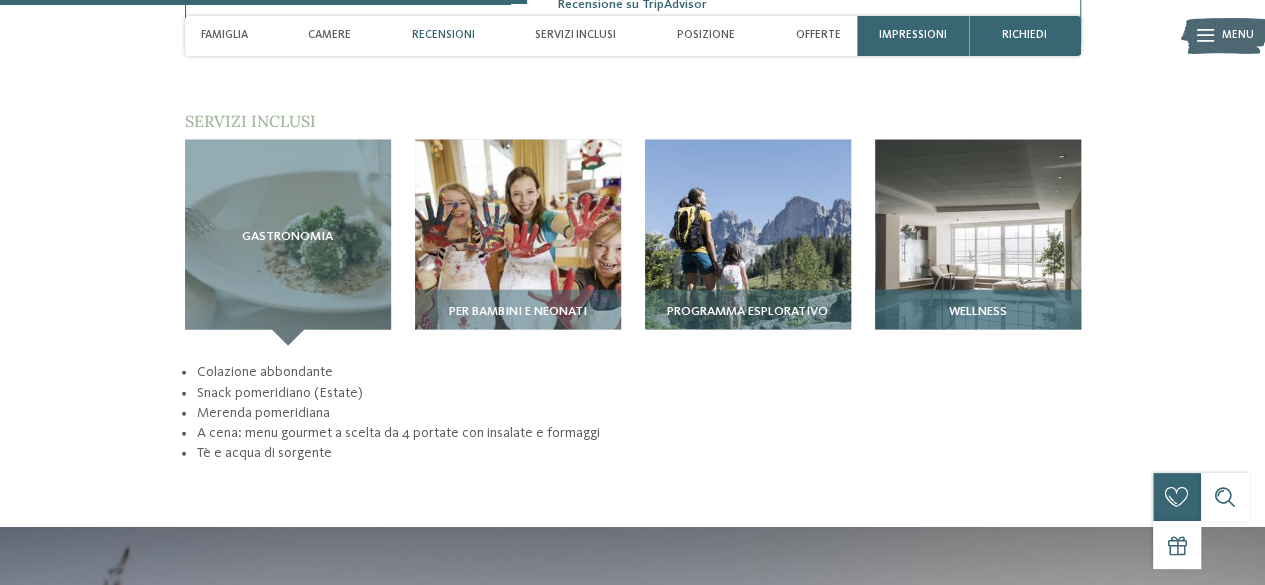 click at bounding box center [978, 243] 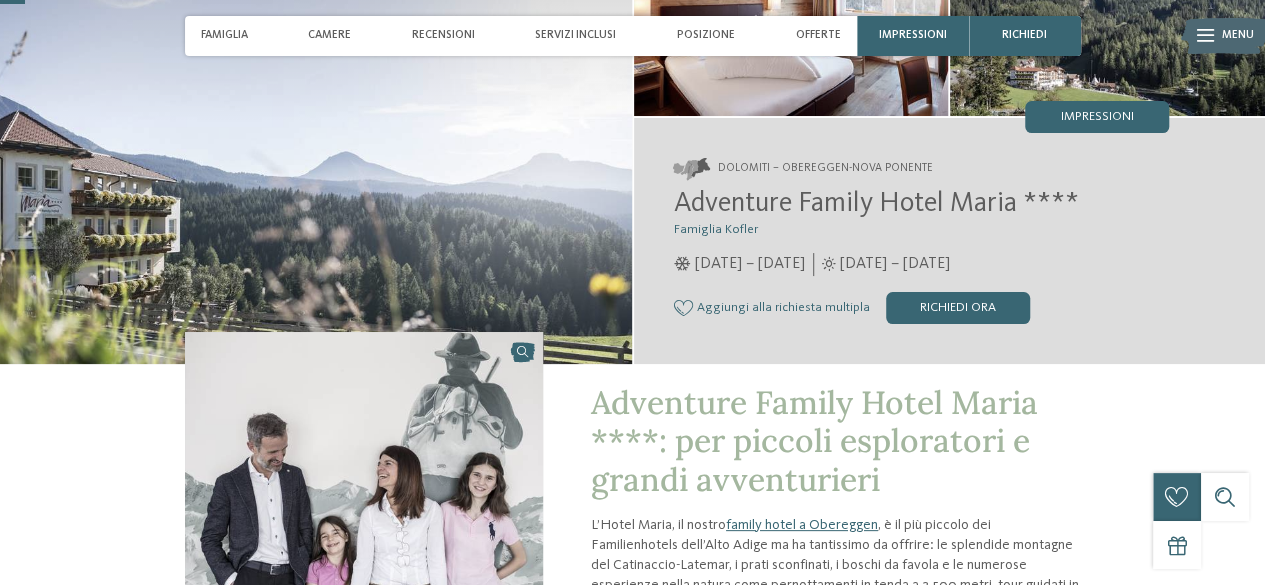 scroll, scrollTop: 0, scrollLeft: 0, axis: both 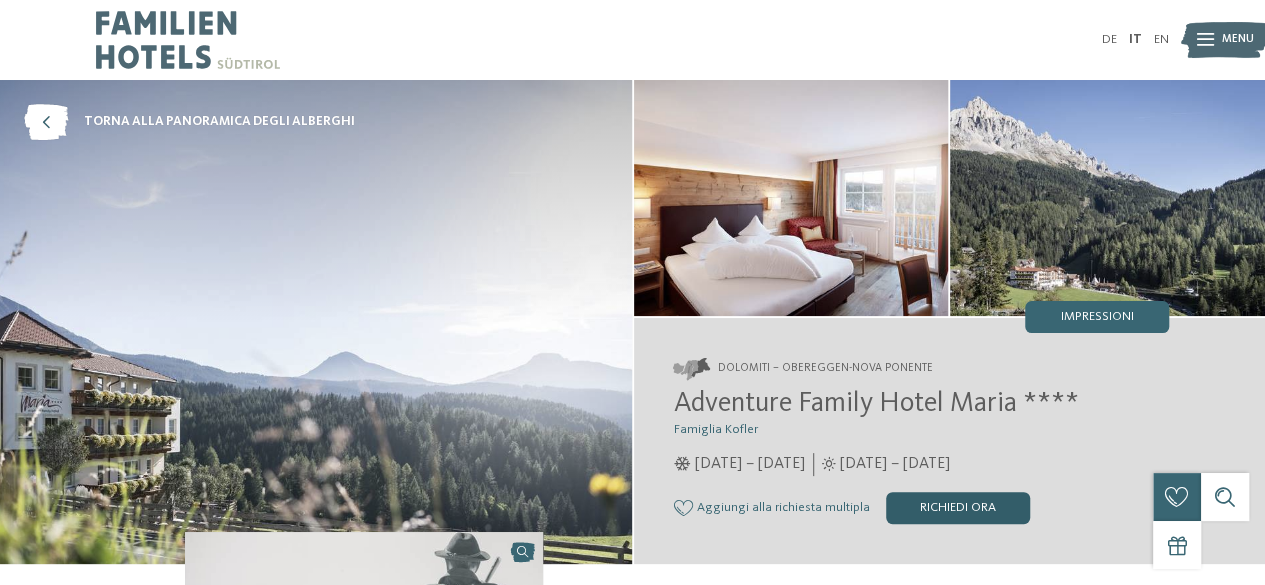 click on "Richiedi ora" at bounding box center [958, 508] 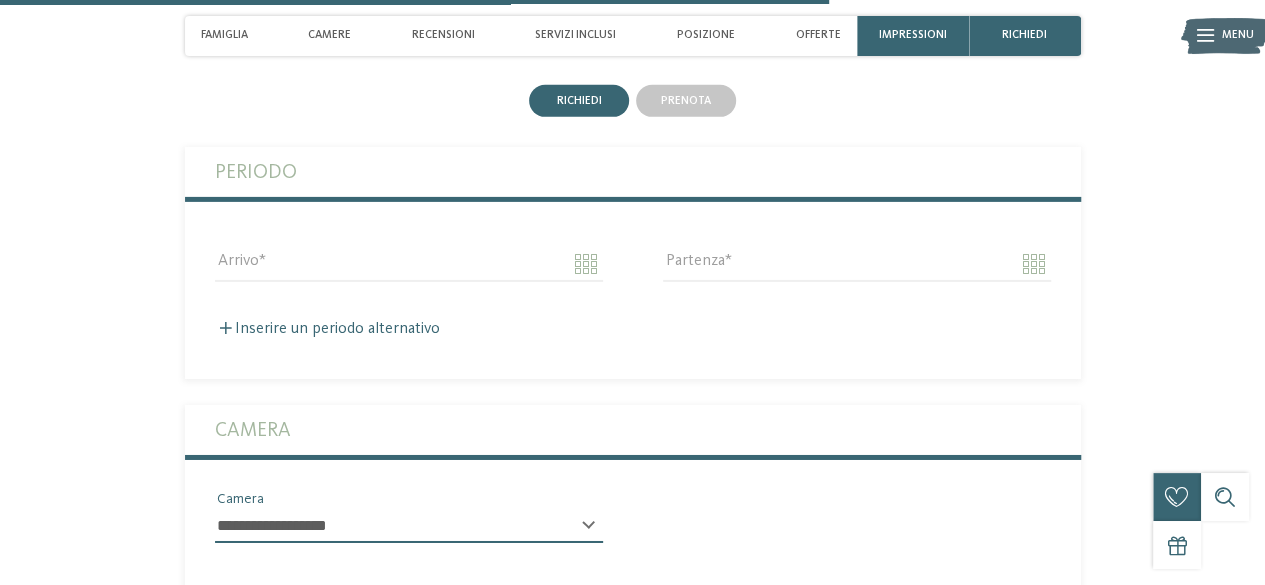scroll, scrollTop: 3309, scrollLeft: 0, axis: vertical 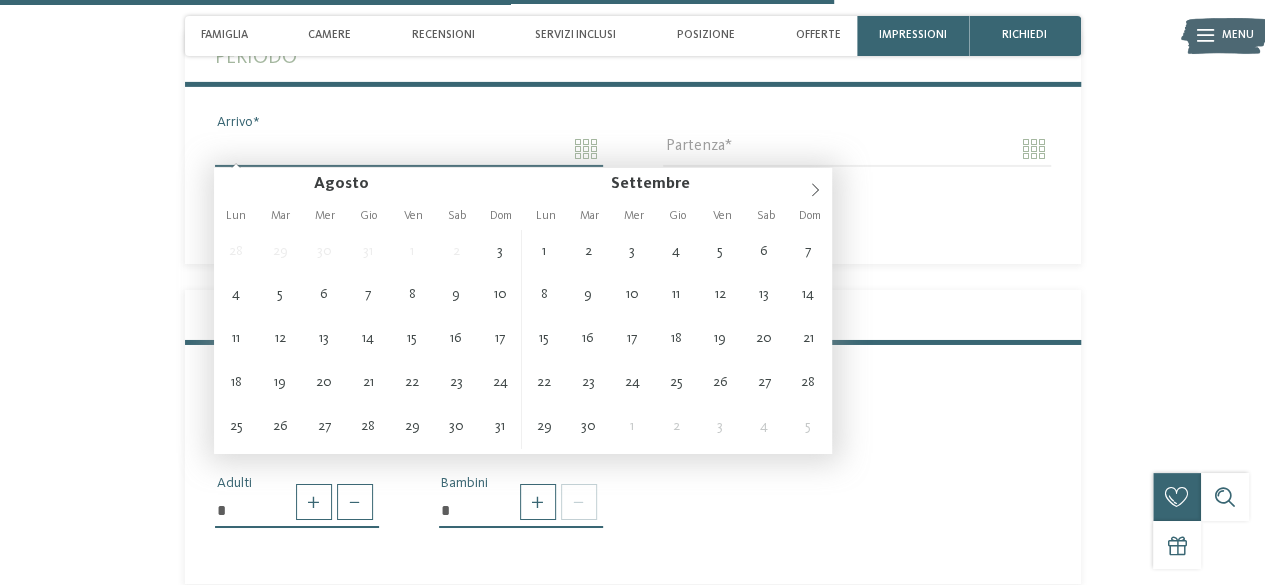 click on "Arrivo" at bounding box center (409, 149) 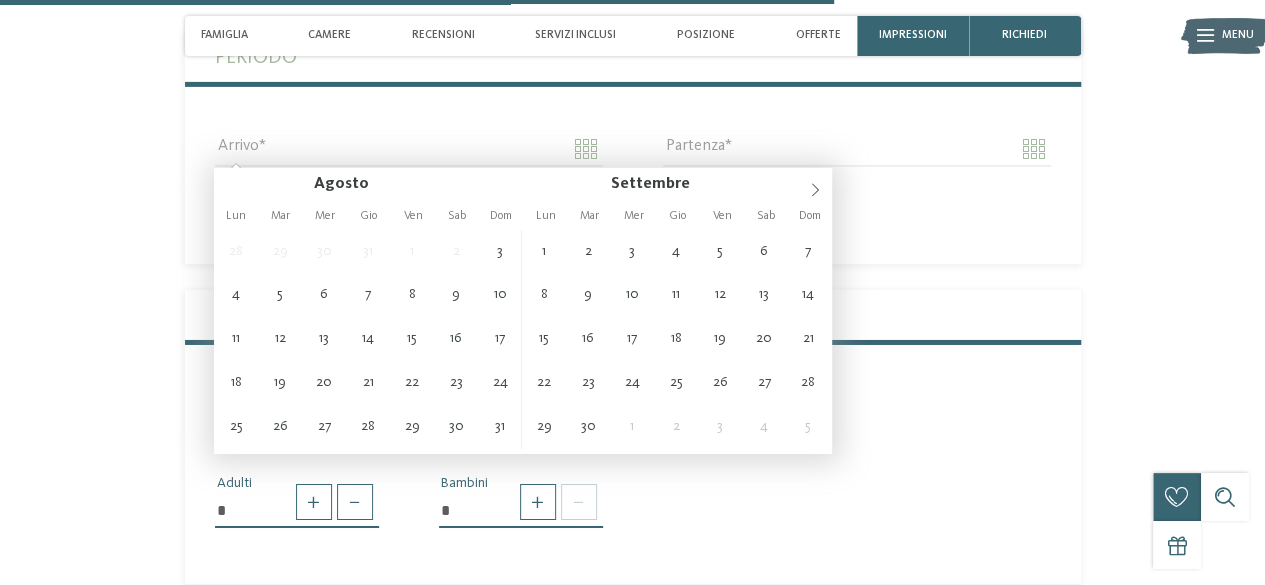 click on "Richiedi ora senza impegno o prenota subito!
richiedi
prenota" at bounding box center [633, 624] 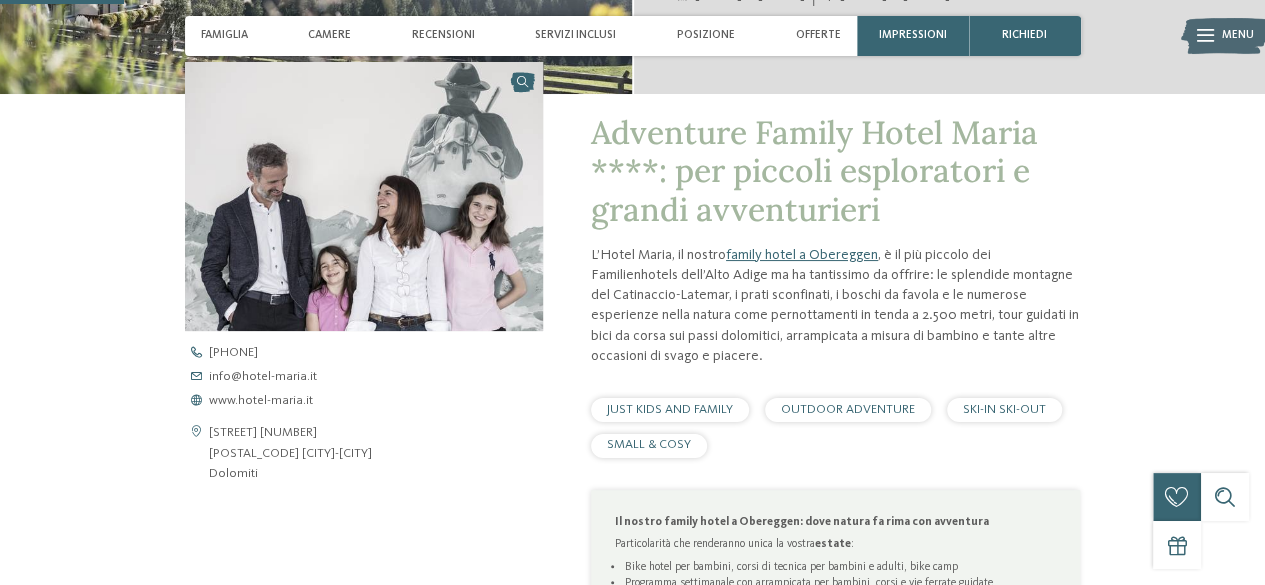 scroll, scrollTop: 500, scrollLeft: 0, axis: vertical 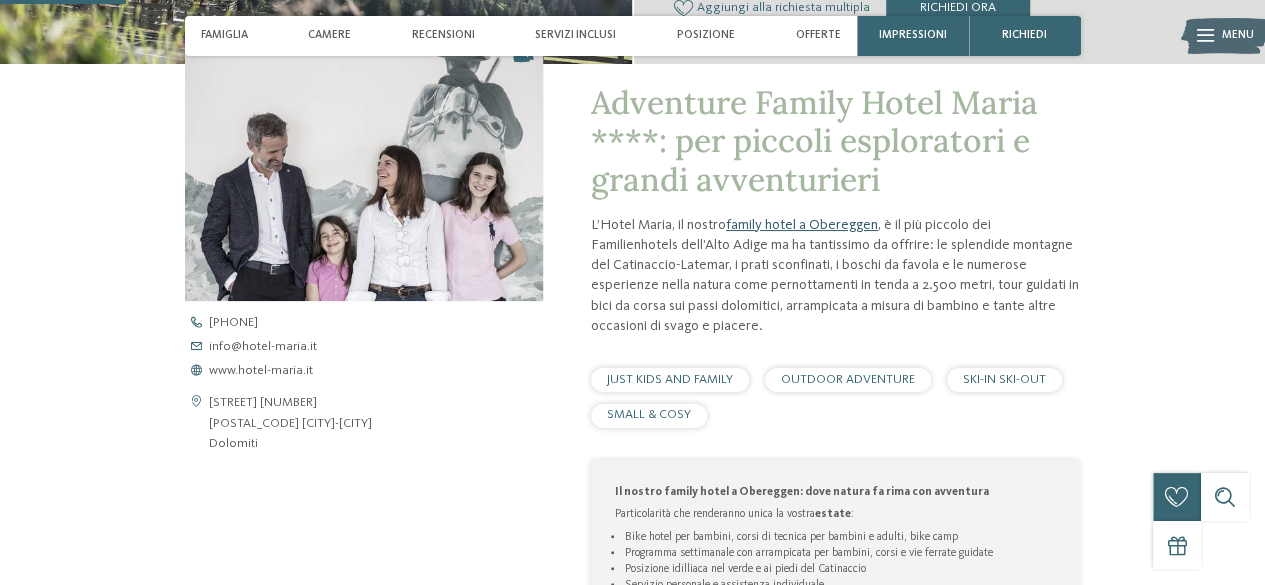 click on "family hotel a Obereggen" at bounding box center (802, 225) 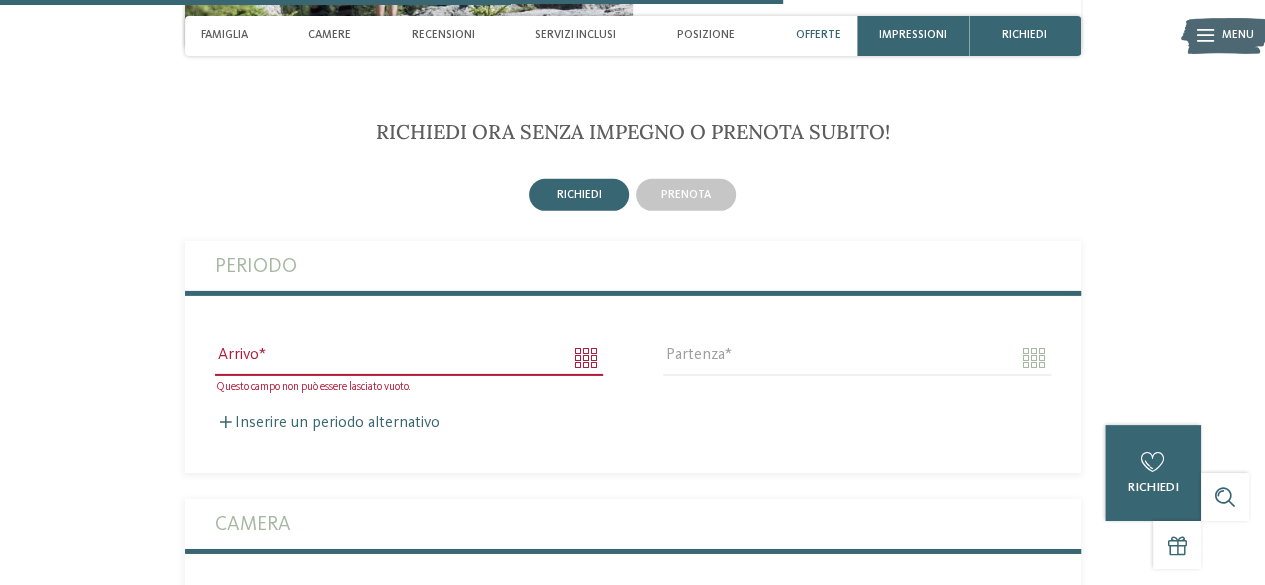 scroll, scrollTop: 3200, scrollLeft: 0, axis: vertical 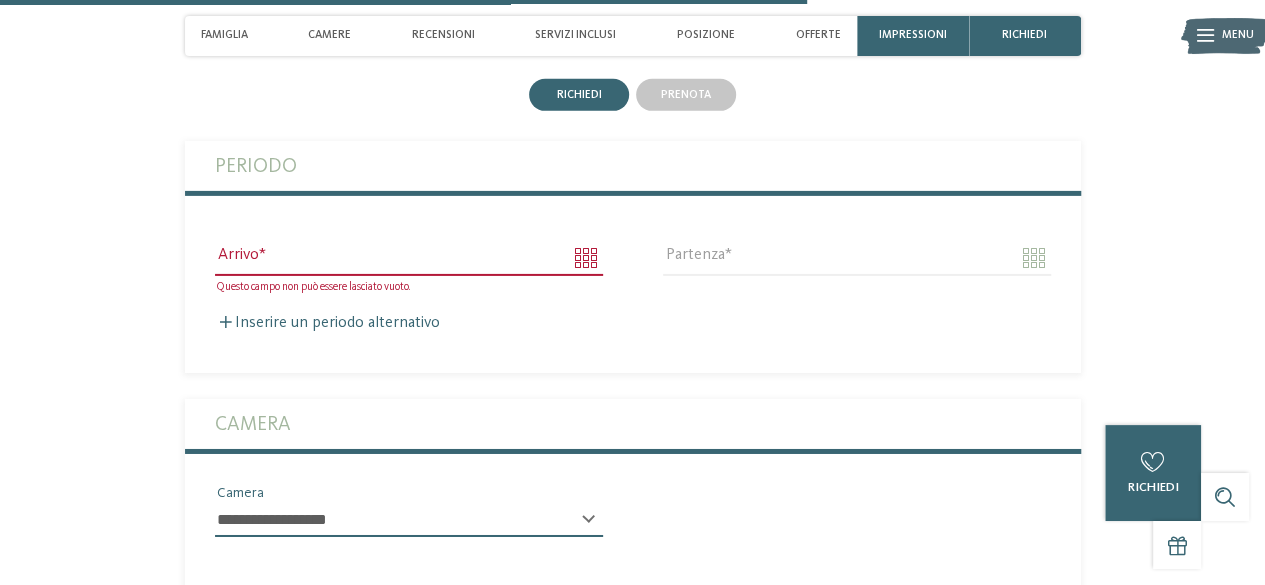 click on "Questo campo non può essere lasciato vuoto.
Arrivo" at bounding box center [409, 258] 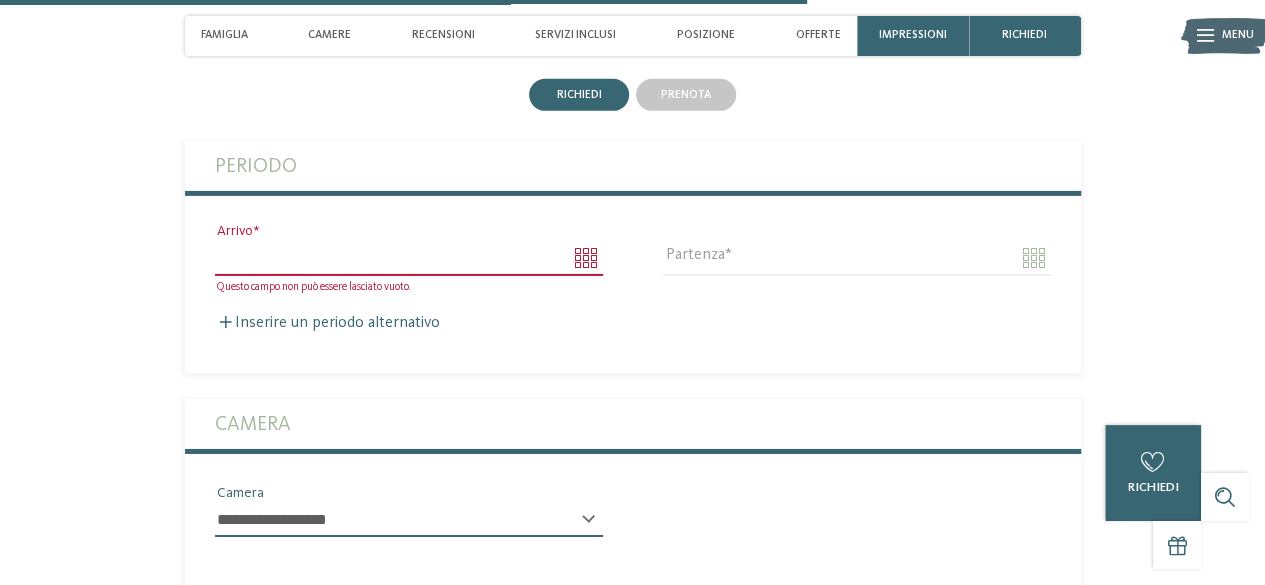 click on "Arrivo" at bounding box center [409, 258] 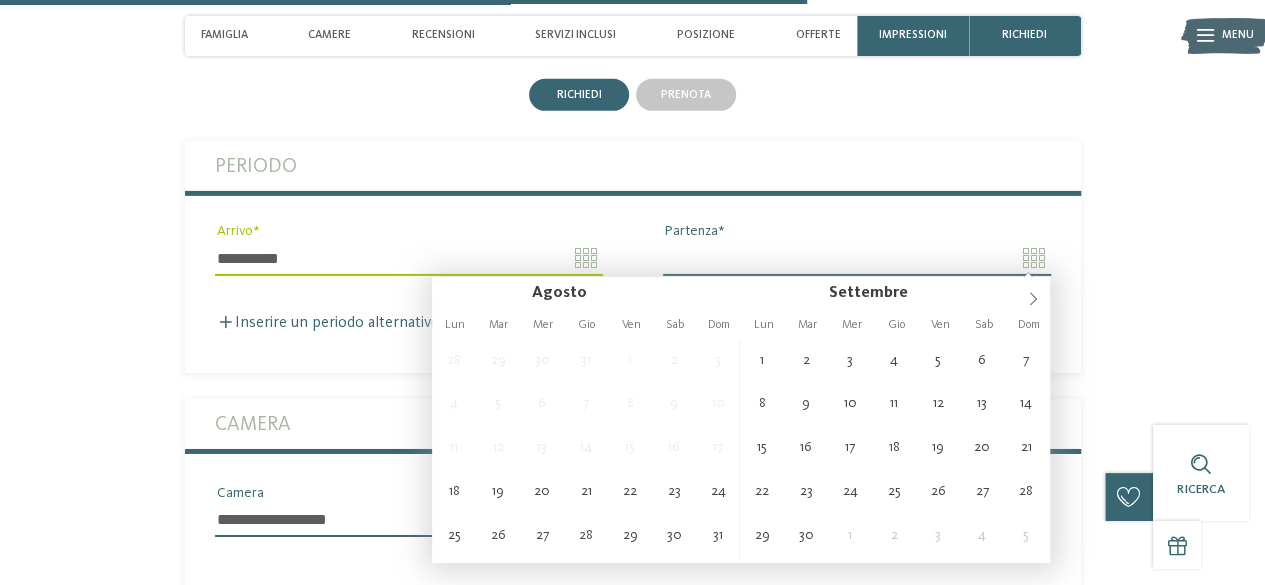 click on "Partenza" at bounding box center [857, 258] 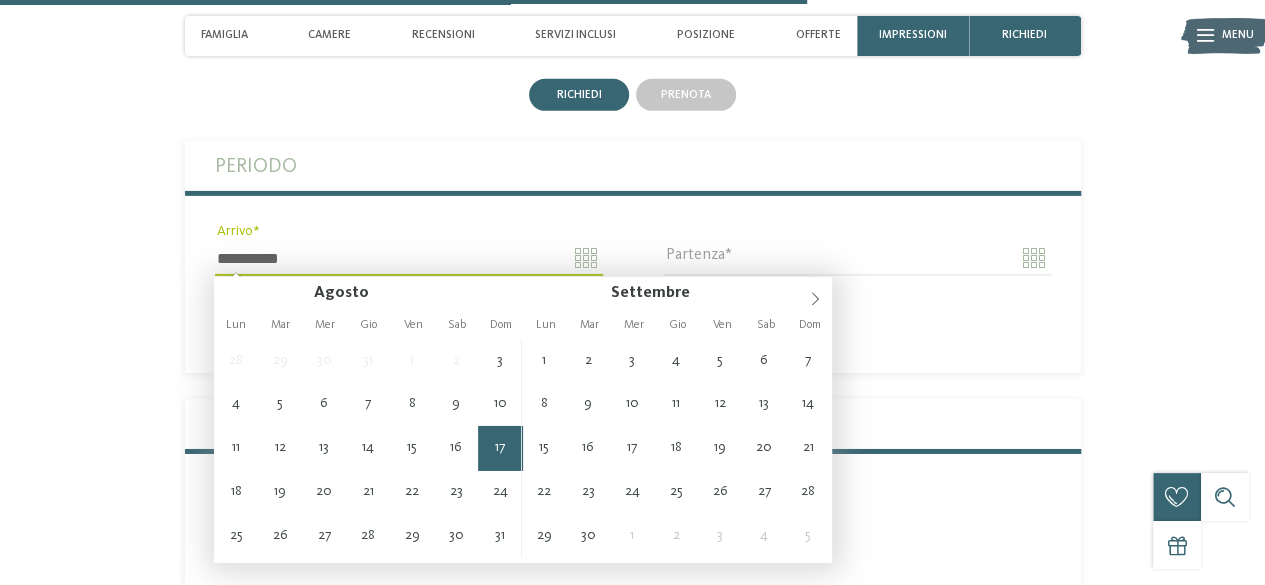 click on "**********" at bounding box center (409, 258) 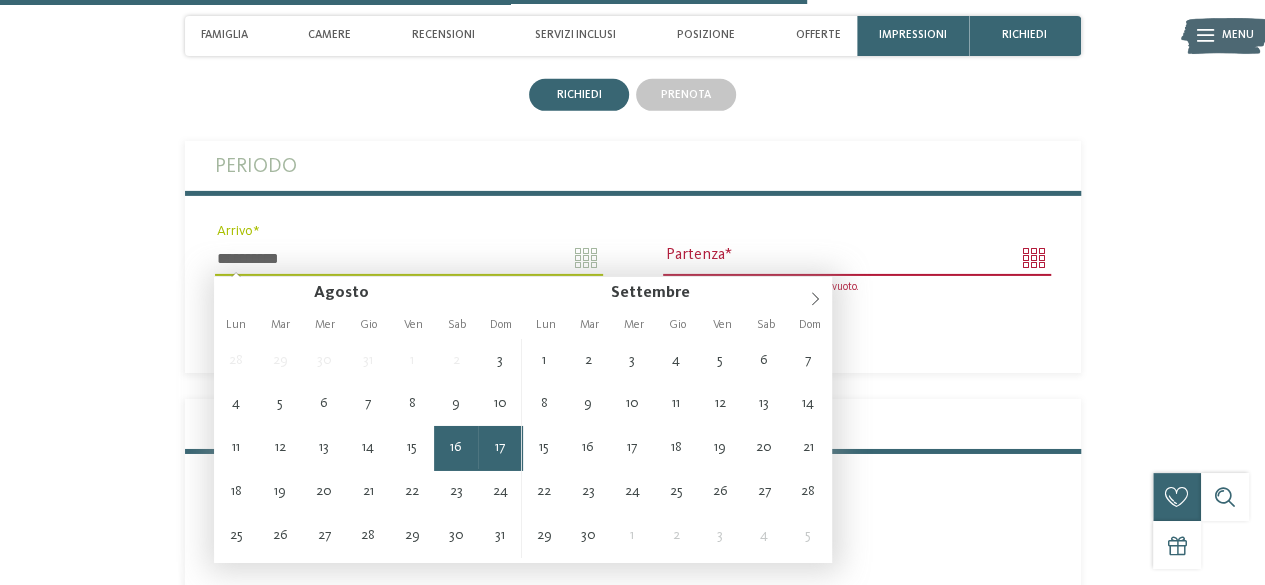 type on "**********" 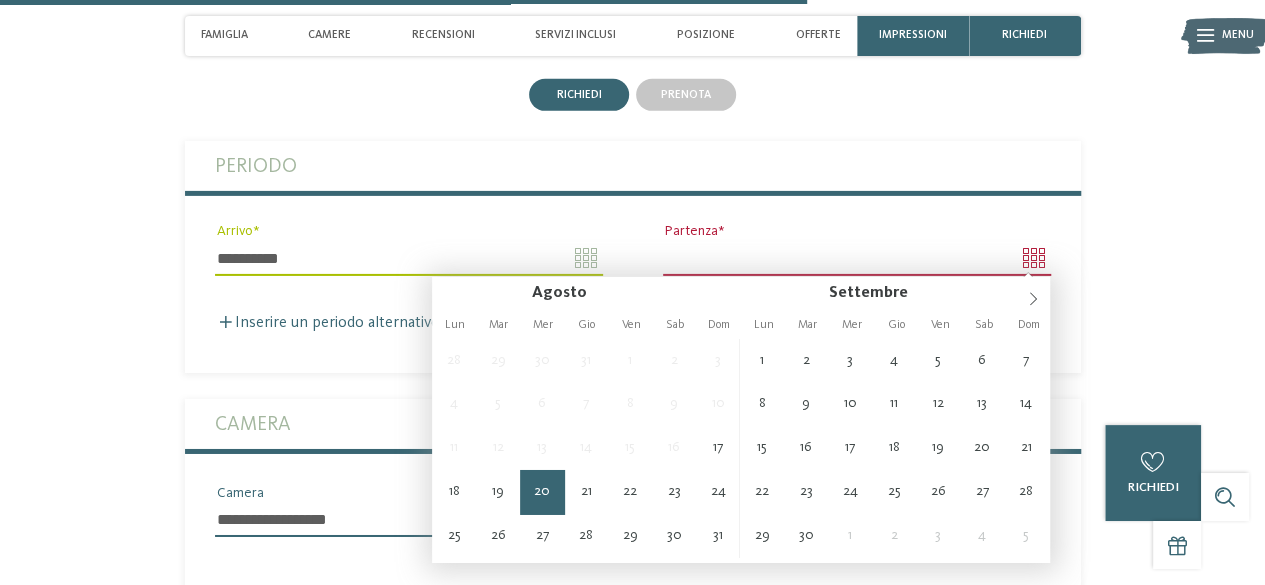 type on "**********" 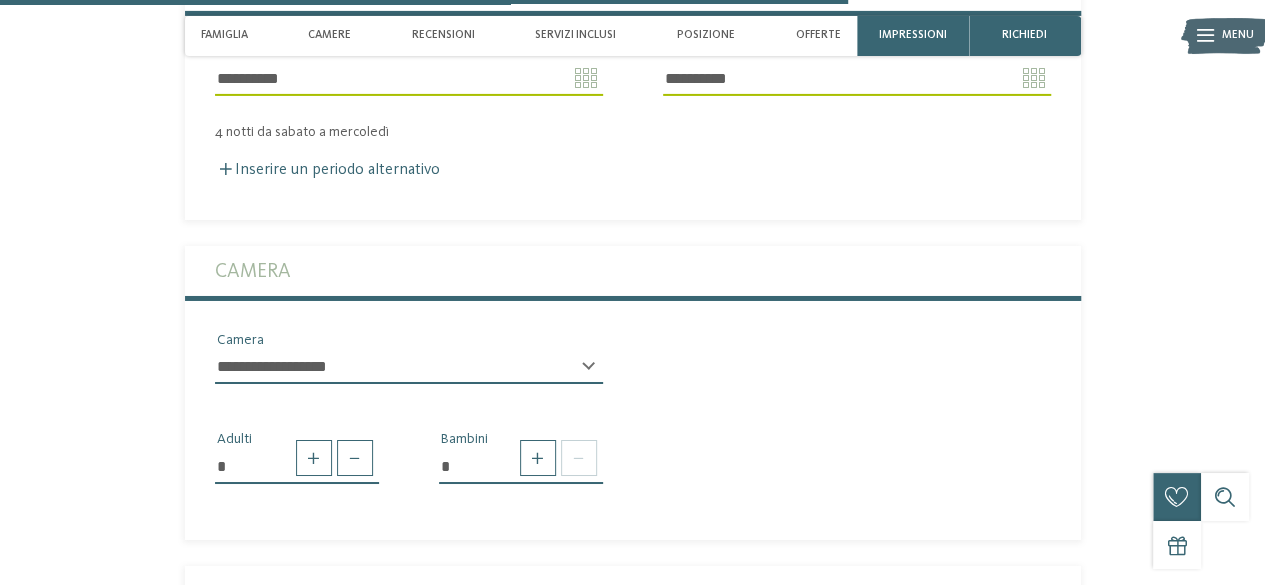 scroll, scrollTop: 3500, scrollLeft: 0, axis: vertical 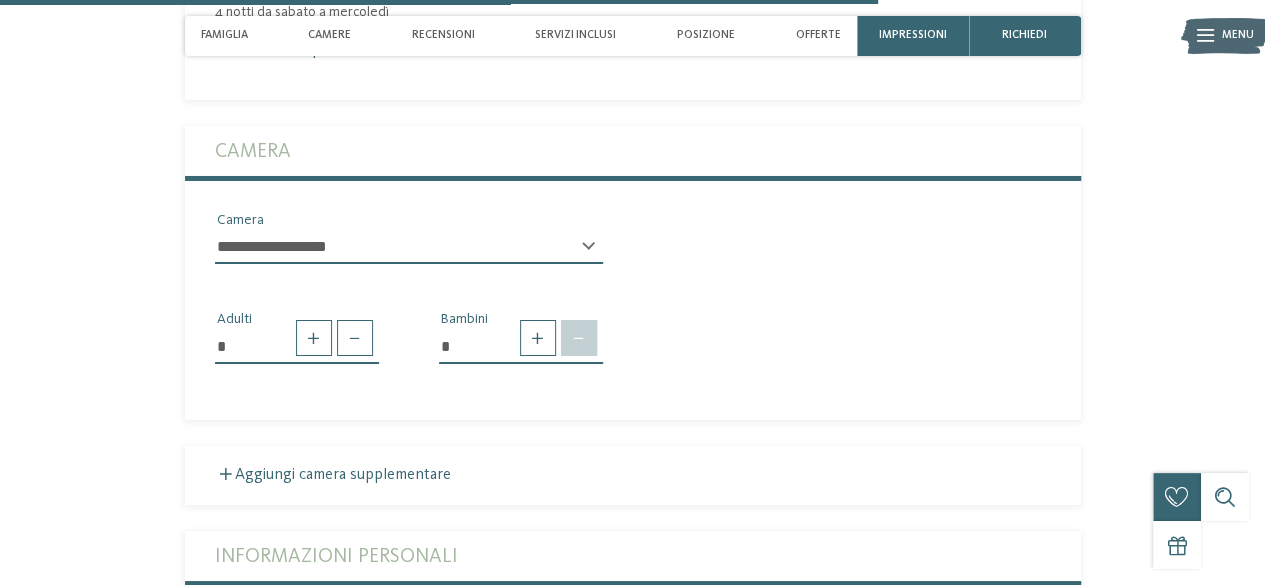 click at bounding box center [579, 338] 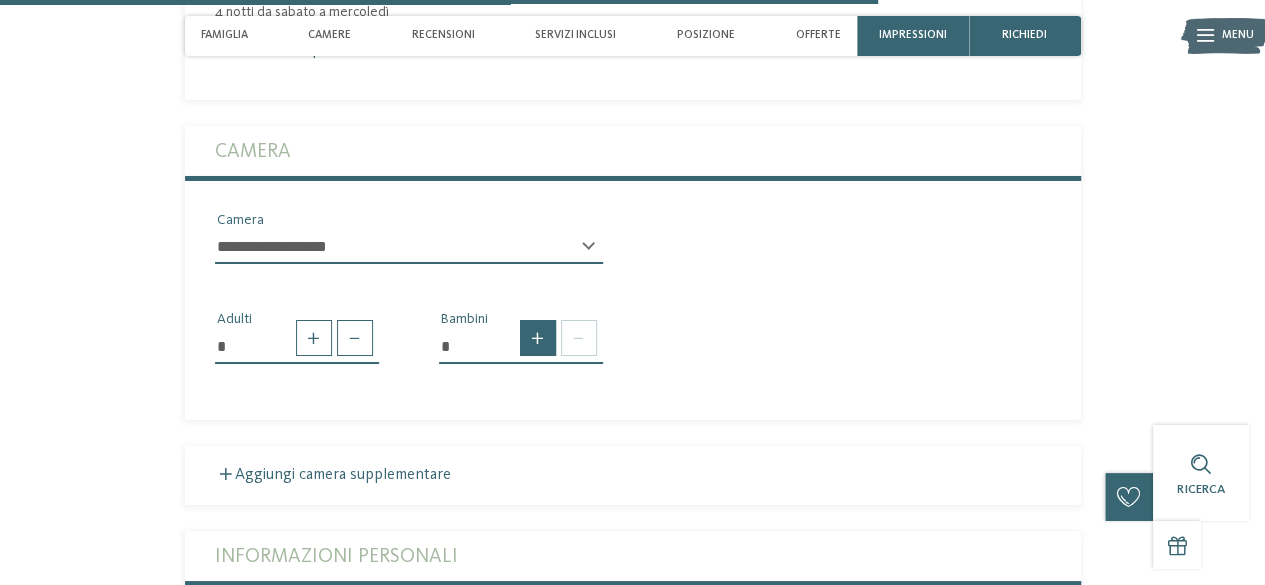click at bounding box center [538, 338] 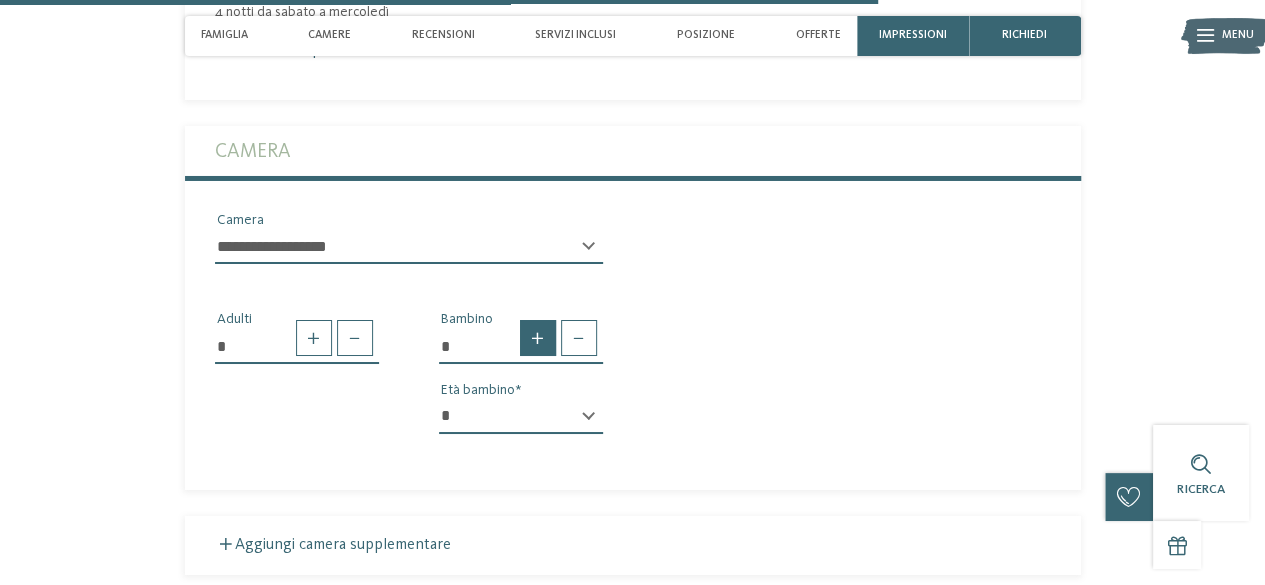 click at bounding box center (538, 338) 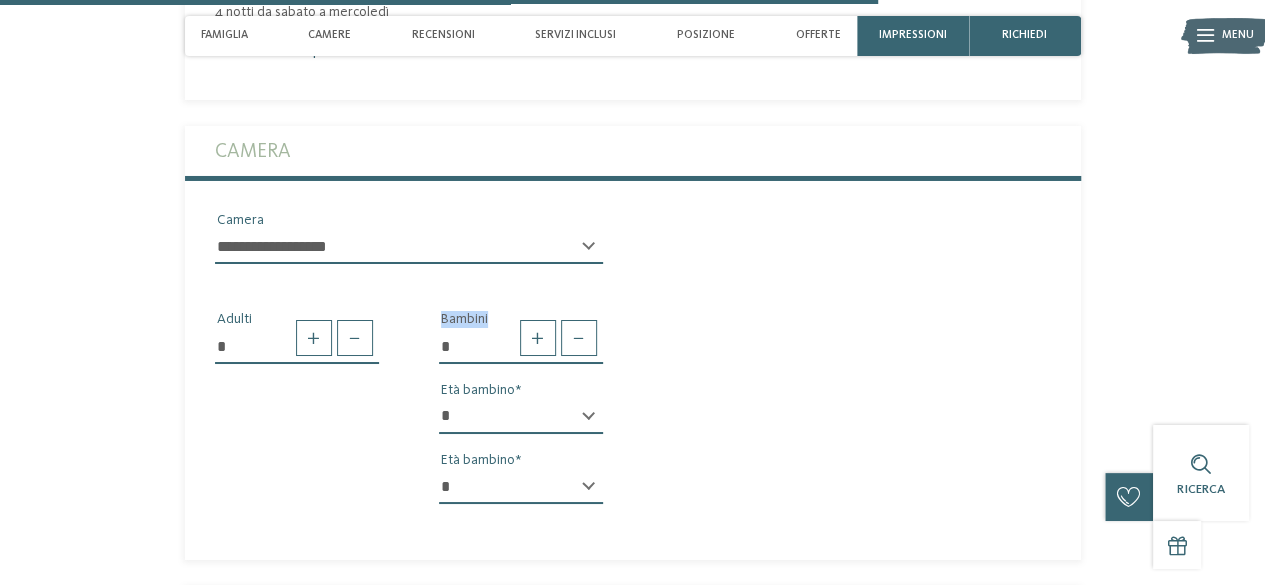 click on "* * * * * * * * * * * ** ** ** ** ** ** ** **" at bounding box center (521, 417) 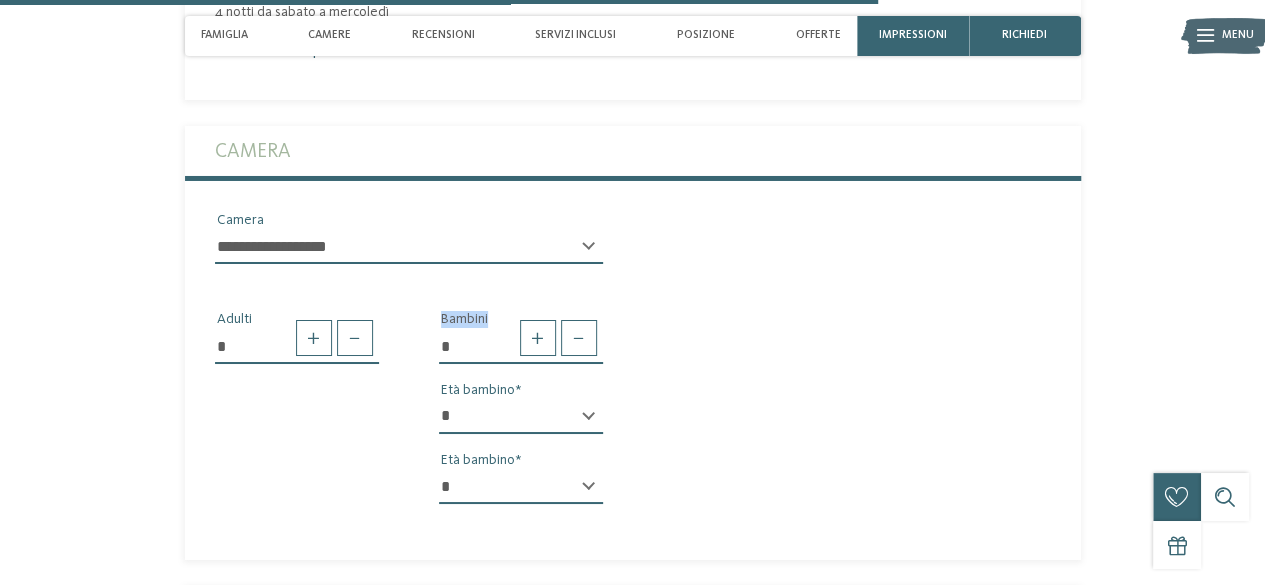 select on "*" 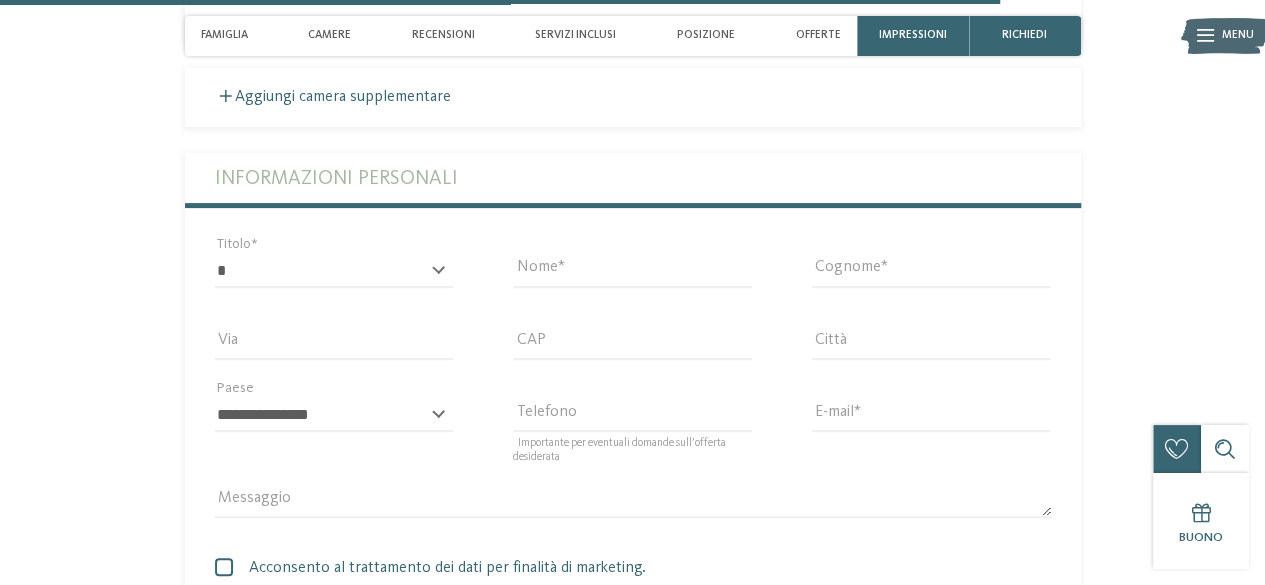 scroll, scrollTop: 4100, scrollLeft: 0, axis: vertical 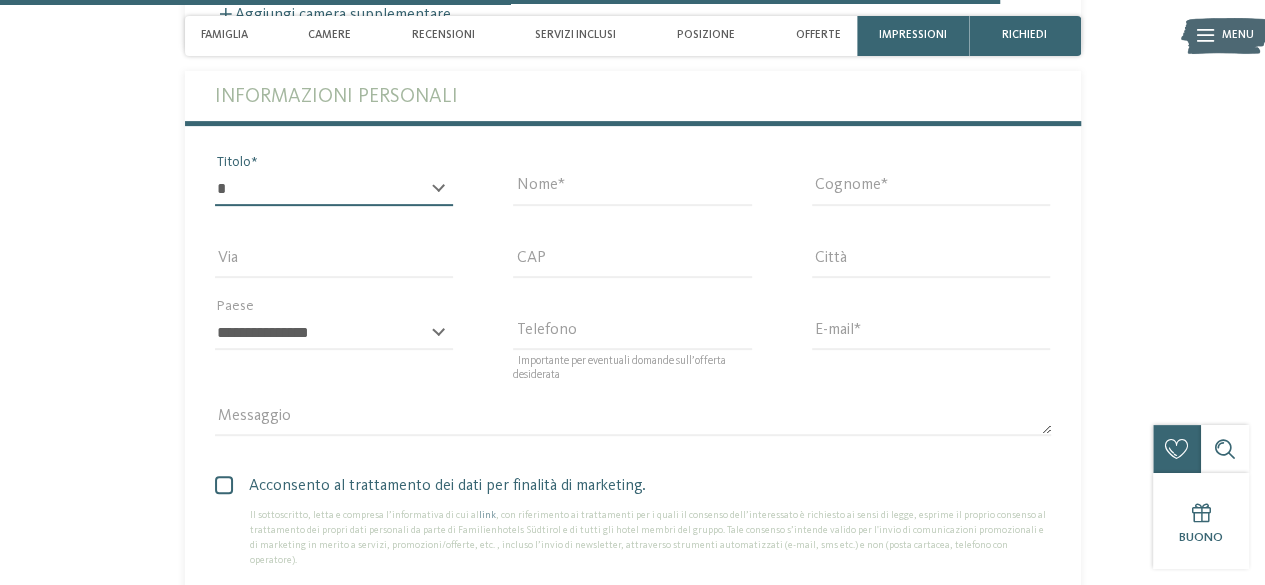 click on "* ****** ******* ******** ******" at bounding box center (334, 189) 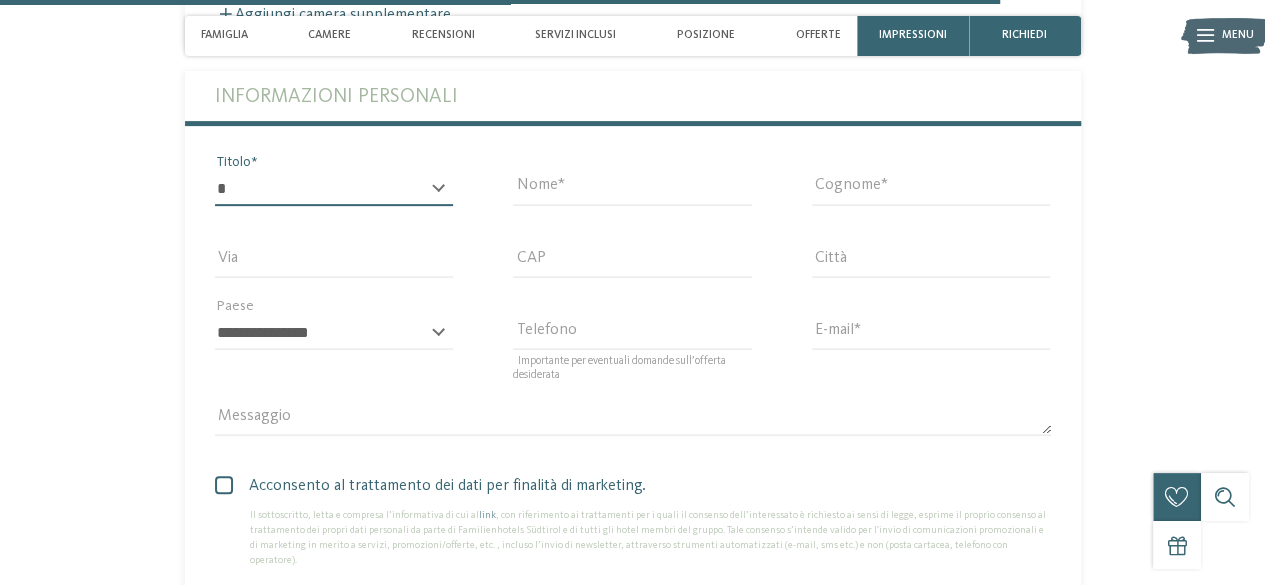 select on "*" 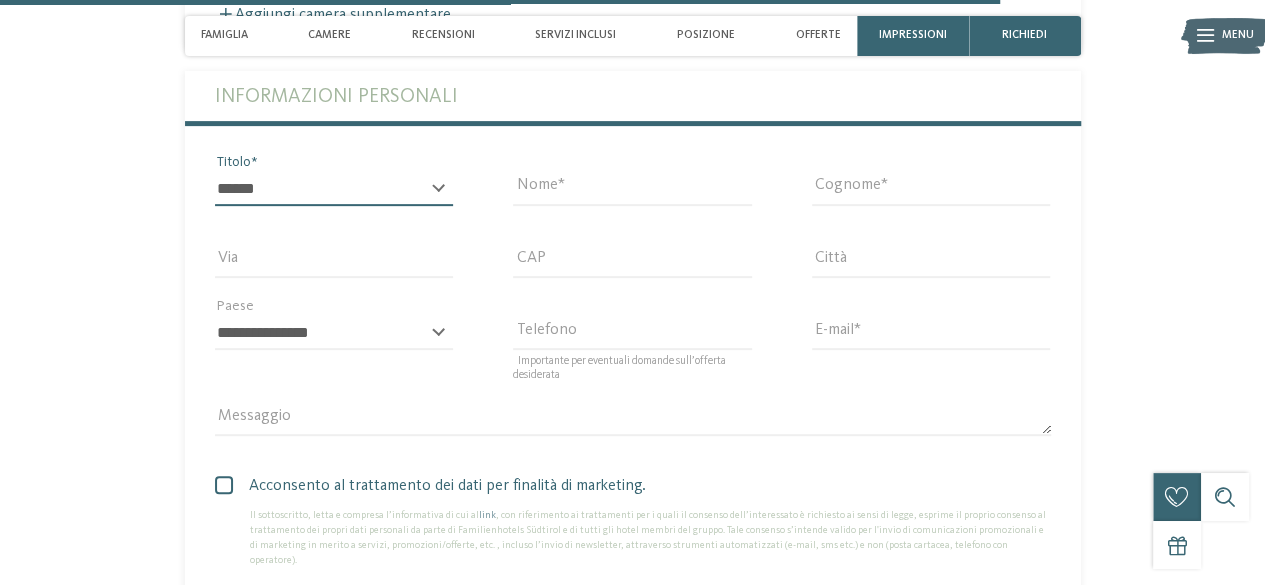 click on "* ****** ******* ******** ******" at bounding box center [334, 189] 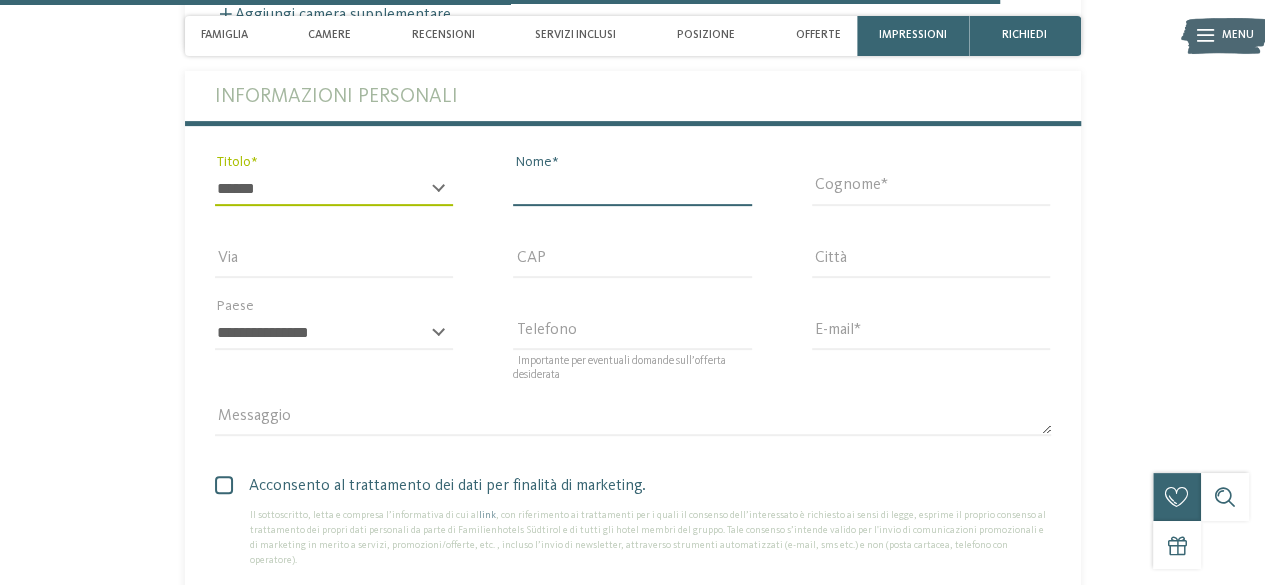 click on "Nome" at bounding box center (632, 189) 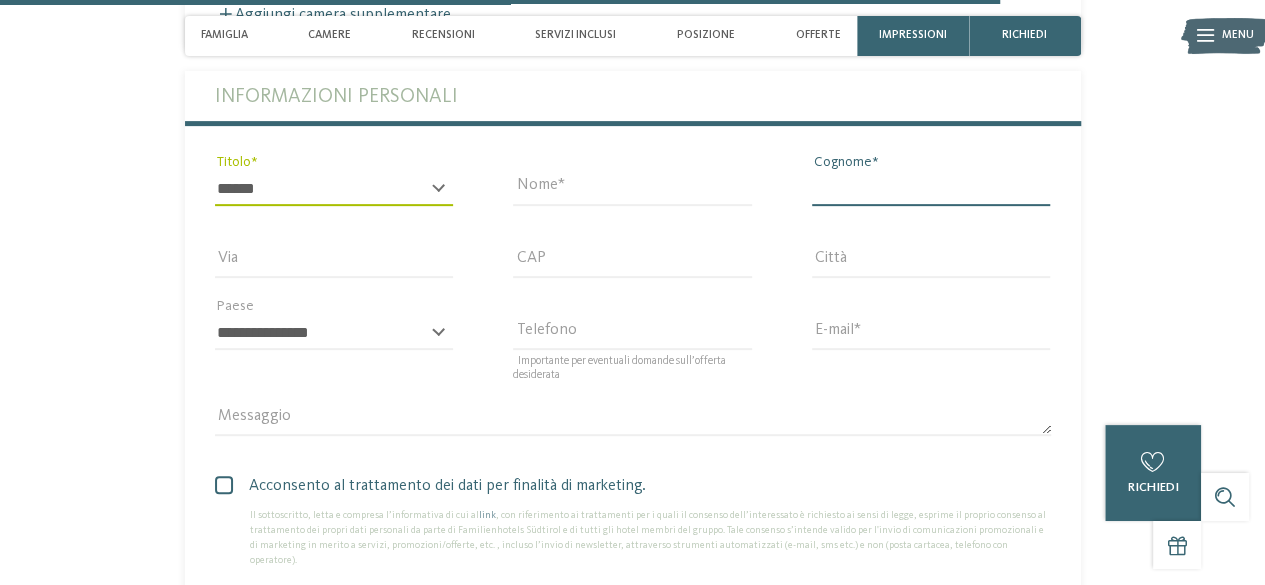 click on "Cognome" at bounding box center (931, 189) 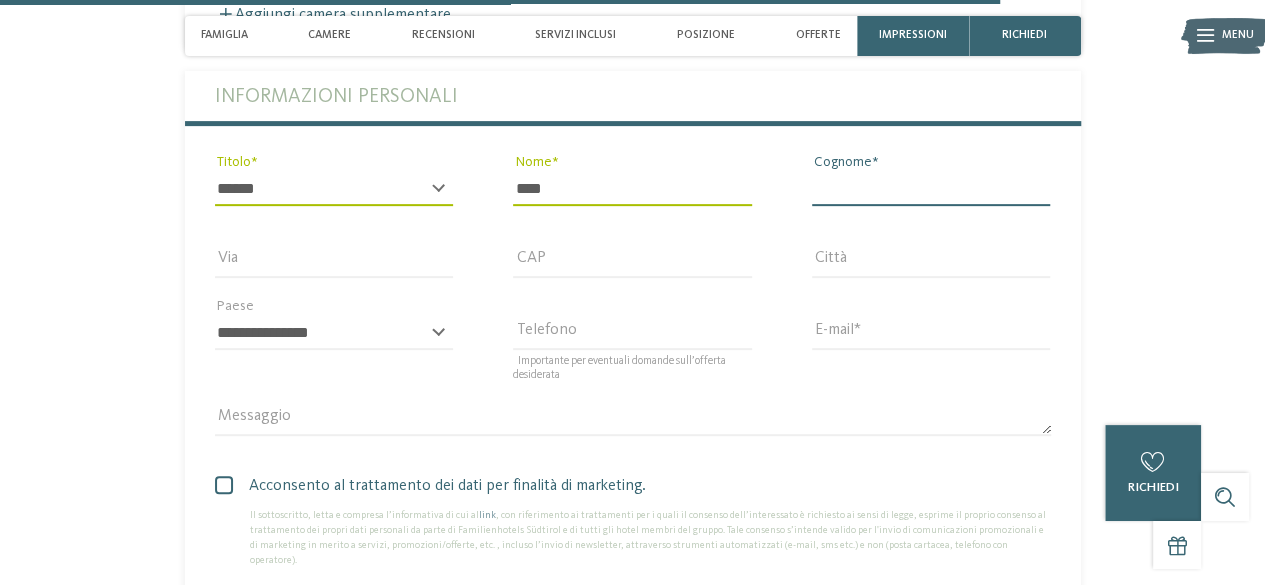 type on "*****" 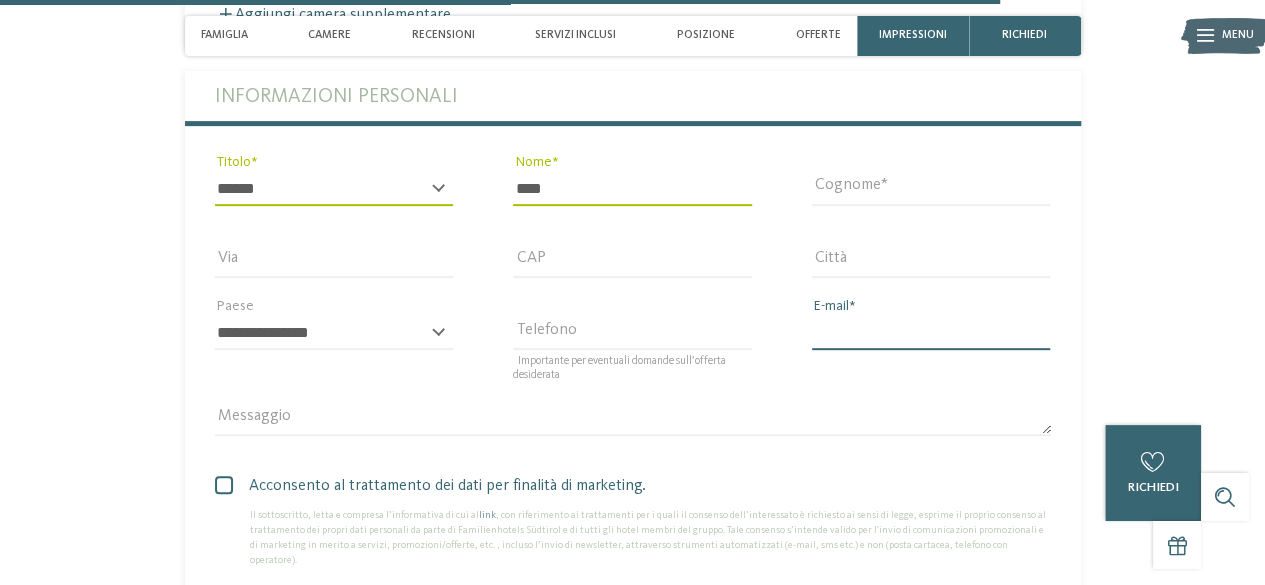 click on "E-mail" at bounding box center (931, 333) 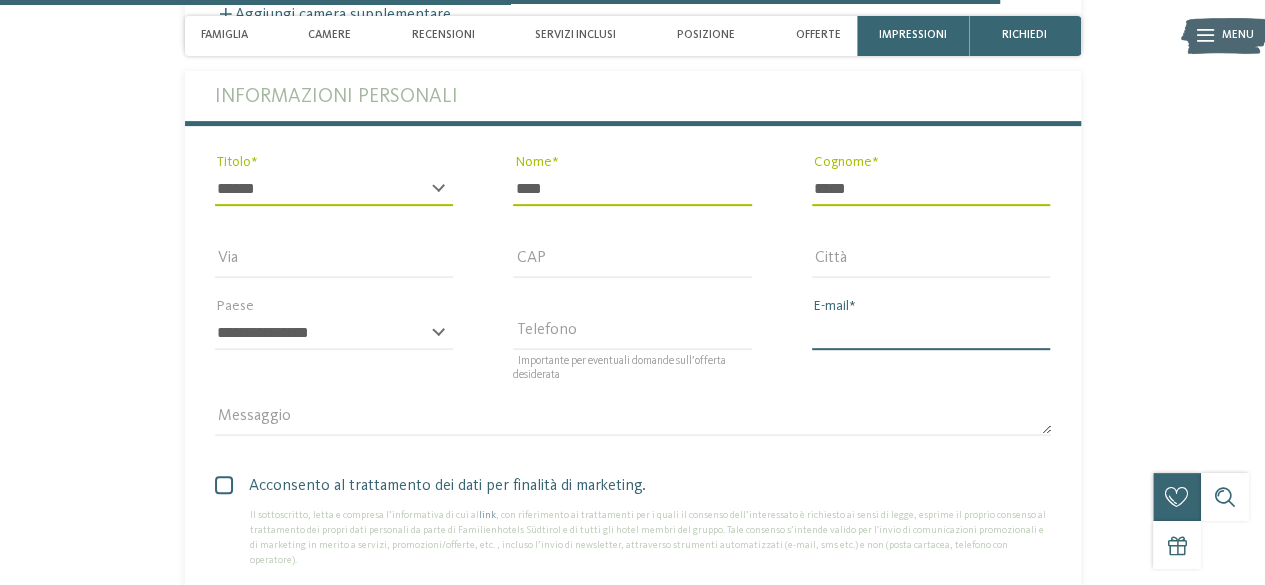 type on "**********" 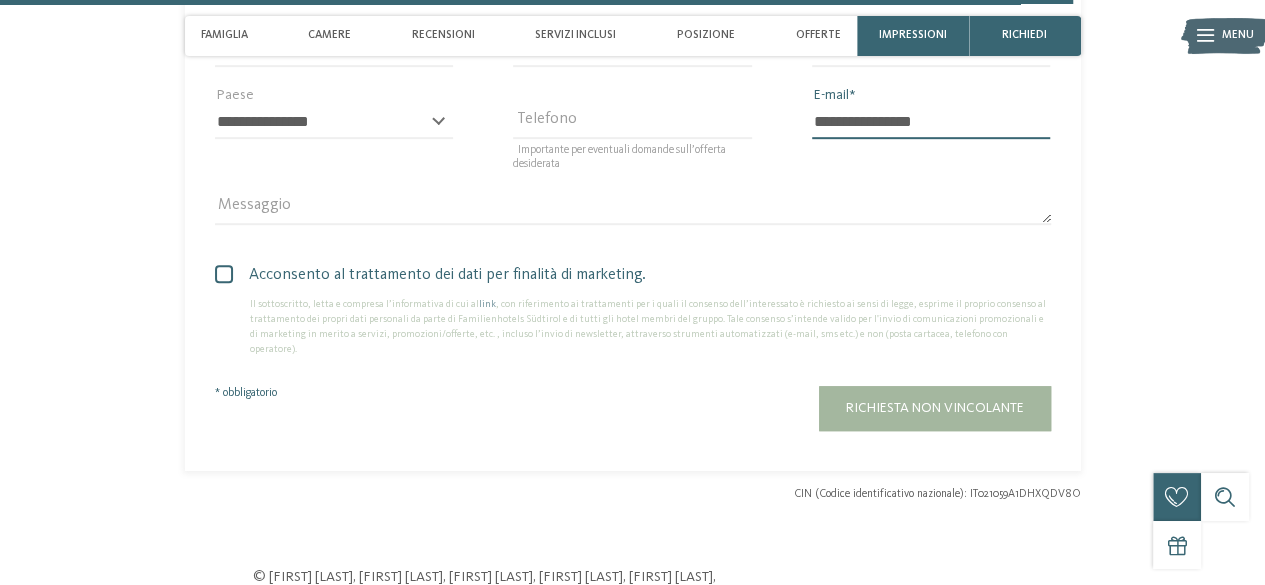 scroll, scrollTop: 4400, scrollLeft: 0, axis: vertical 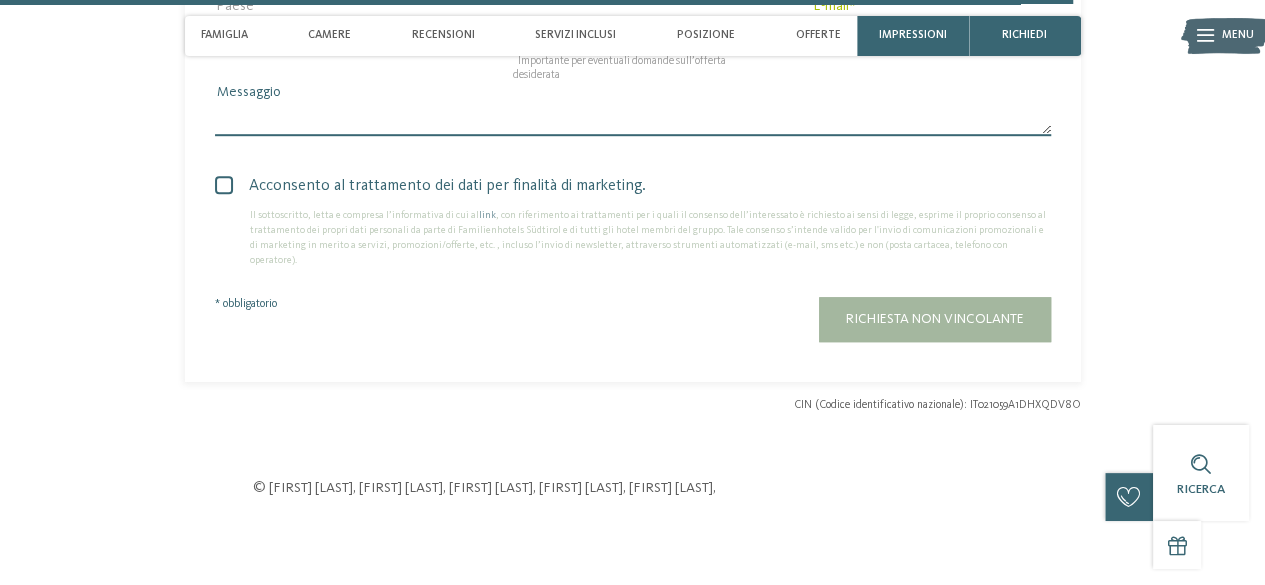 click on "Messaggio" at bounding box center (633, 119) 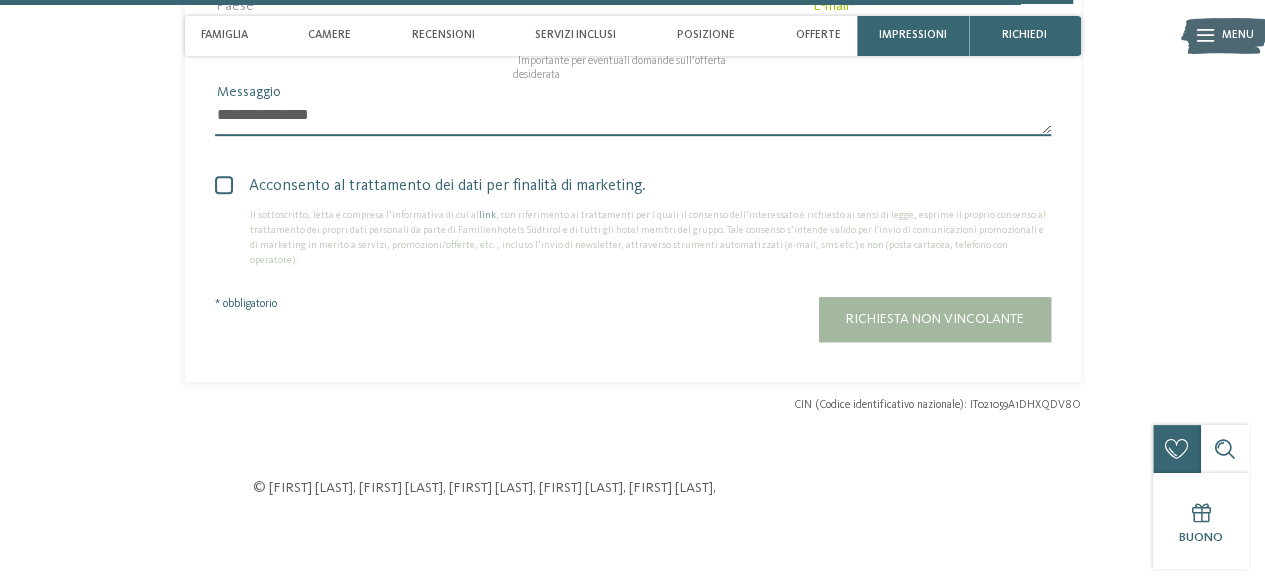 type on "**********" 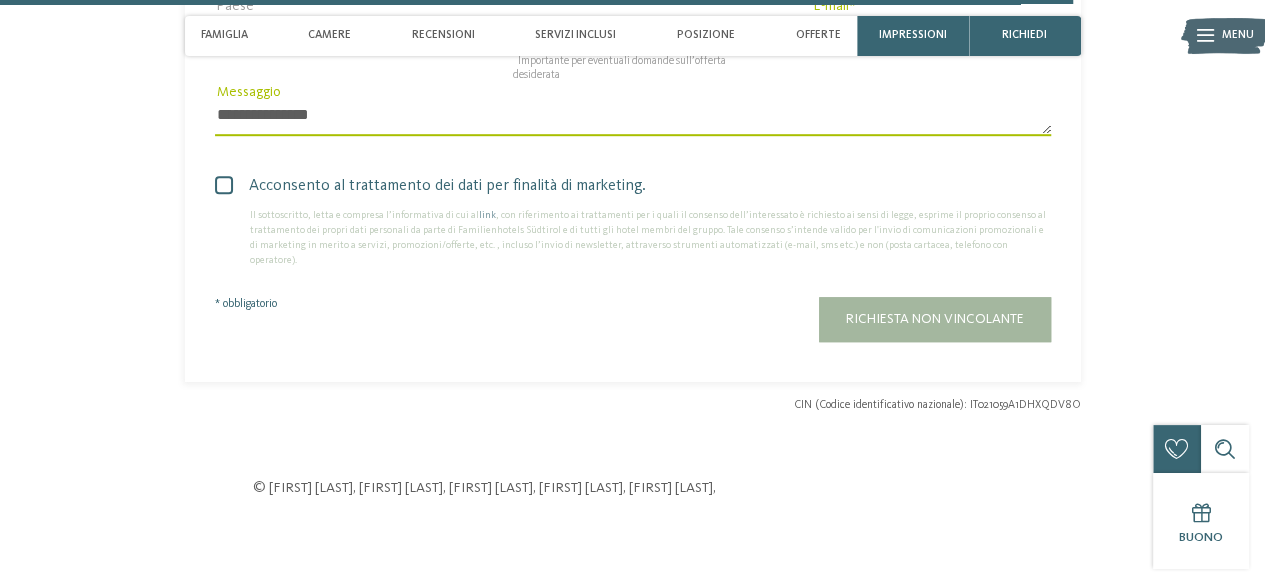 click at bounding box center [224, 185] 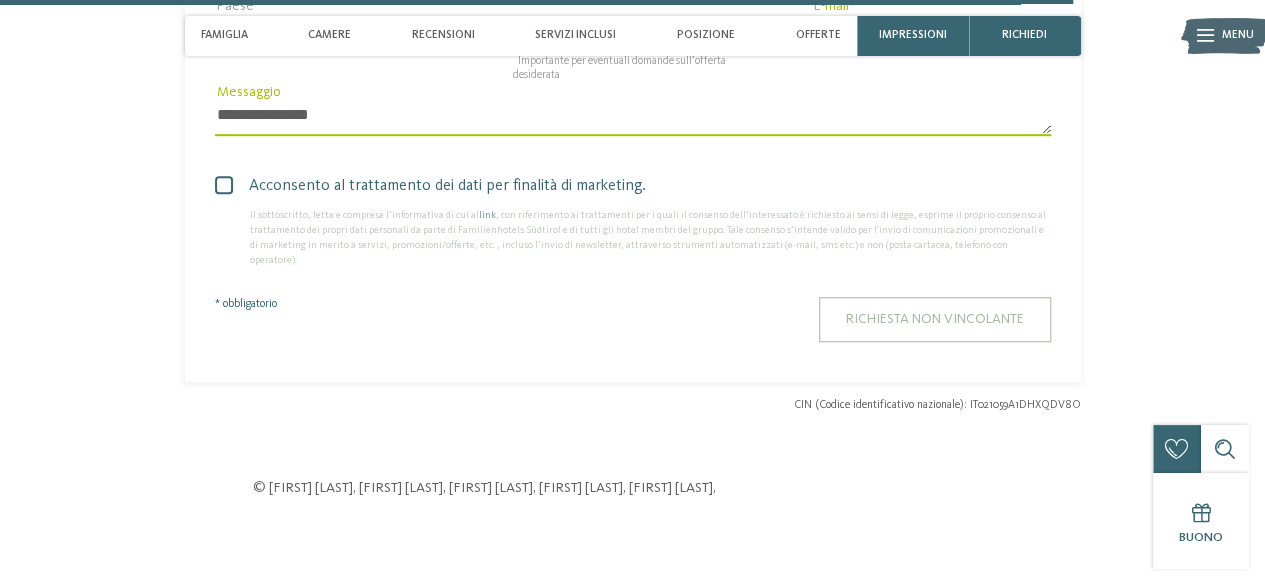 click on "Richiesta non vincolante" at bounding box center (935, 319) 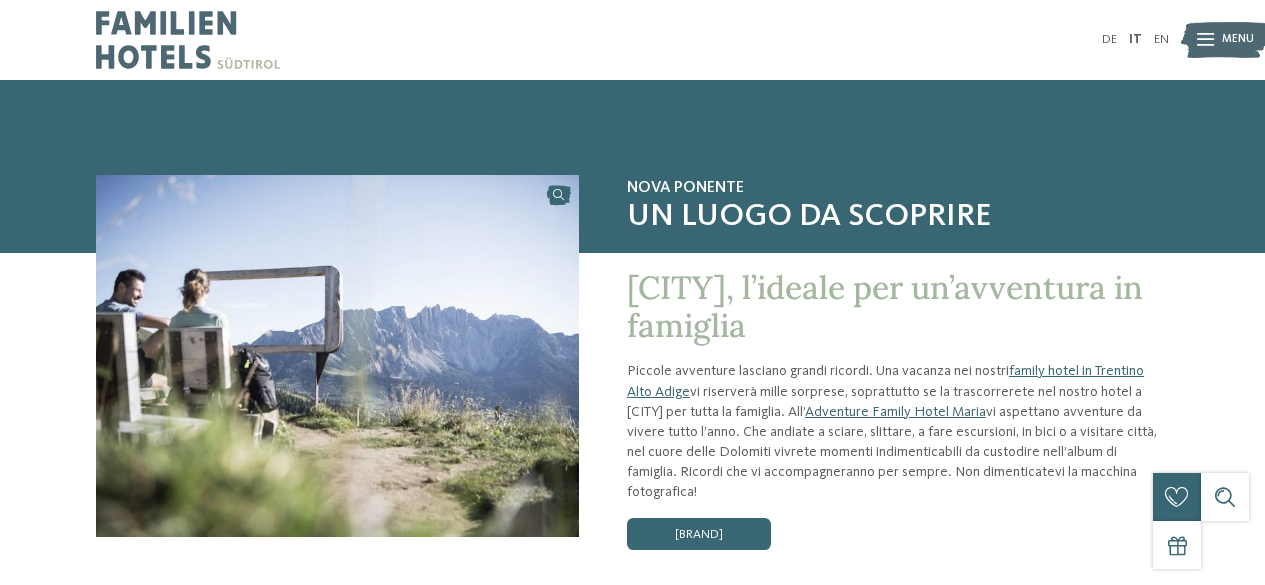 scroll, scrollTop: 0, scrollLeft: 0, axis: both 